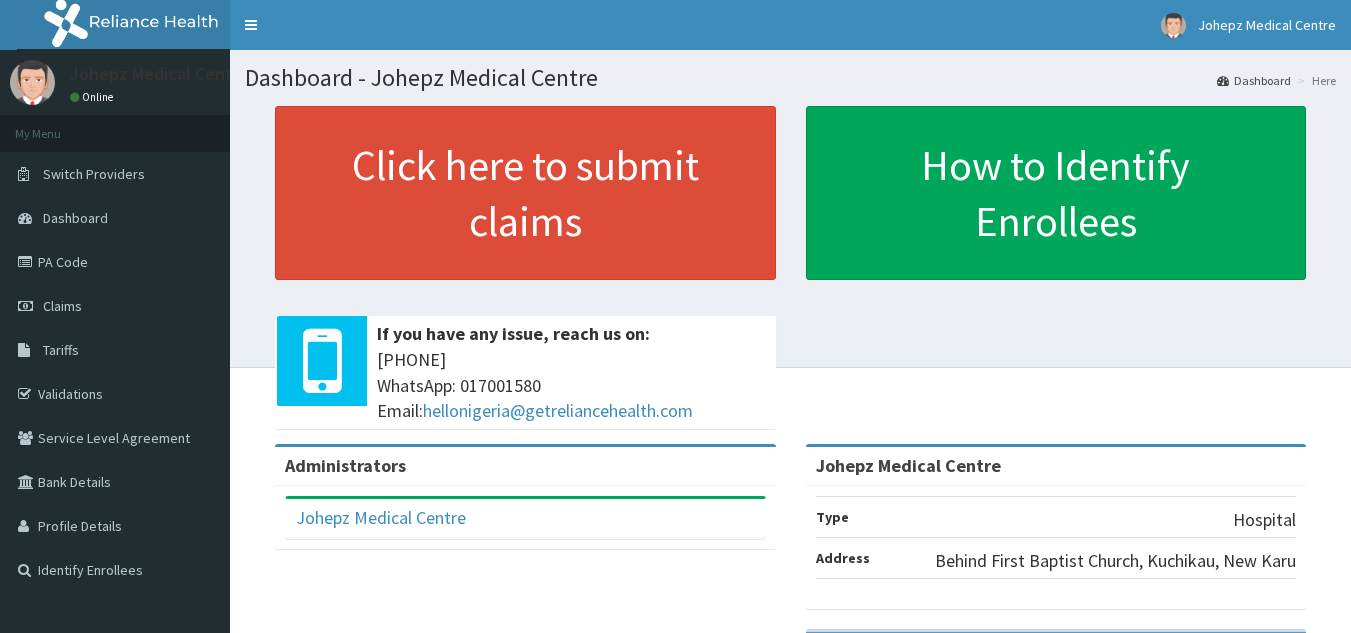 click on "PA Code" at bounding box center [115, 262] 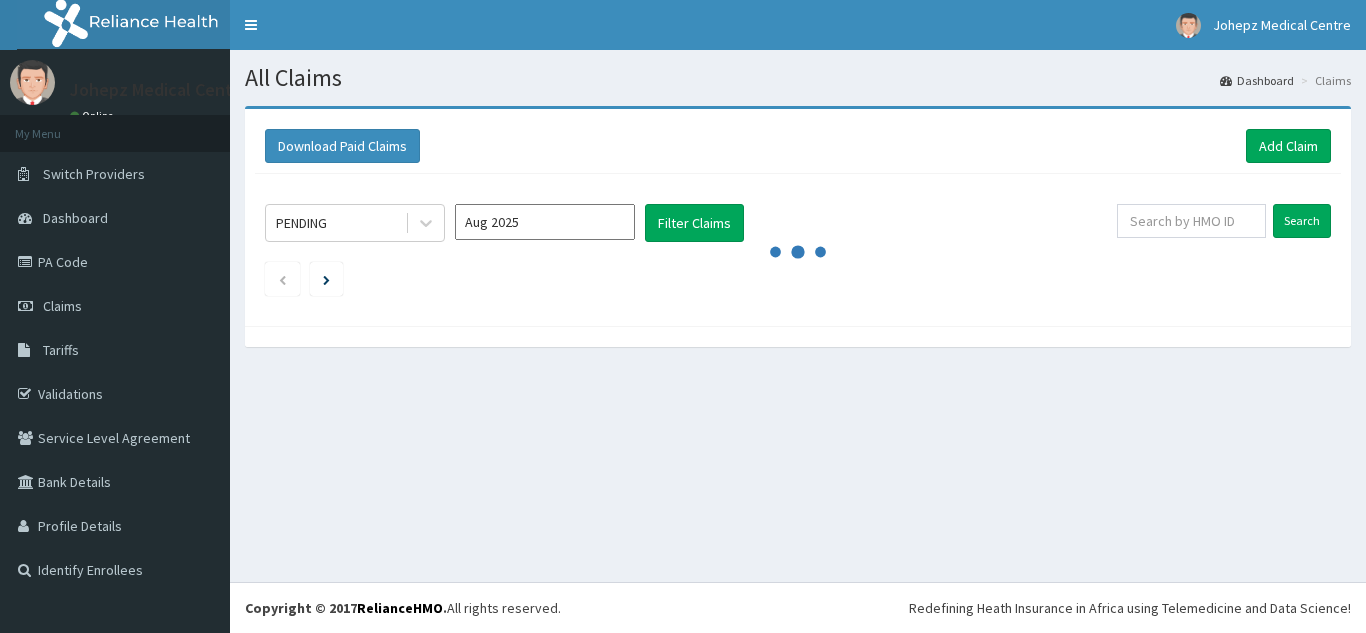 scroll, scrollTop: 0, scrollLeft: 0, axis: both 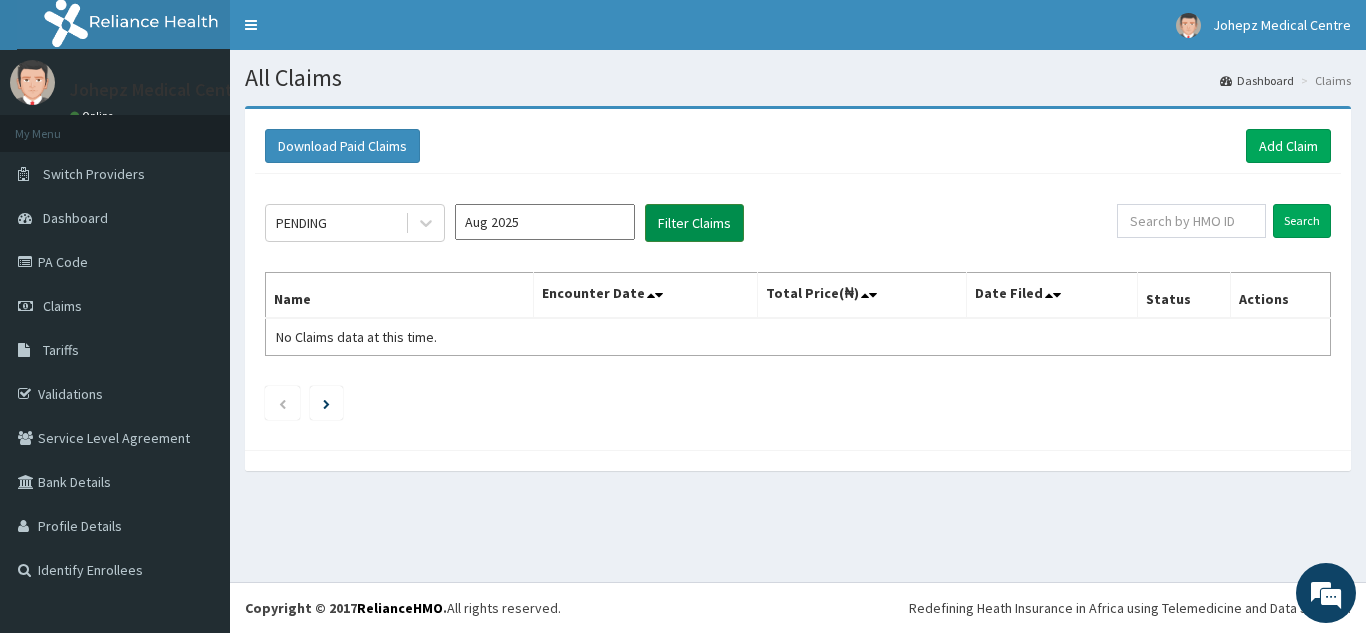 click on "Filter Claims" at bounding box center [694, 223] 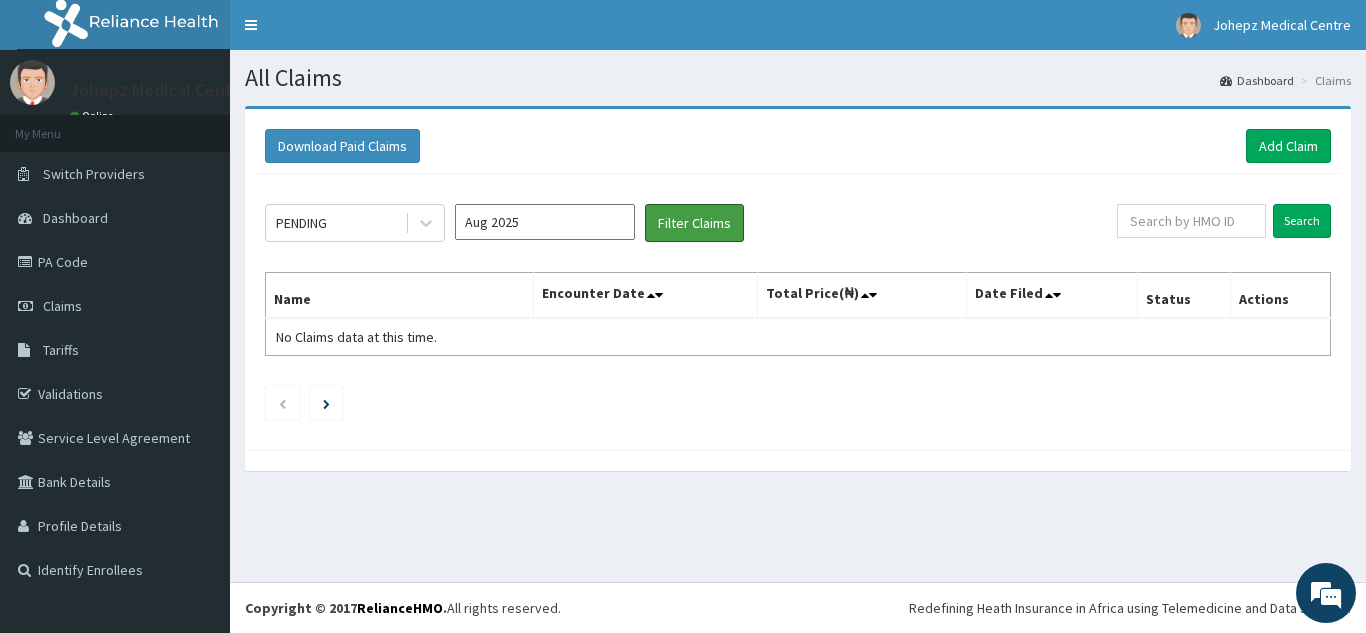 scroll, scrollTop: 0, scrollLeft: 0, axis: both 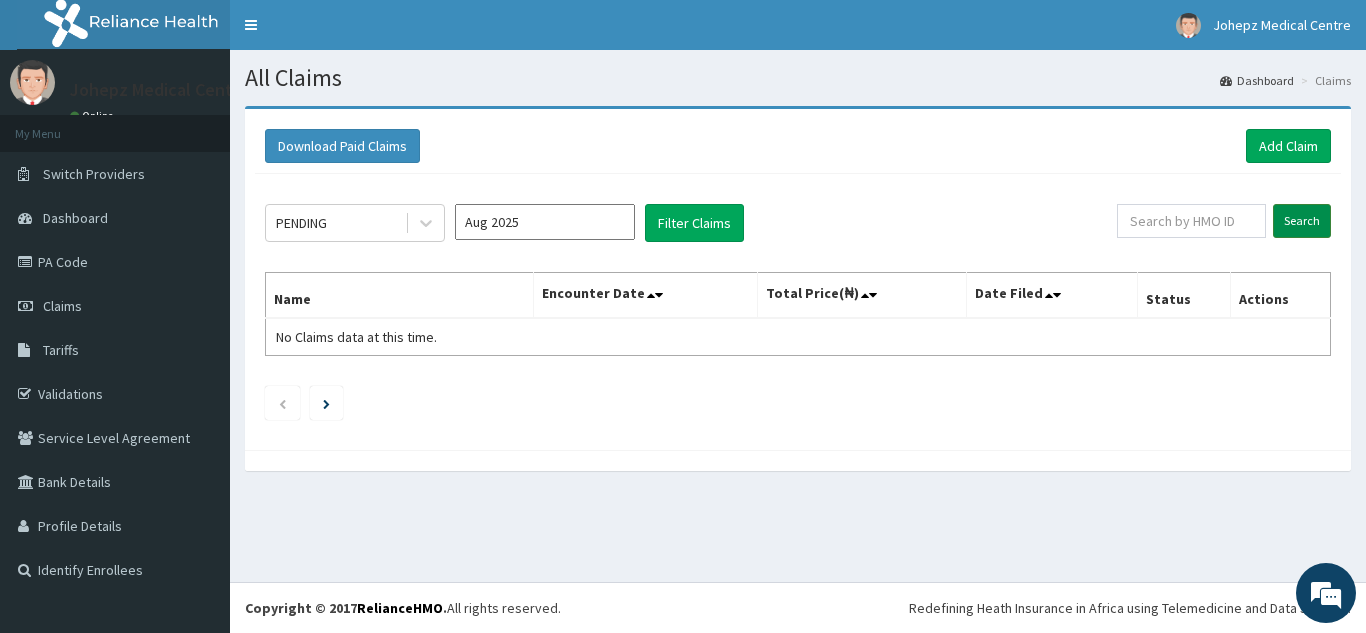 click on "Search" at bounding box center (1302, 221) 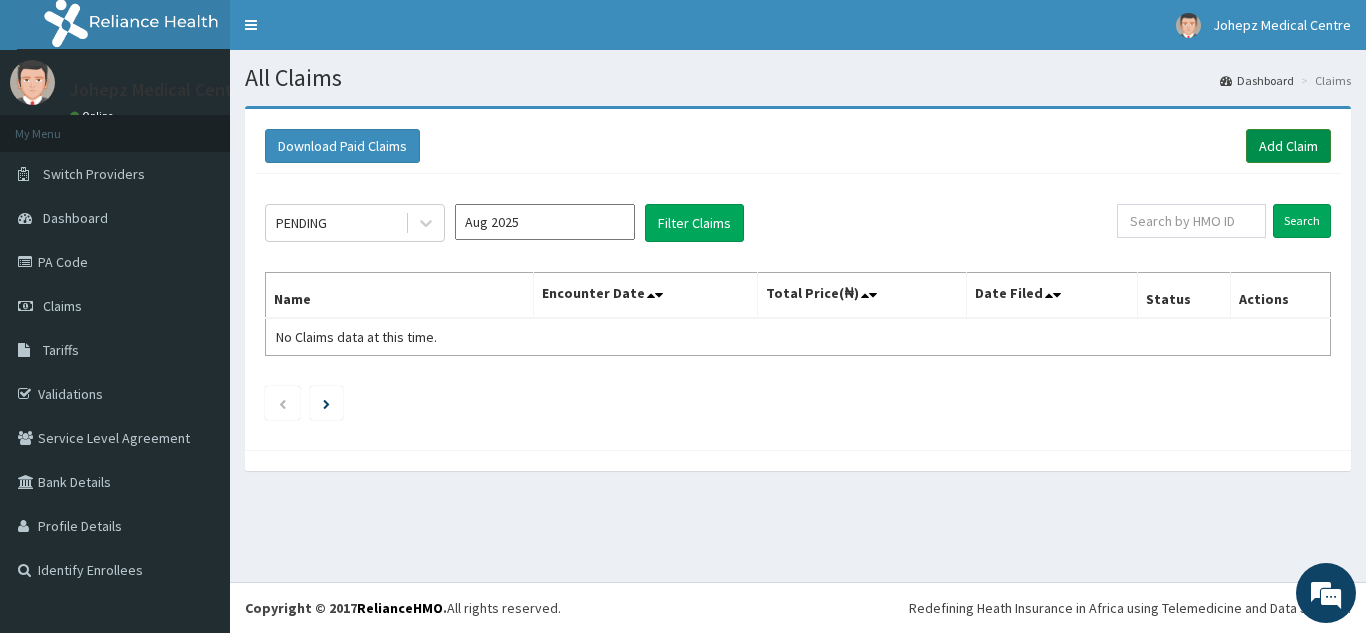 click on "Add Claim" at bounding box center (1288, 146) 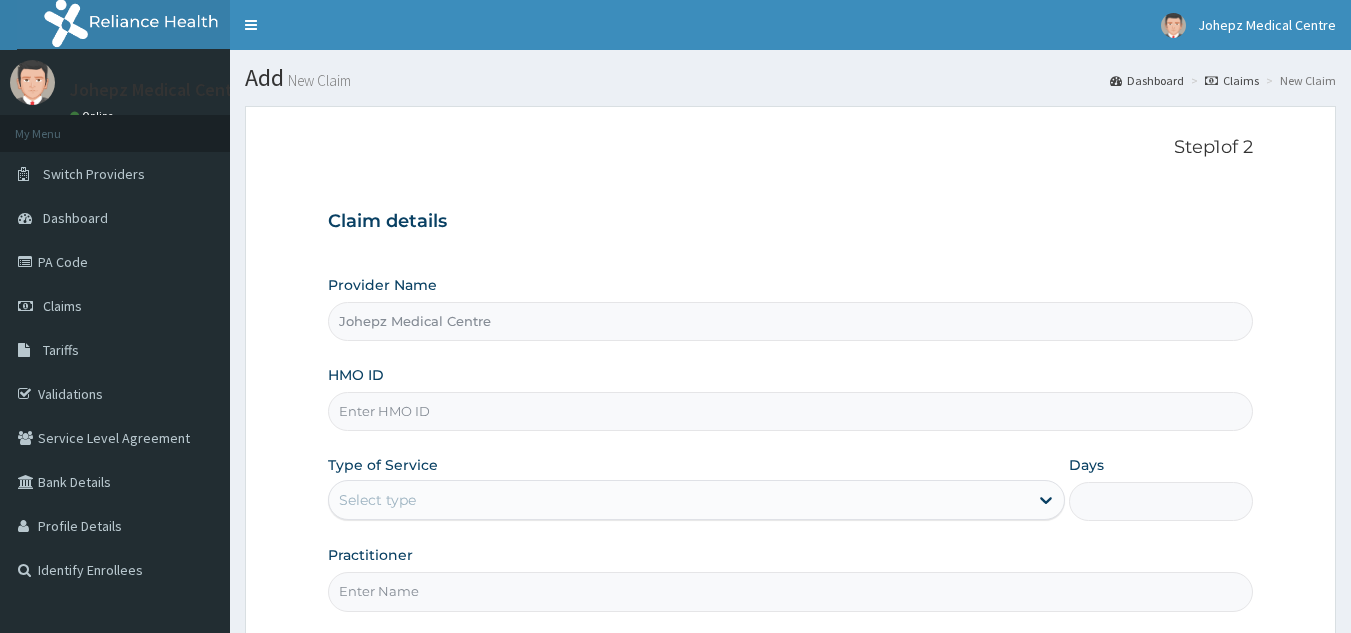 scroll, scrollTop: 0, scrollLeft: 0, axis: both 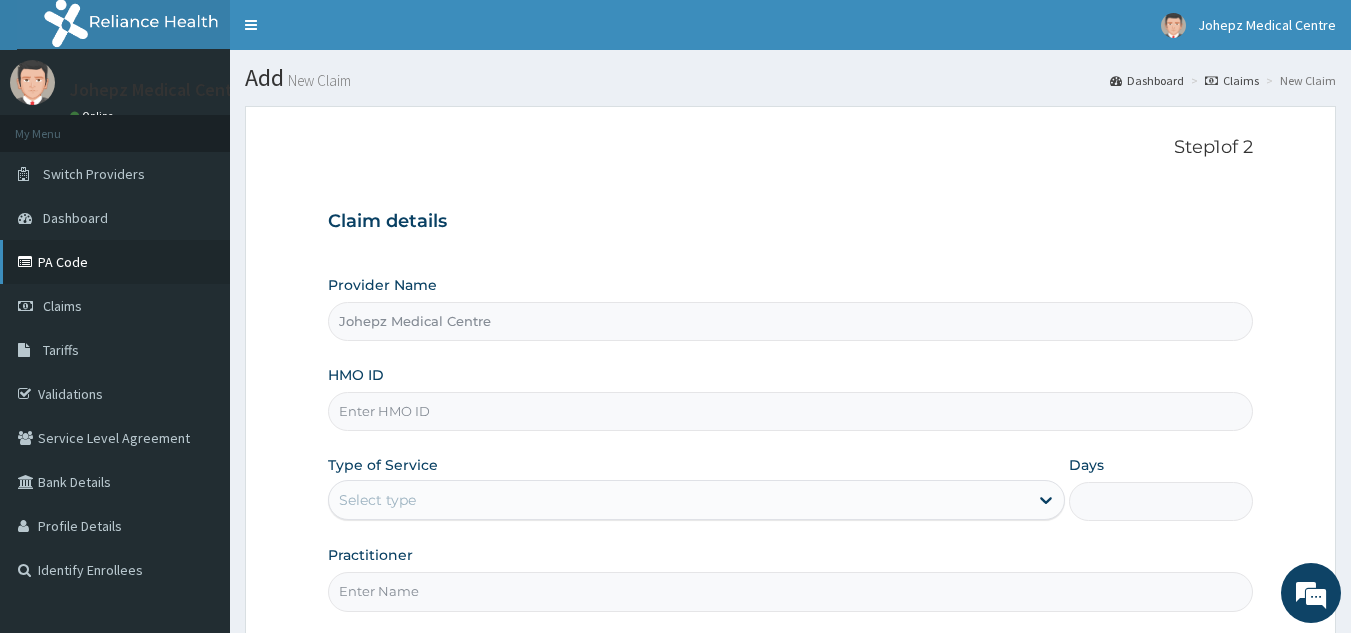 click on "PA Code" at bounding box center (115, 262) 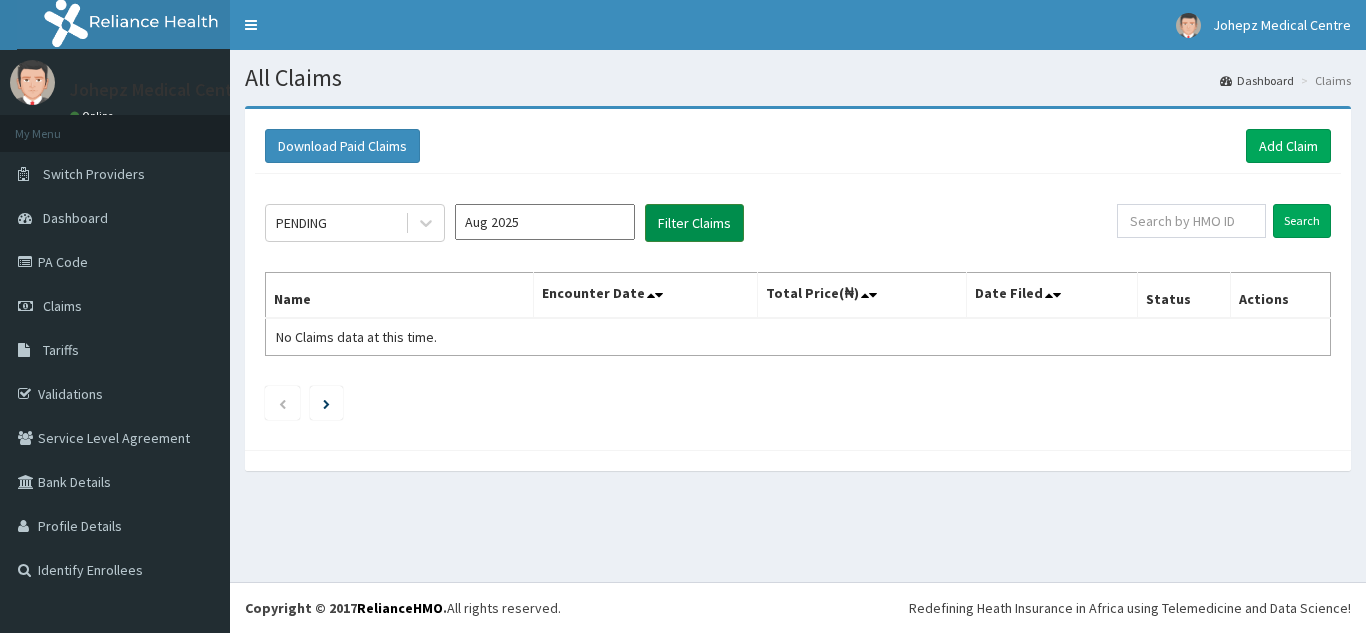 scroll, scrollTop: 0, scrollLeft: 0, axis: both 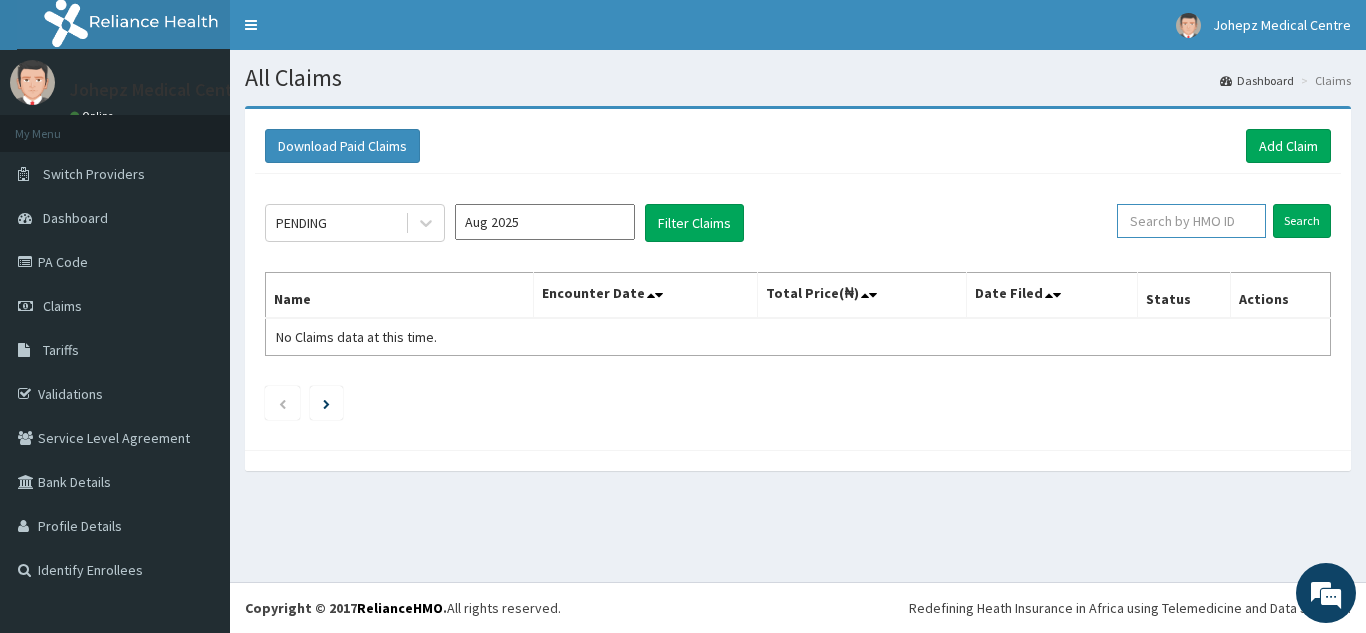 click at bounding box center (1191, 221) 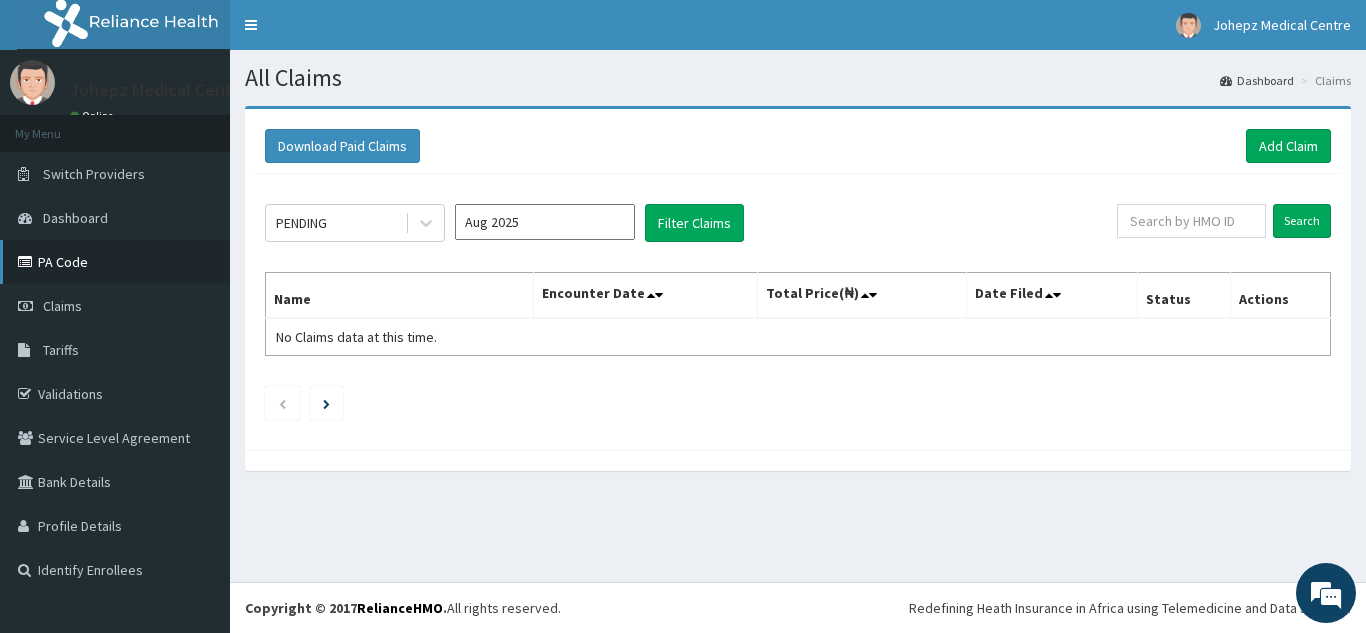 click on "PA Code" at bounding box center [115, 262] 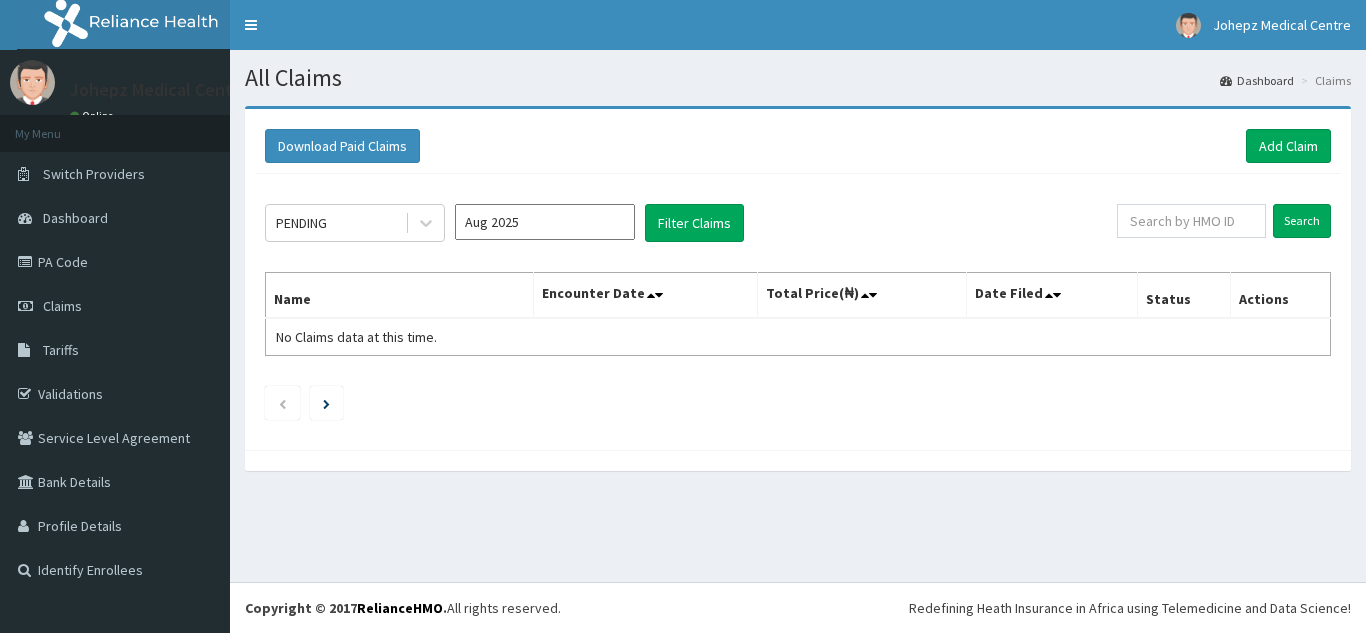 scroll, scrollTop: 0, scrollLeft: 0, axis: both 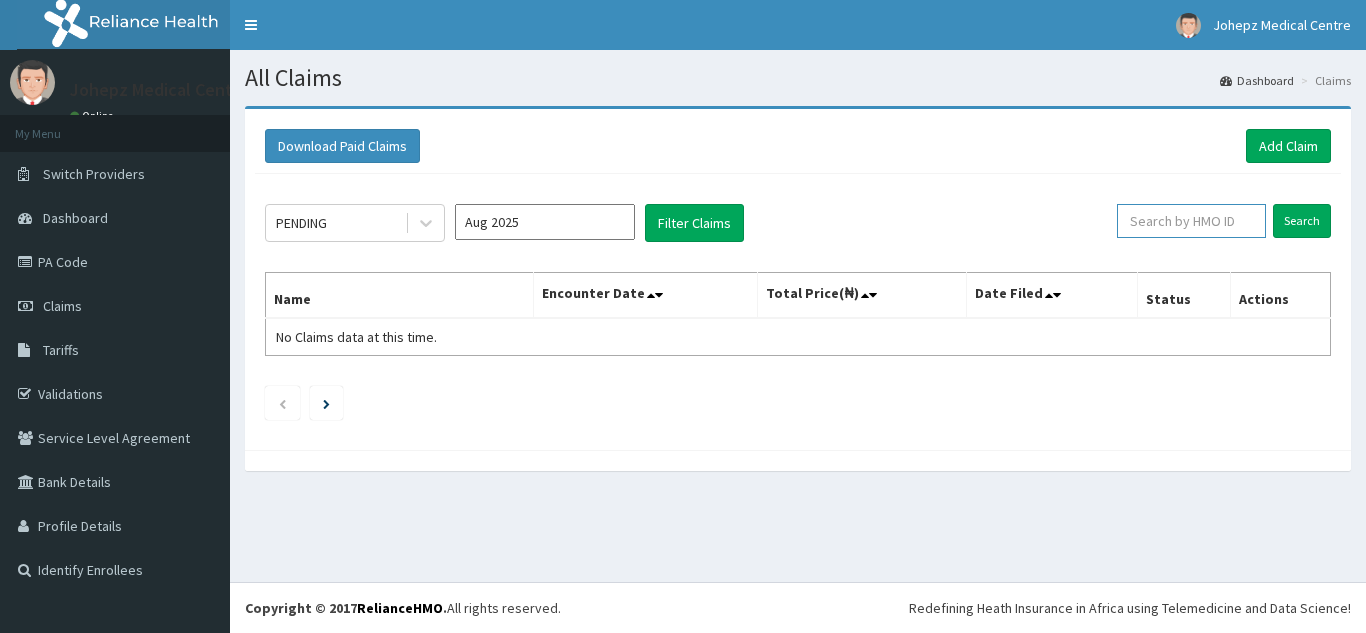 click at bounding box center [1191, 221] 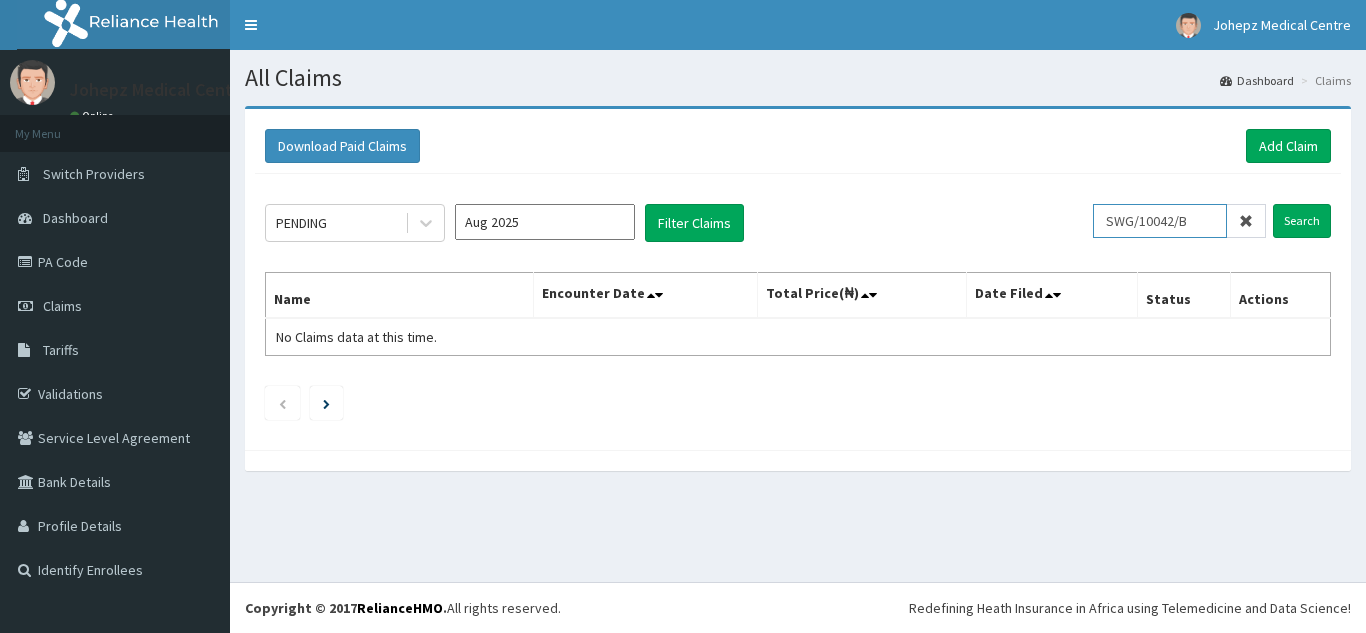 click on "SWG/10042/B" at bounding box center [1160, 221] 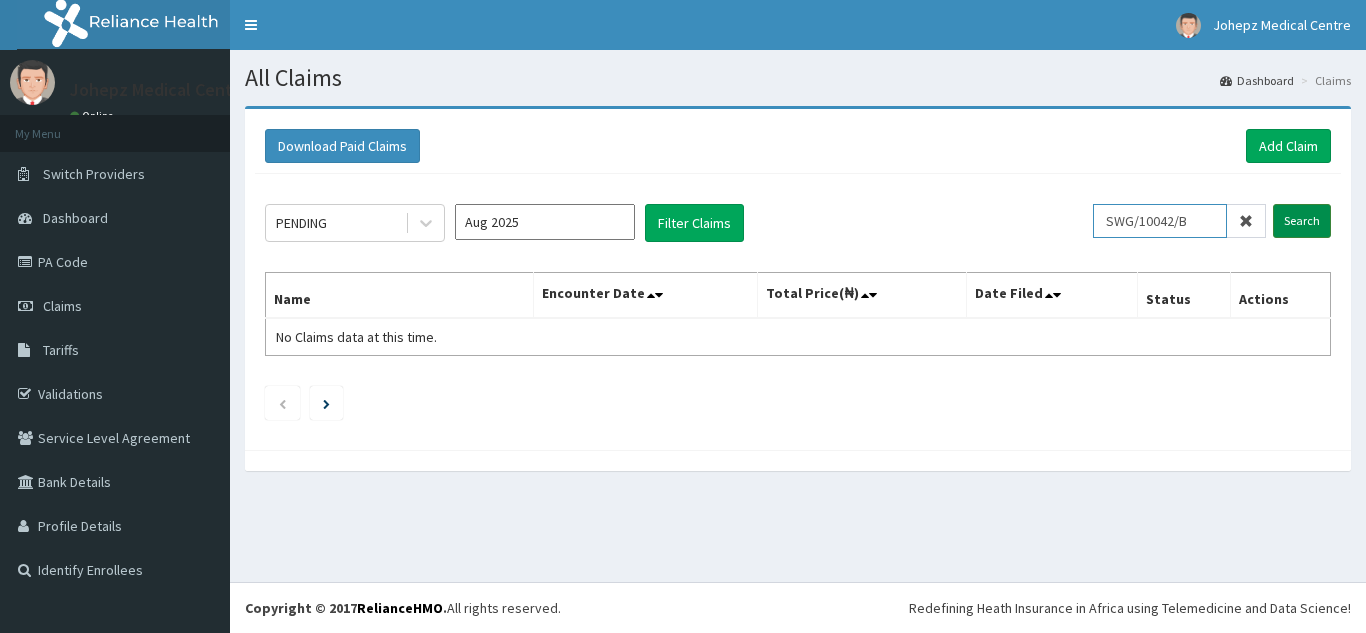 type on "SWG/10042/B" 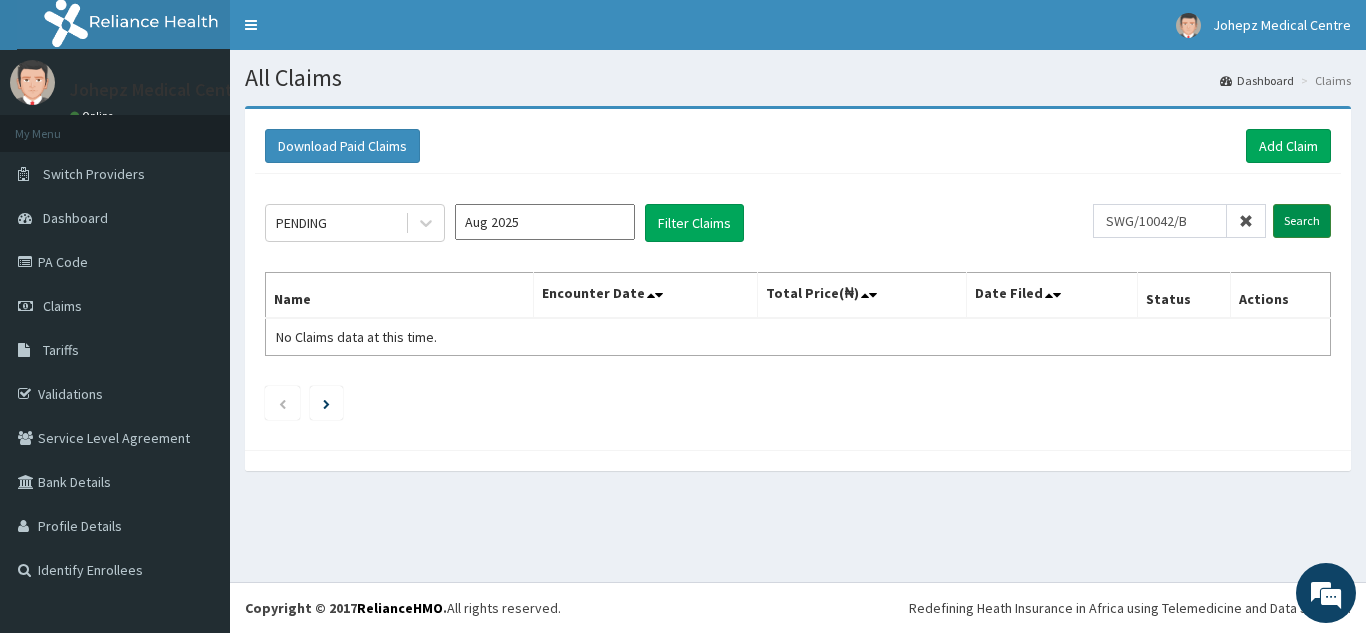 click on "Search" at bounding box center (1302, 221) 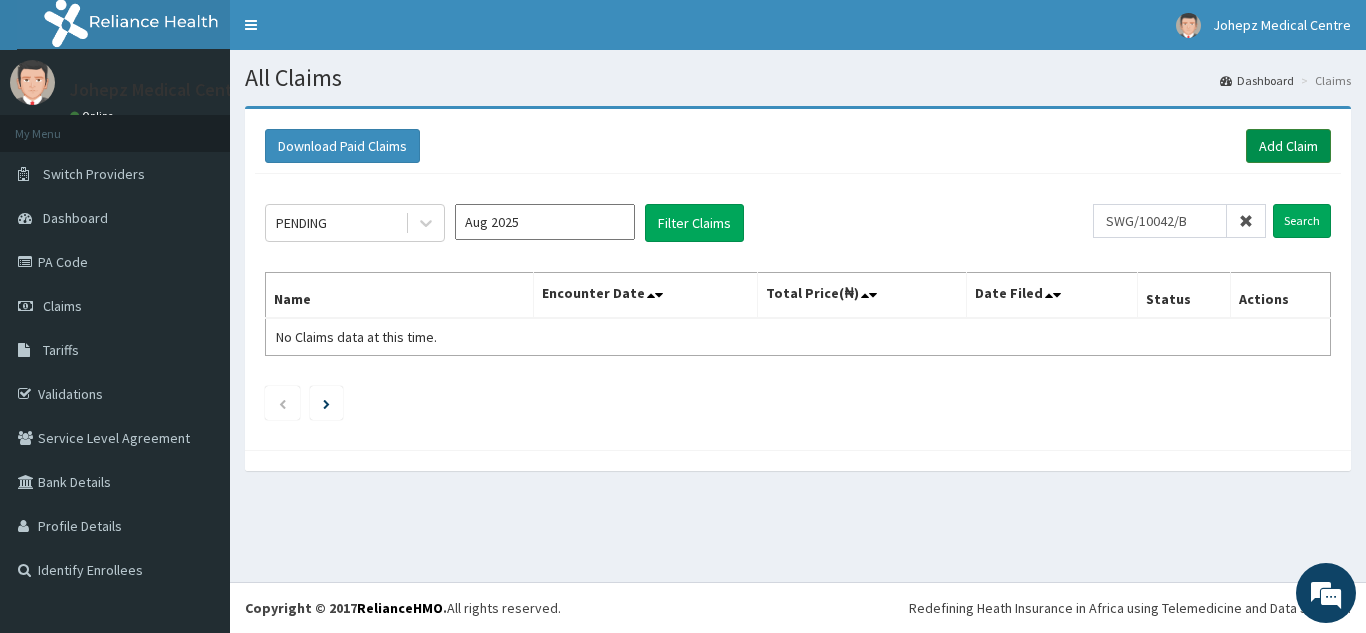 click on "Add Claim" at bounding box center (1288, 146) 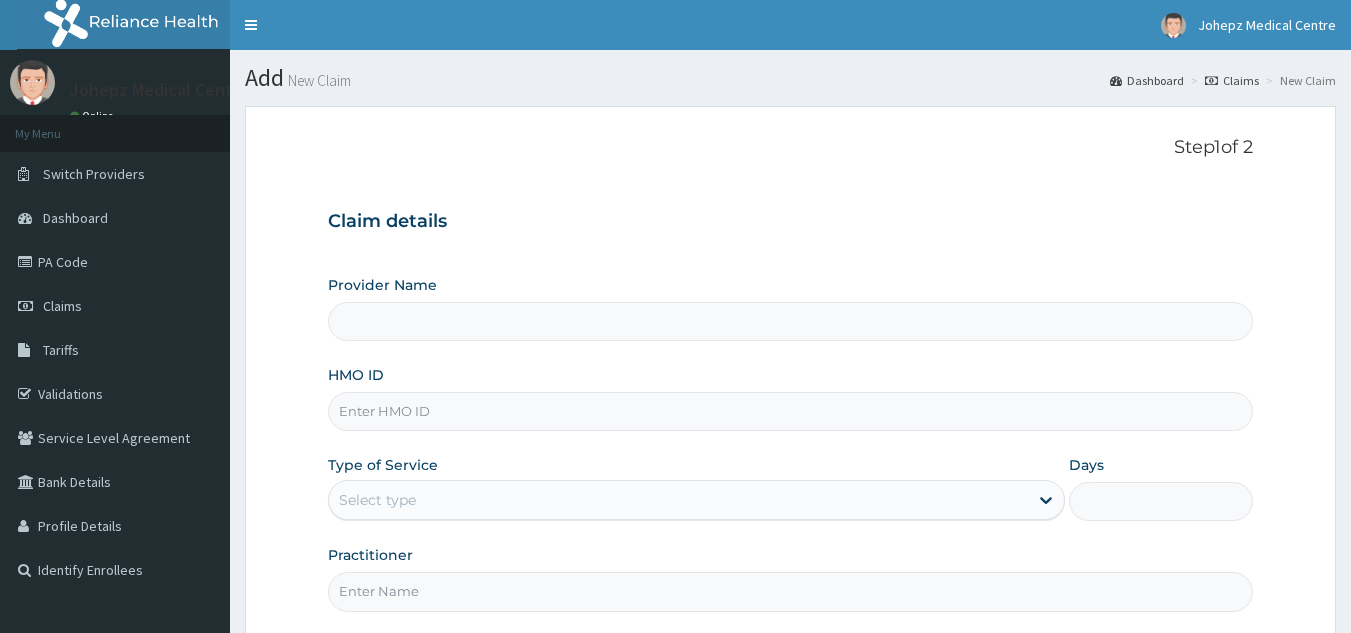 scroll, scrollTop: 0, scrollLeft: 0, axis: both 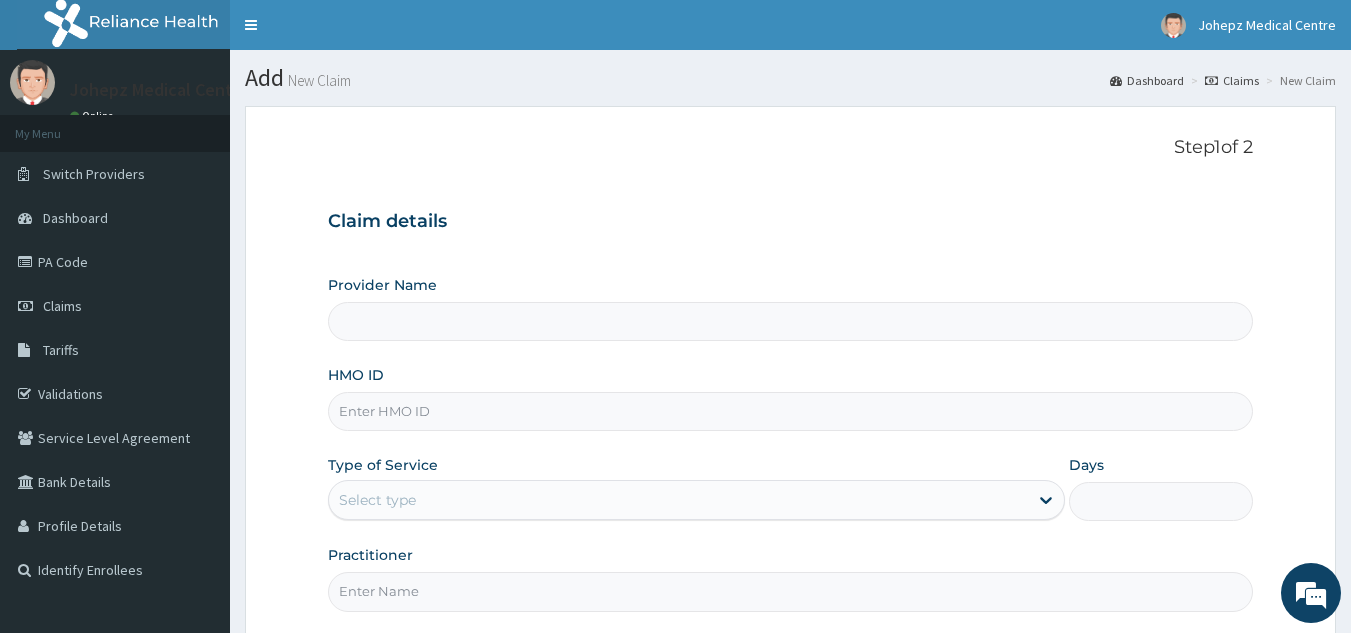 paste on "SWG/10042/B" 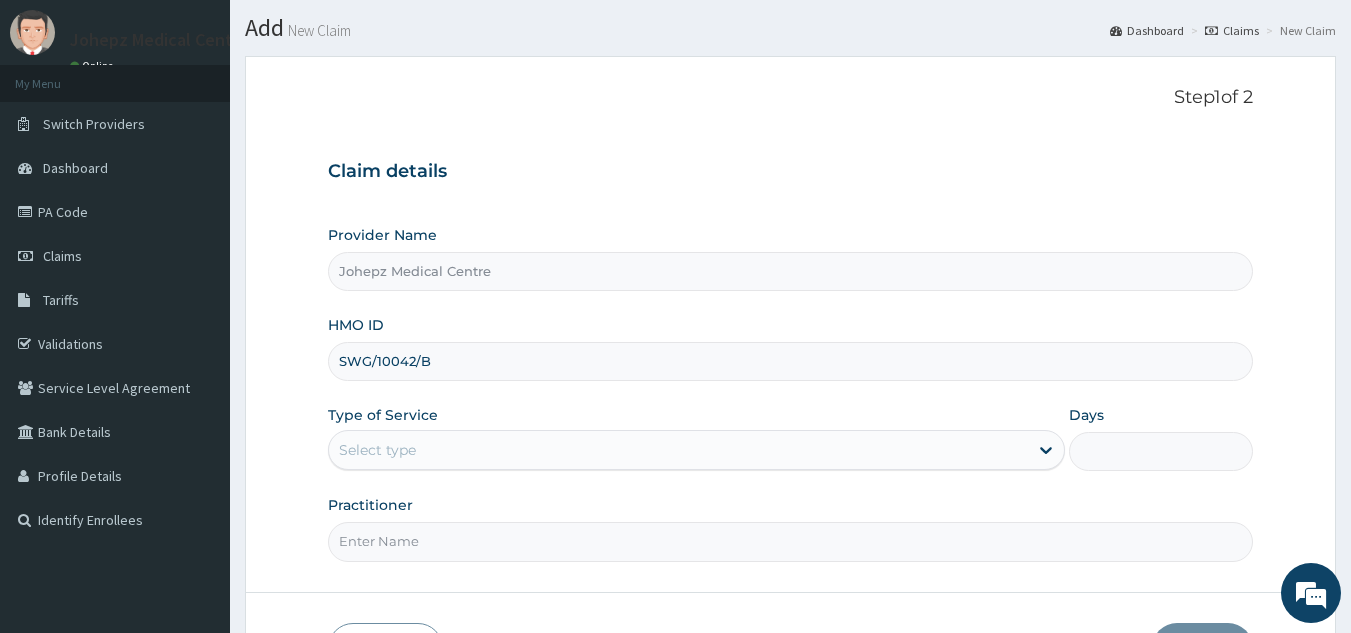 scroll, scrollTop: 109, scrollLeft: 0, axis: vertical 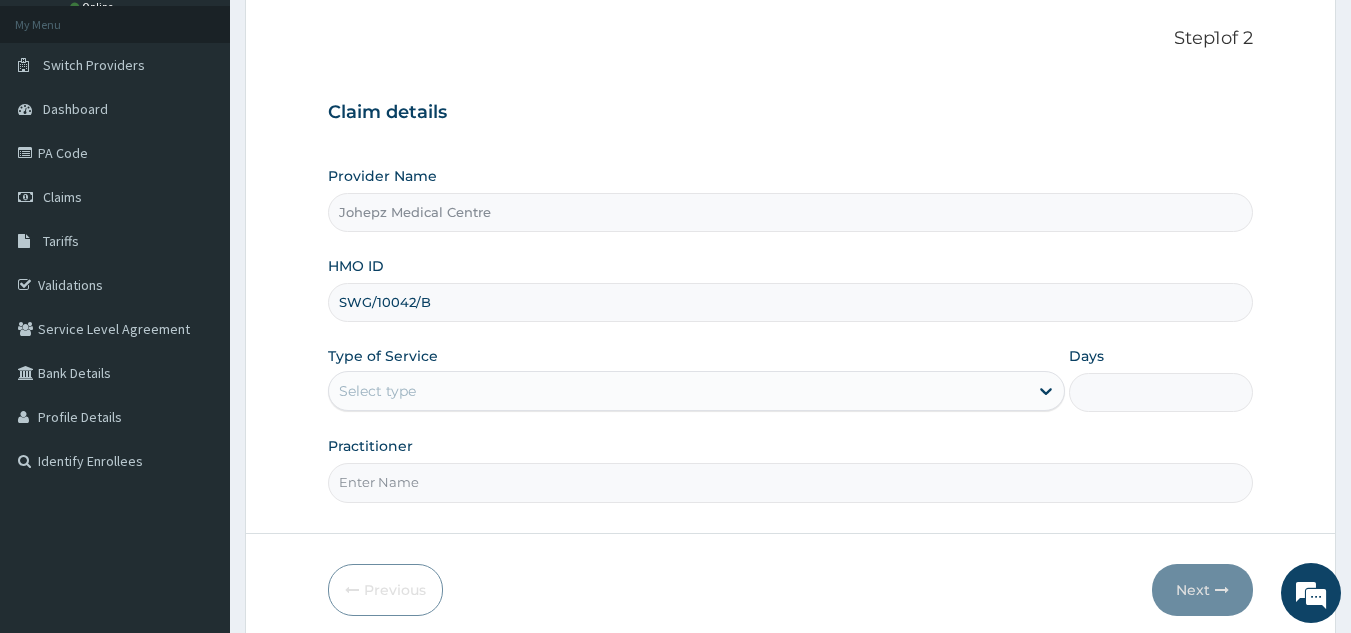 type on "SWG/10042/B" 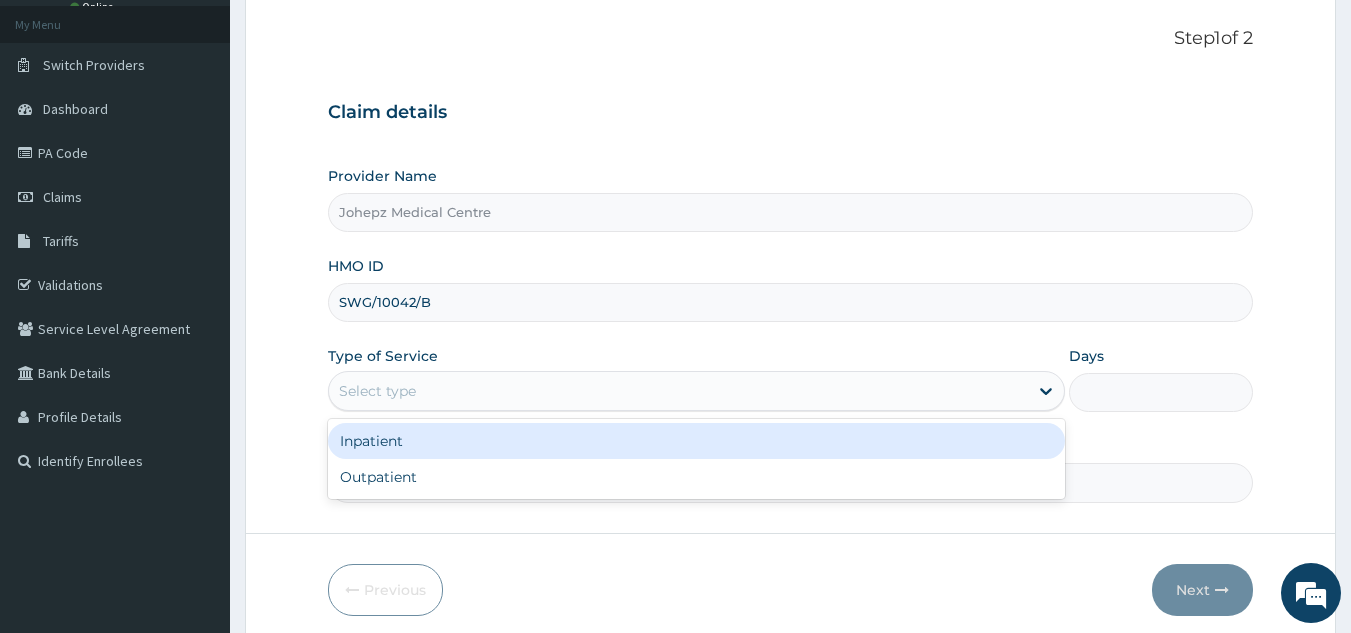 click on "Select type" at bounding box center (678, 391) 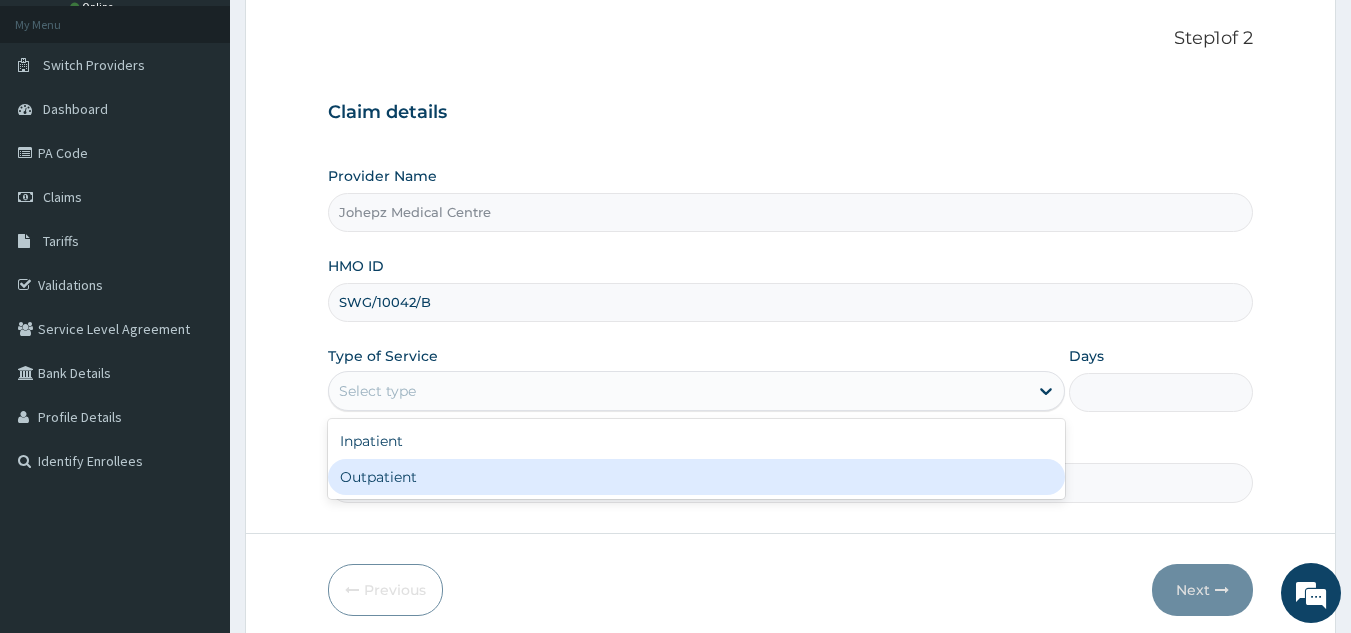 click on "Outpatient" at bounding box center (696, 477) 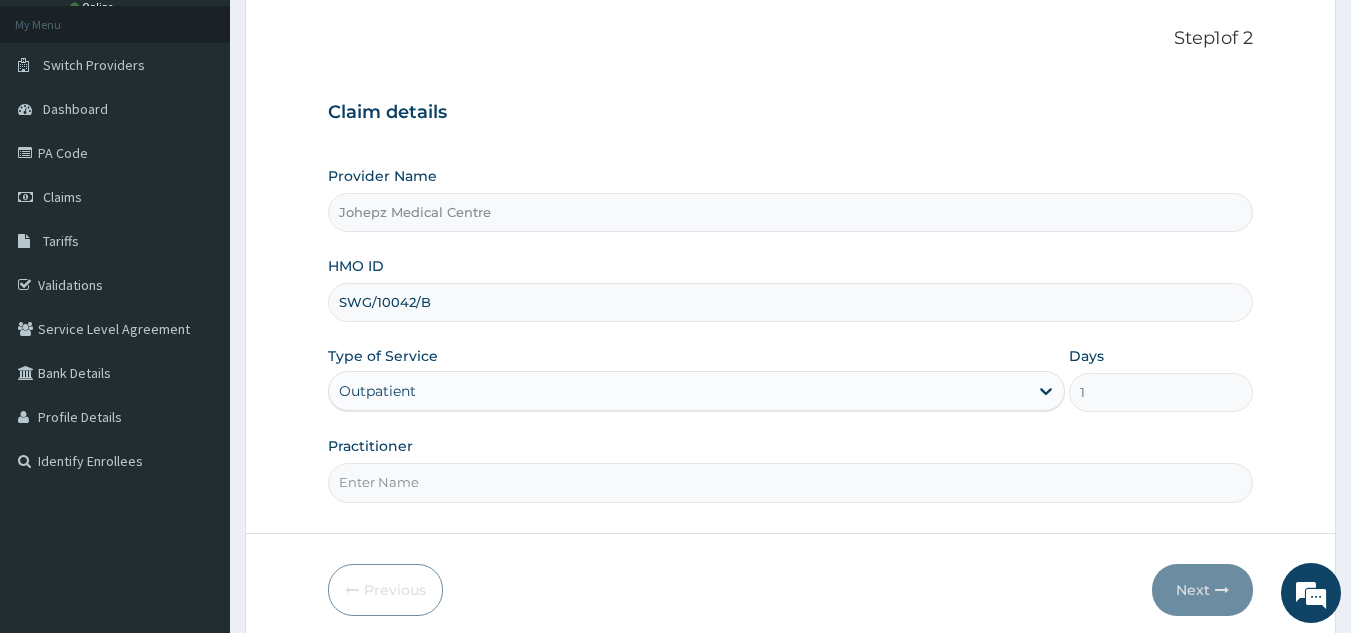 scroll, scrollTop: 0, scrollLeft: 0, axis: both 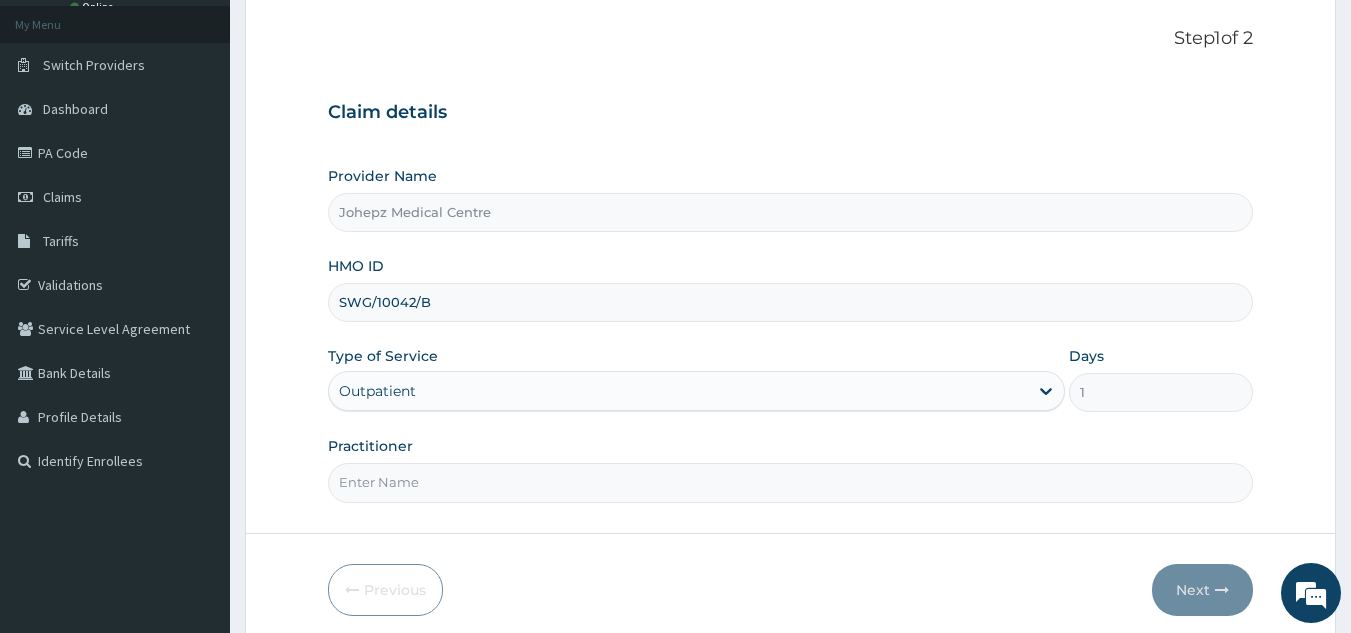 click on "Type of Service Outpatient" at bounding box center (696, 379) 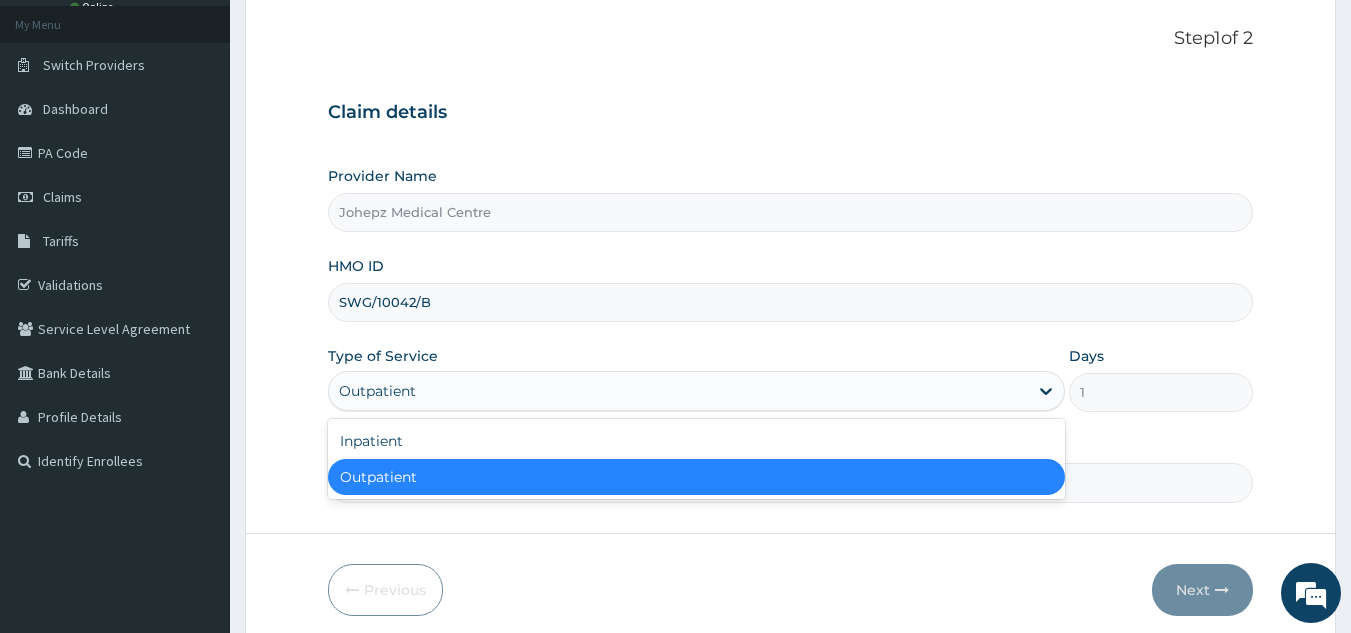 click on "Outpatient" at bounding box center (678, 391) 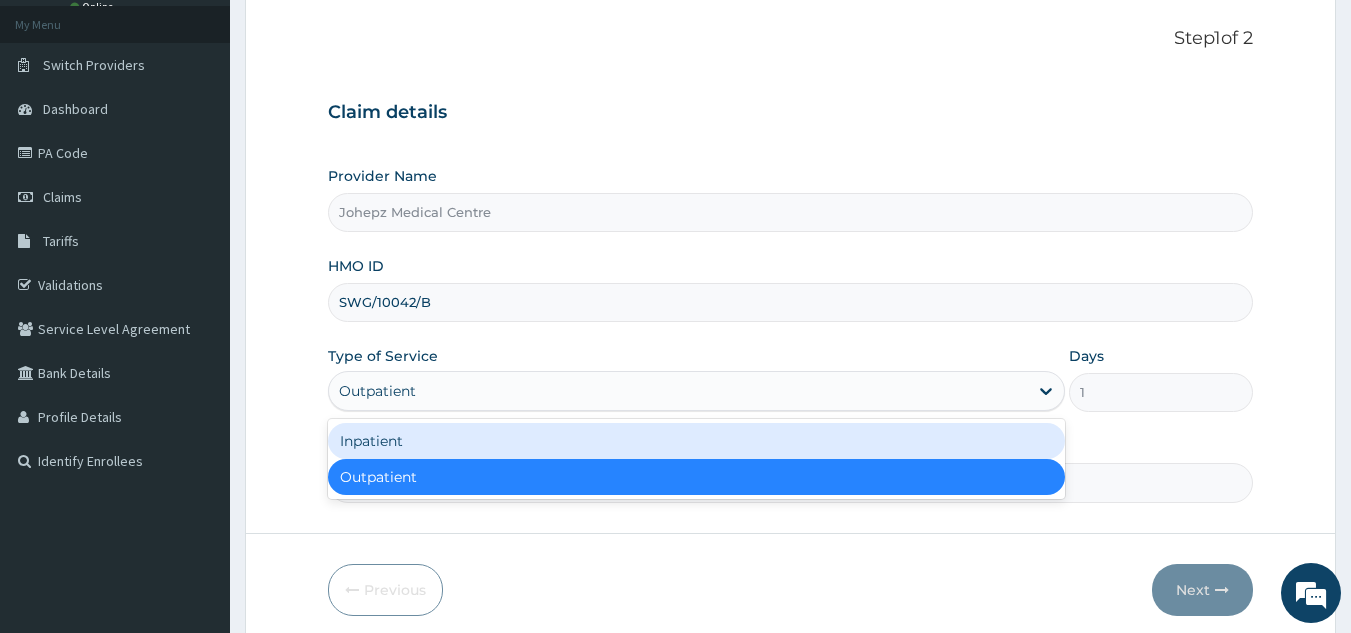 click on "Inpatient" at bounding box center (696, 441) 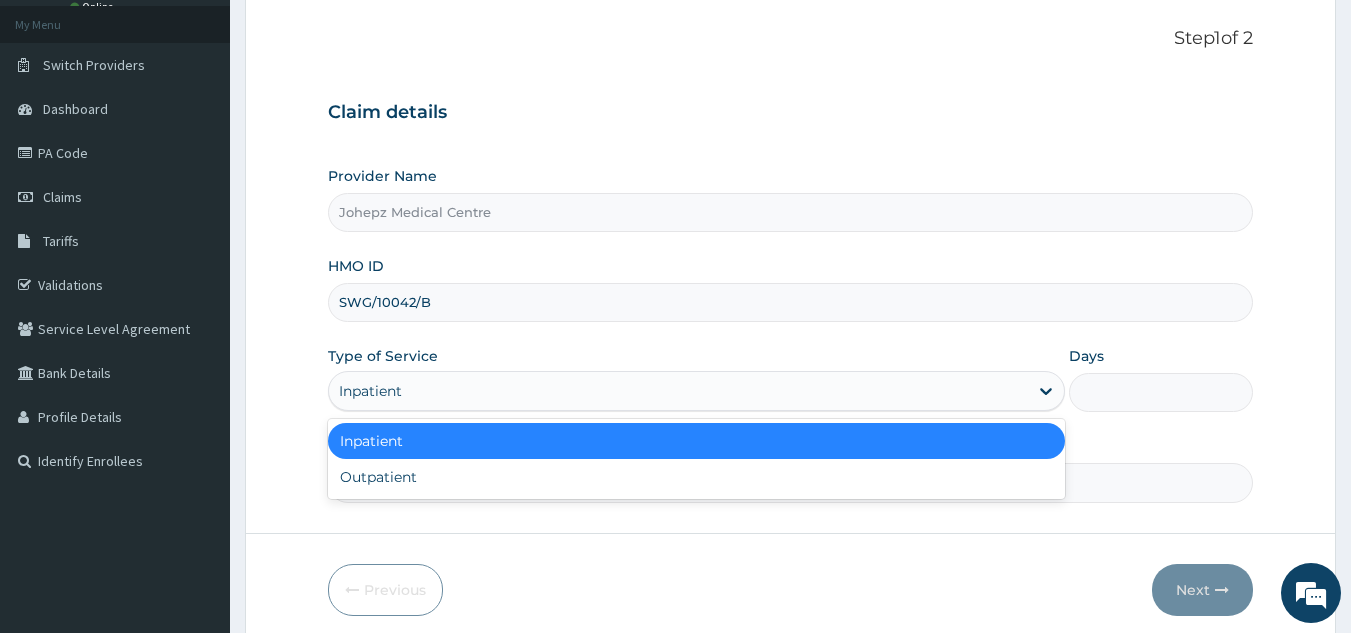 click on "Inpatient" at bounding box center (678, 391) 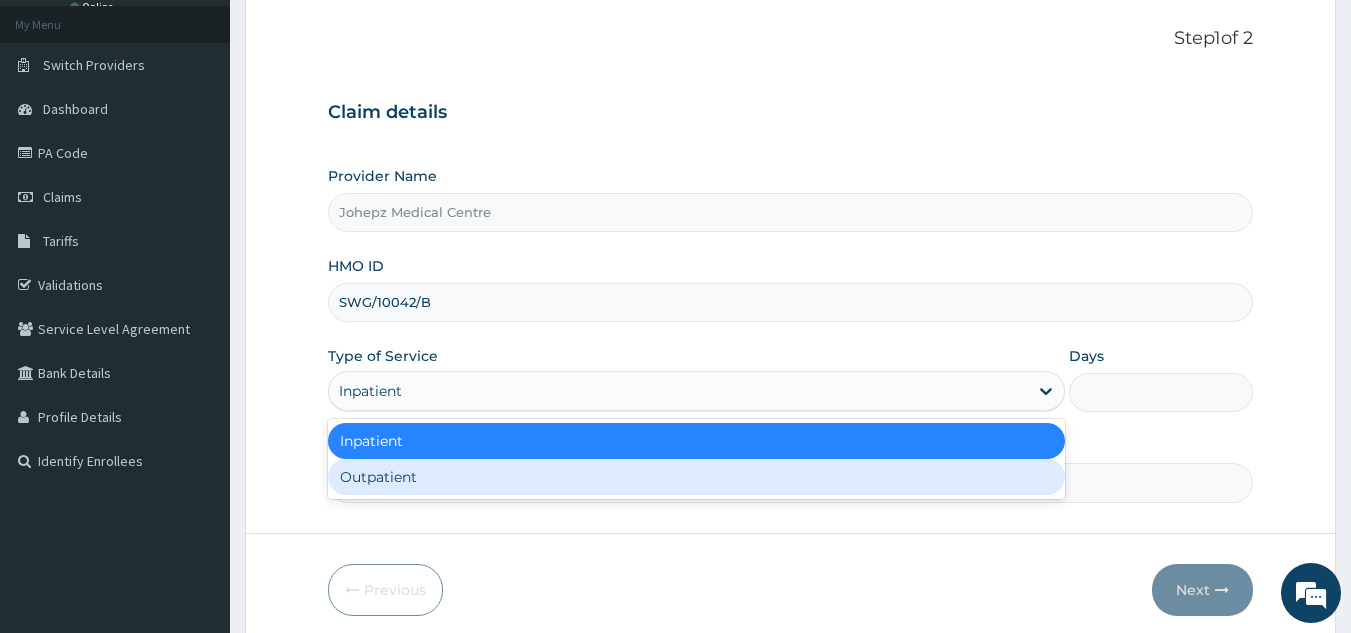 click on "Outpatient" at bounding box center [696, 477] 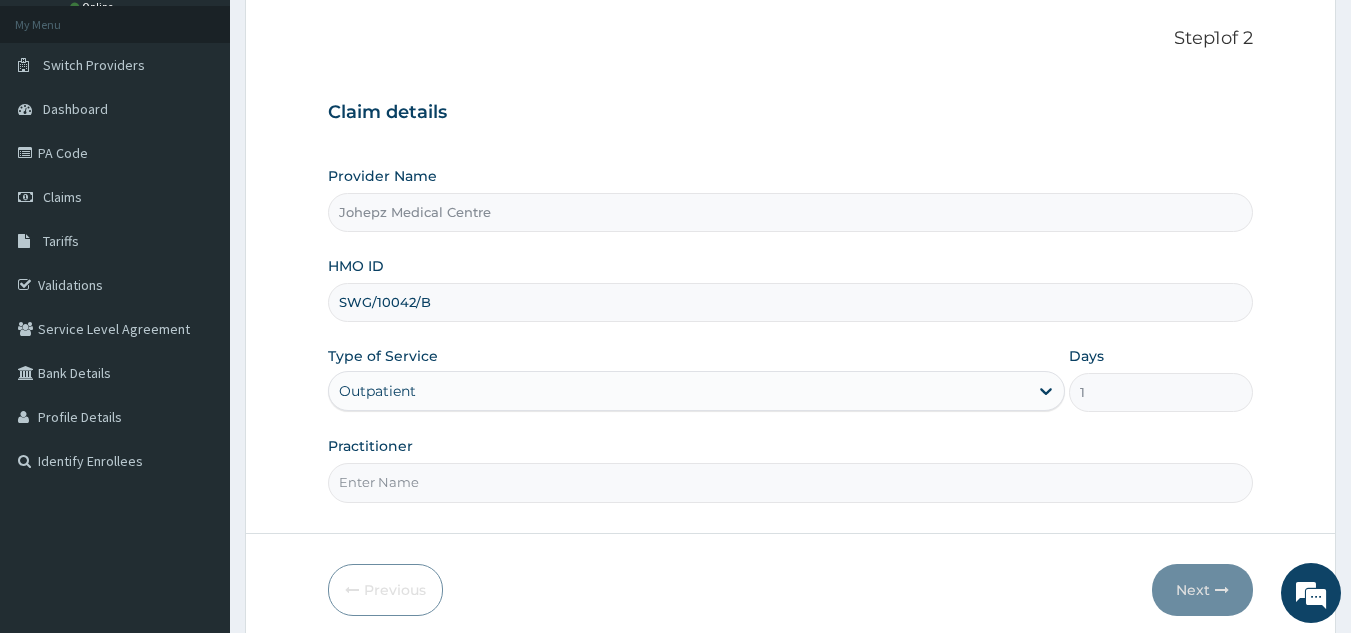 click on "Practitioner" at bounding box center (791, 482) 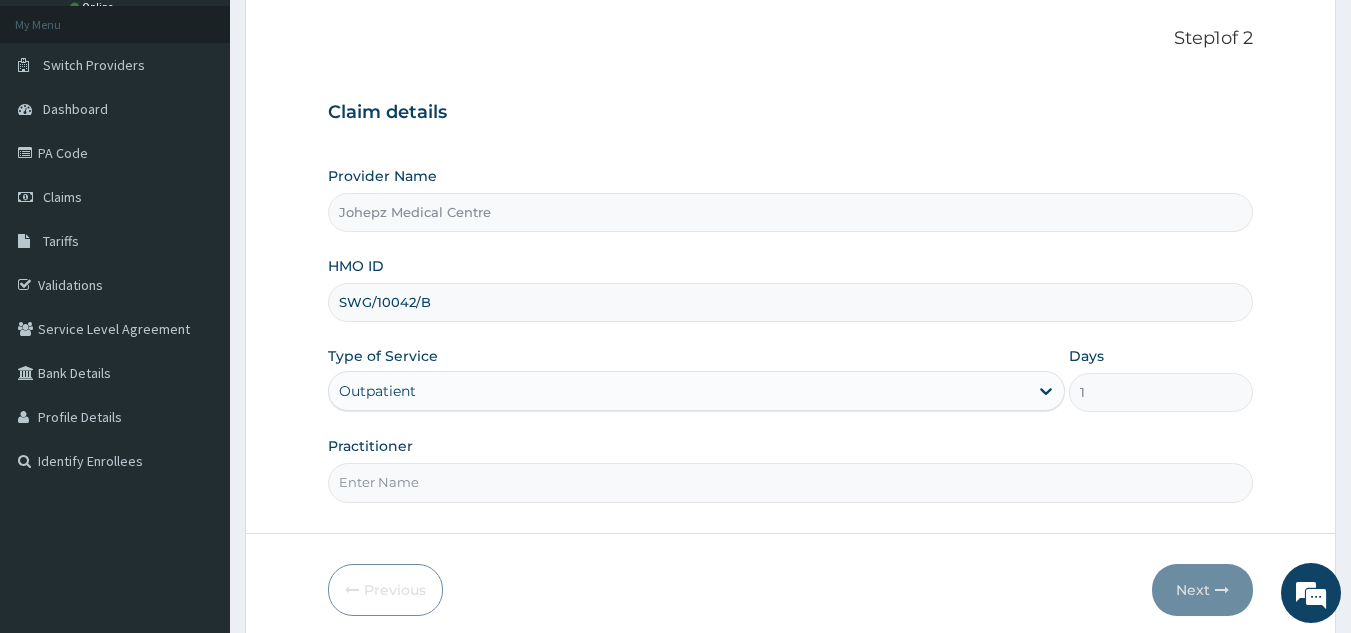 type on "[TITLE] [LAST]" 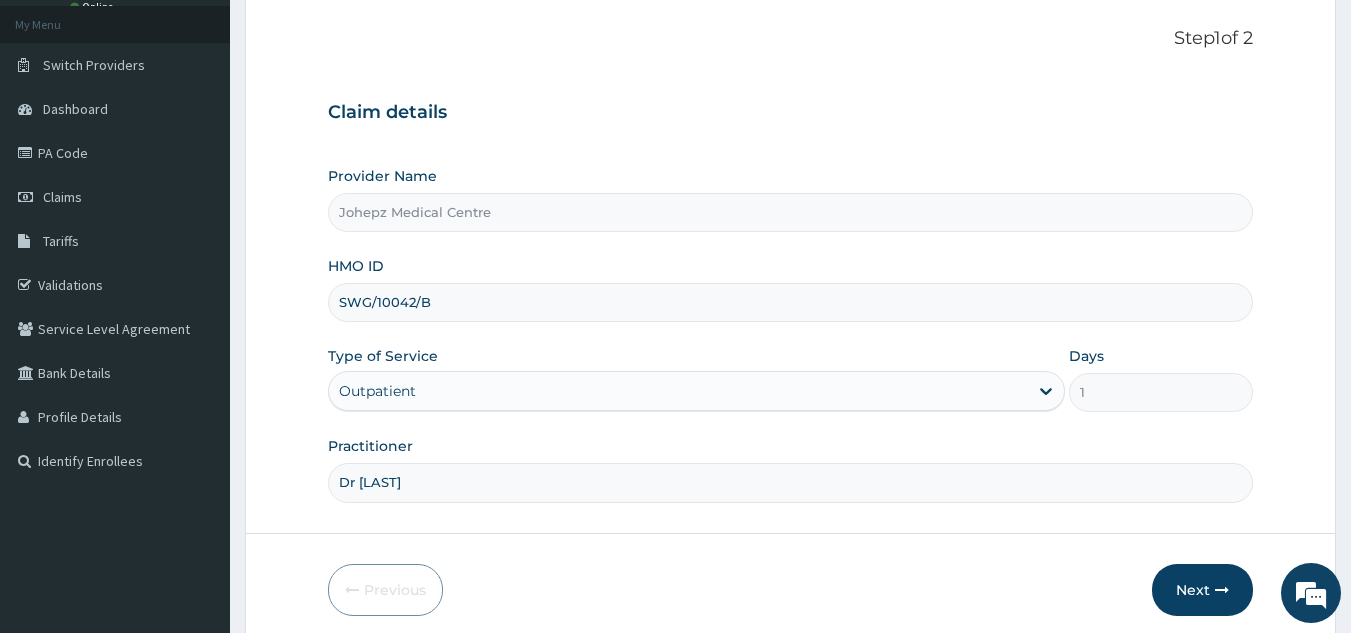 scroll, scrollTop: 189, scrollLeft: 0, axis: vertical 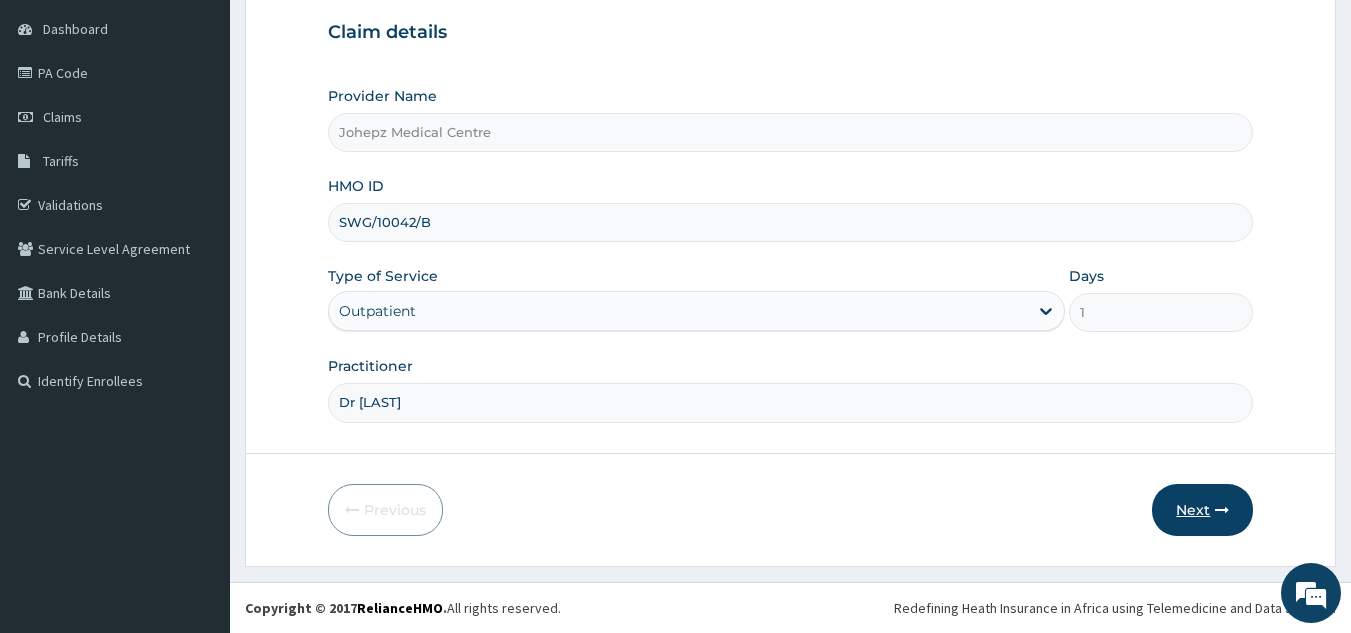 click on "Next" at bounding box center [1202, 510] 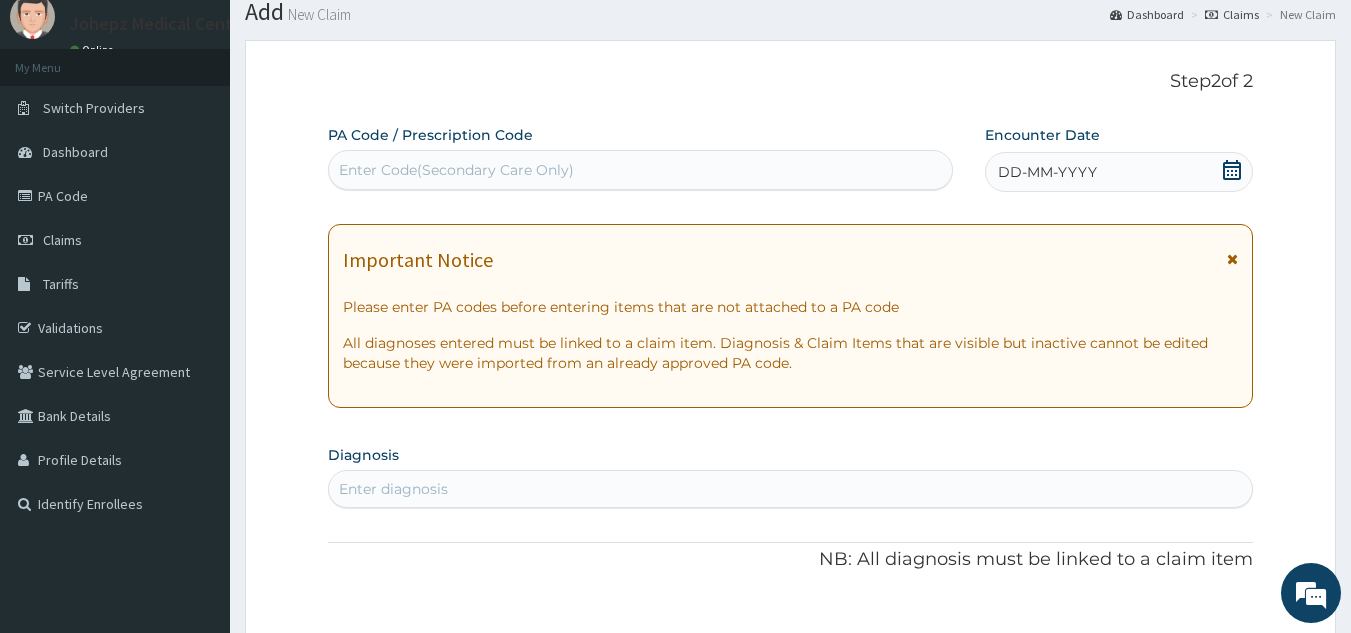 scroll, scrollTop: 0, scrollLeft: 0, axis: both 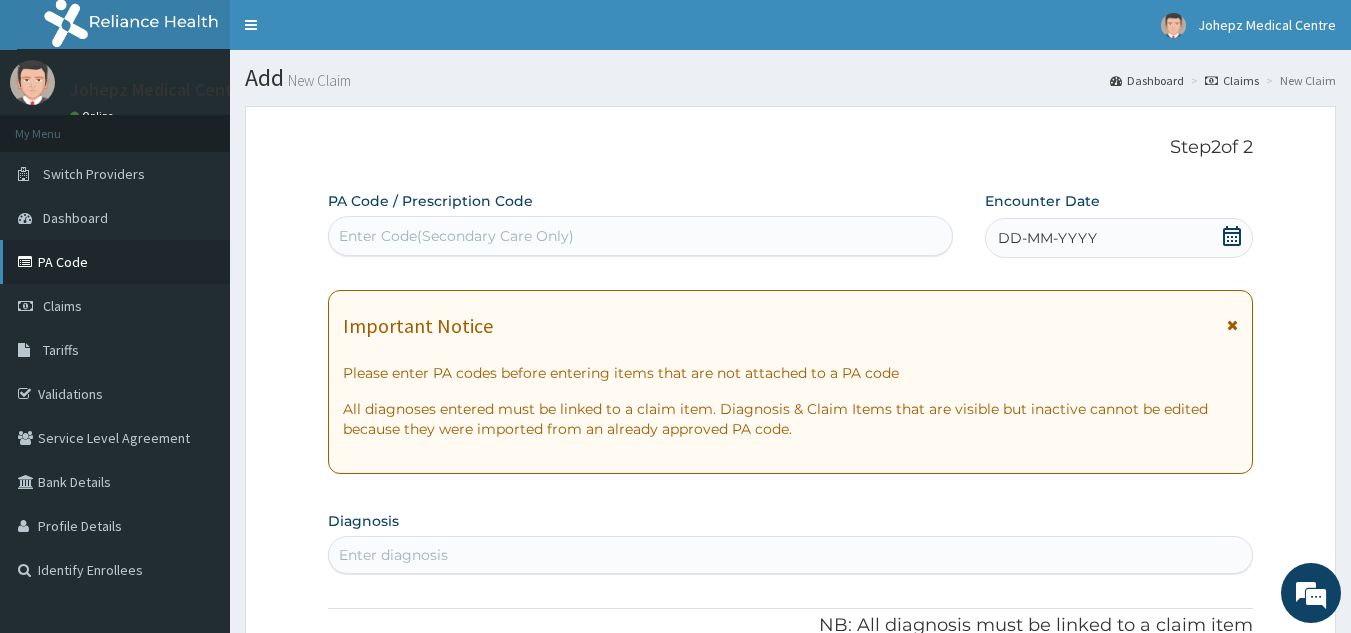 click on "PA Code" at bounding box center [115, 262] 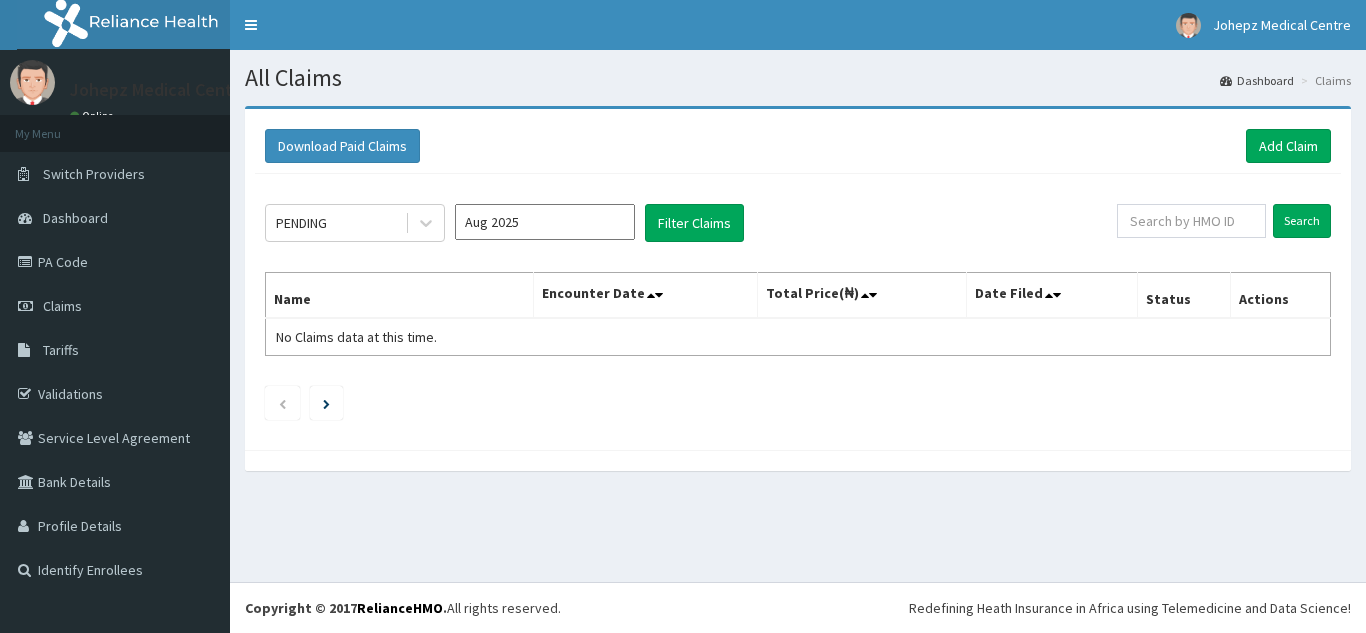 scroll, scrollTop: 0, scrollLeft: 0, axis: both 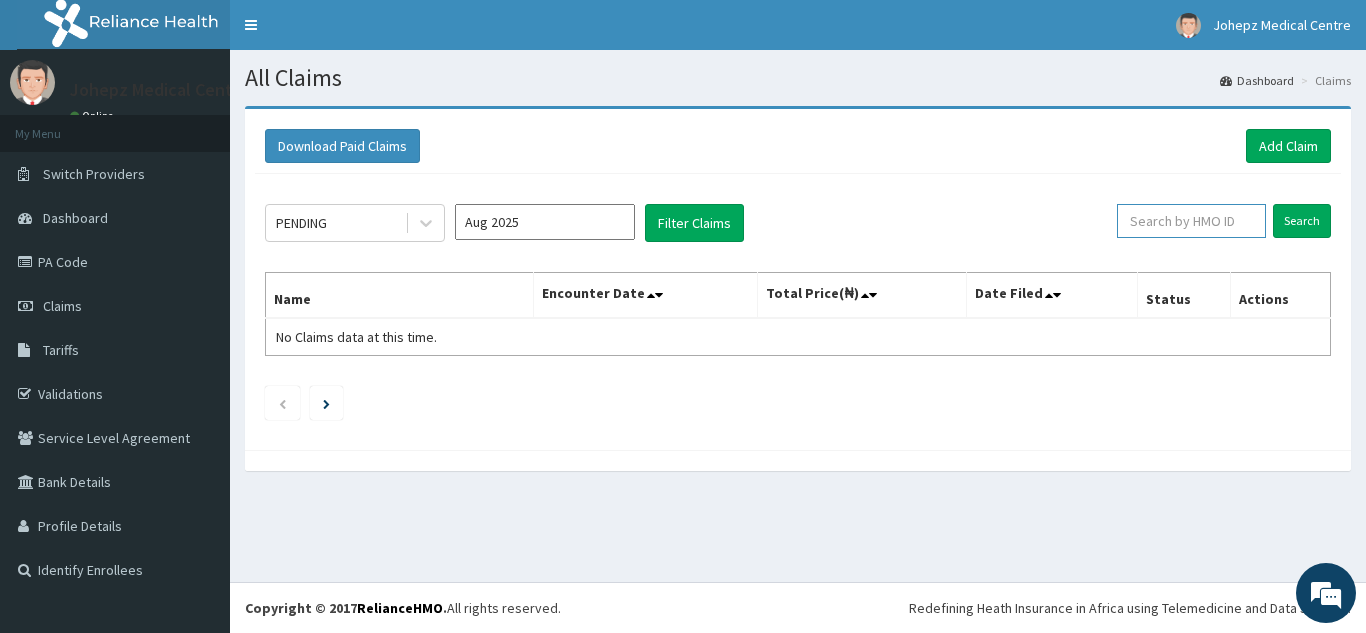 click at bounding box center [1191, 221] 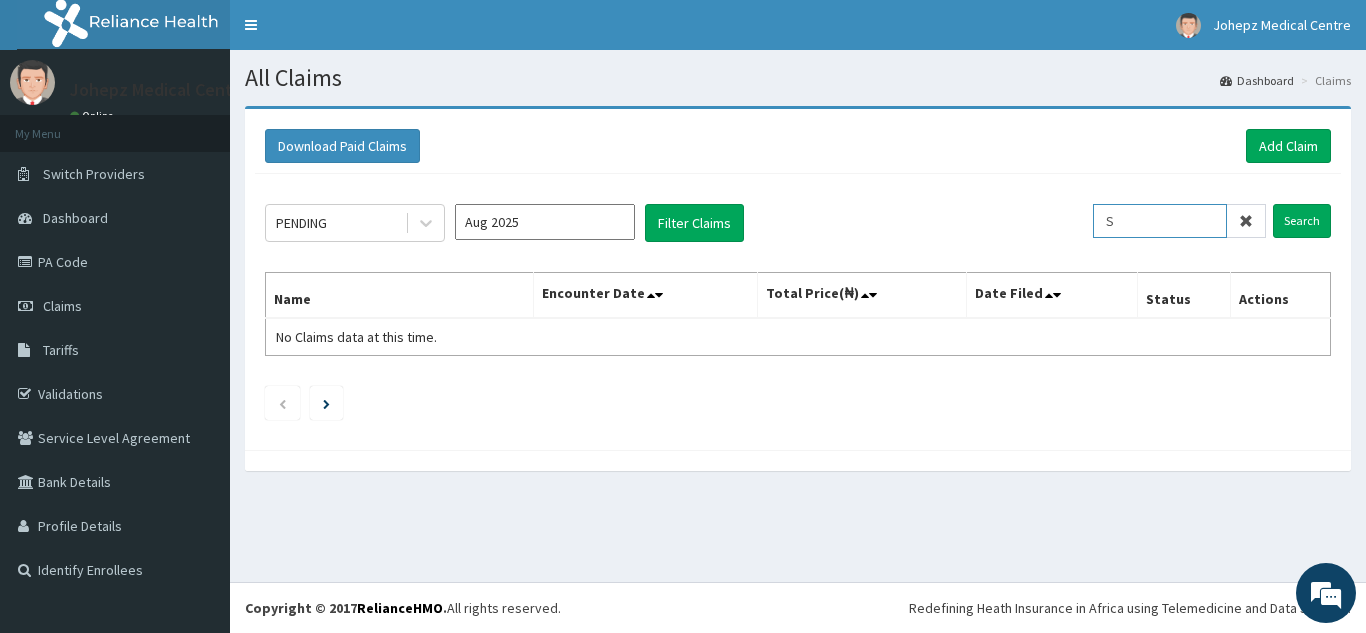 scroll, scrollTop: 0, scrollLeft: 0, axis: both 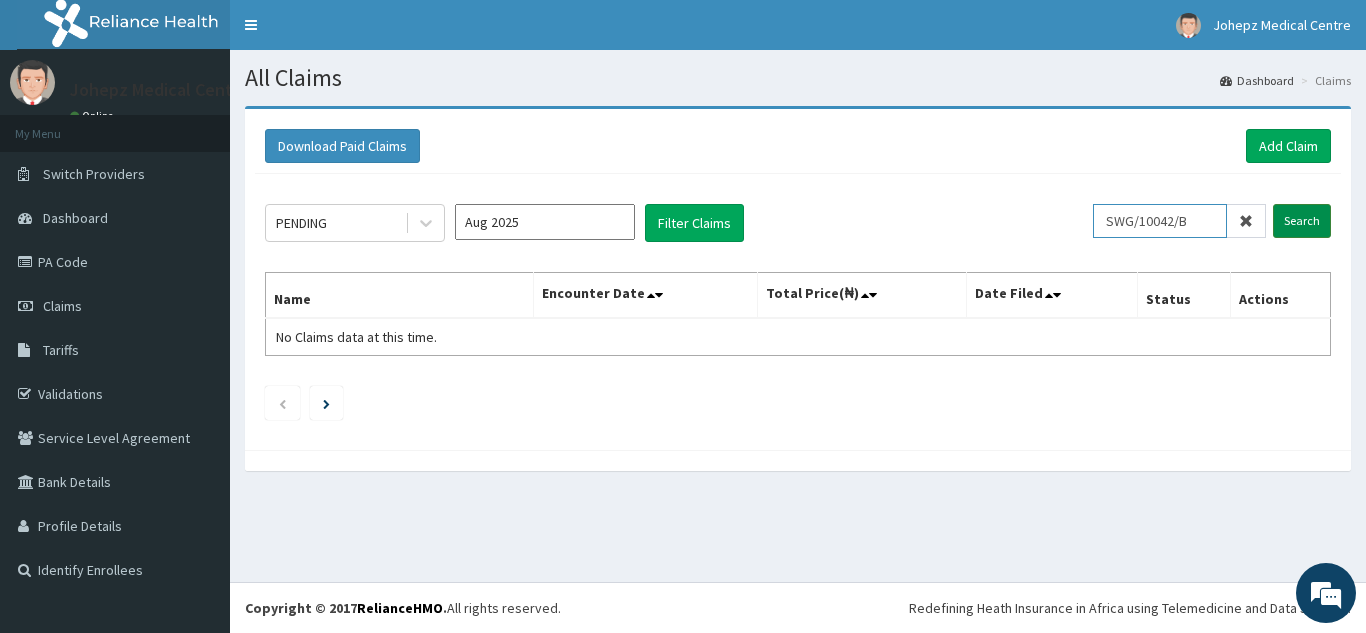 type on "SWG/10042/B" 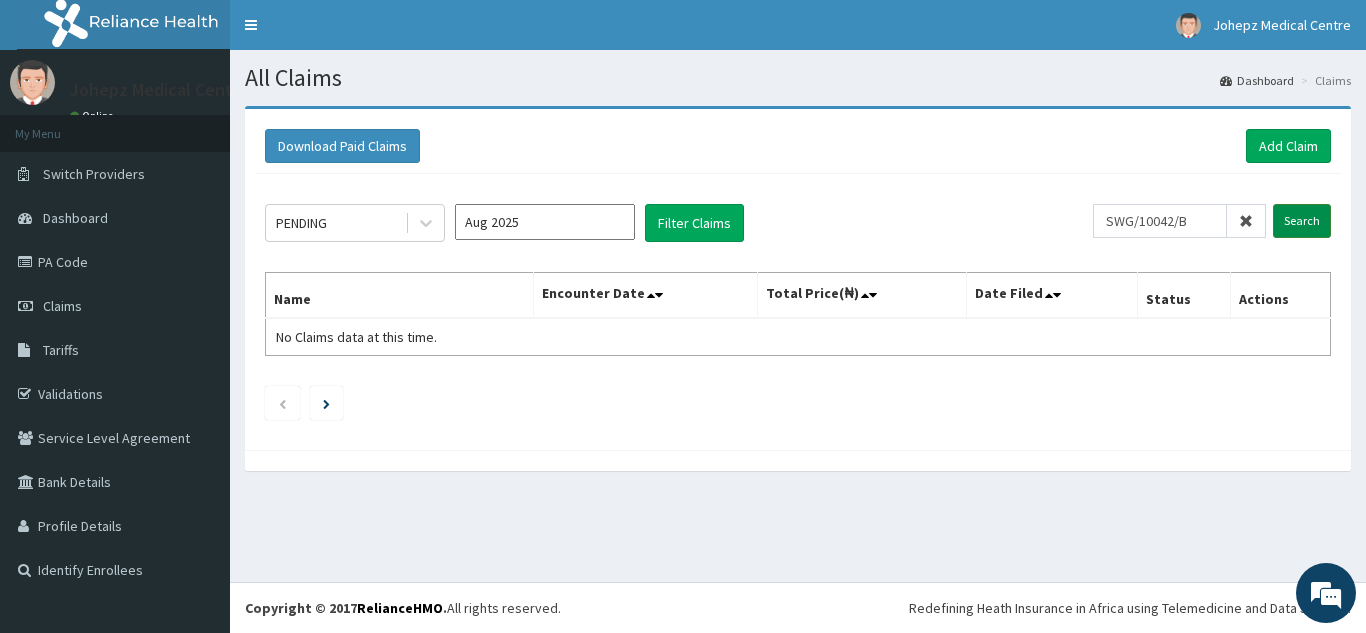 click on "Search" at bounding box center (1302, 221) 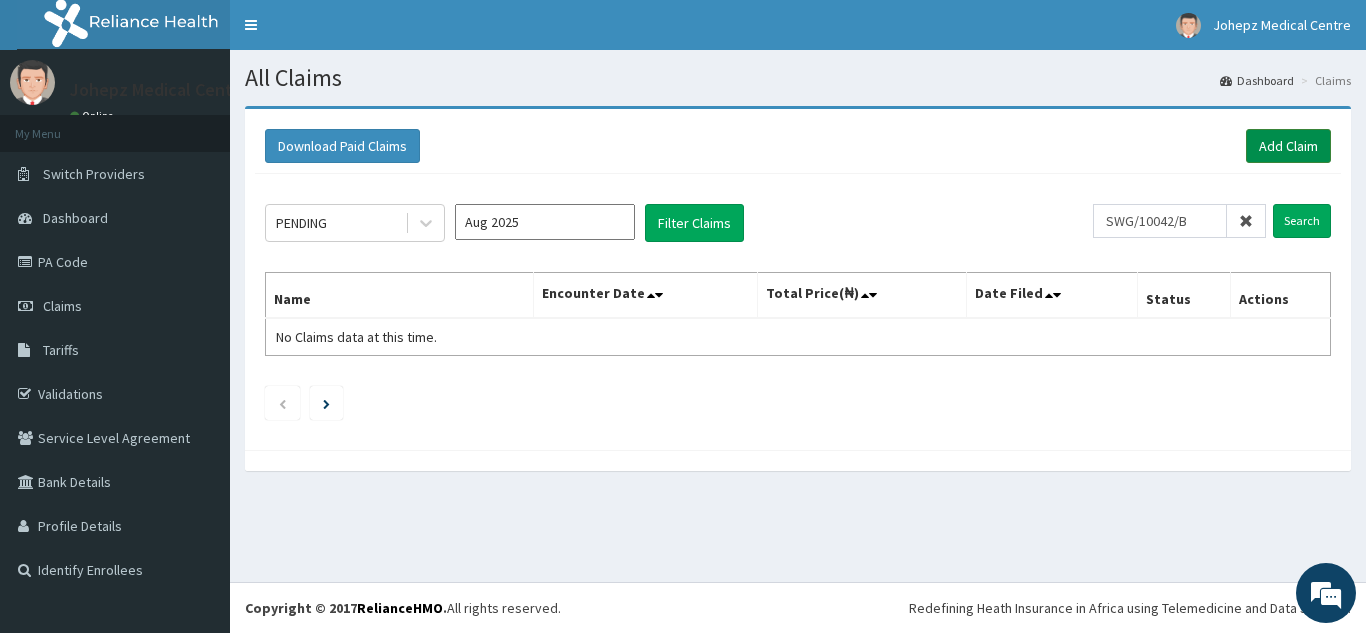 click on "Add Claim" at bounding box center (1288, 146) 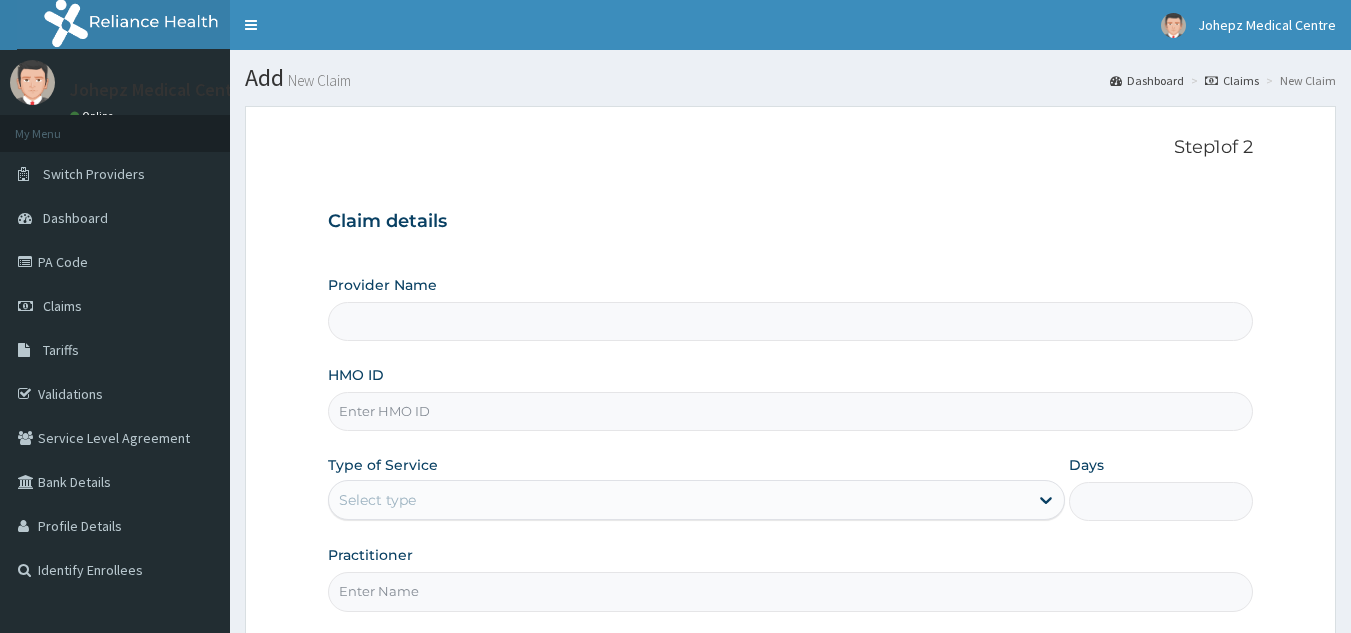 scroll, scrollTop: 0, scrollLeft: 0, axis: both 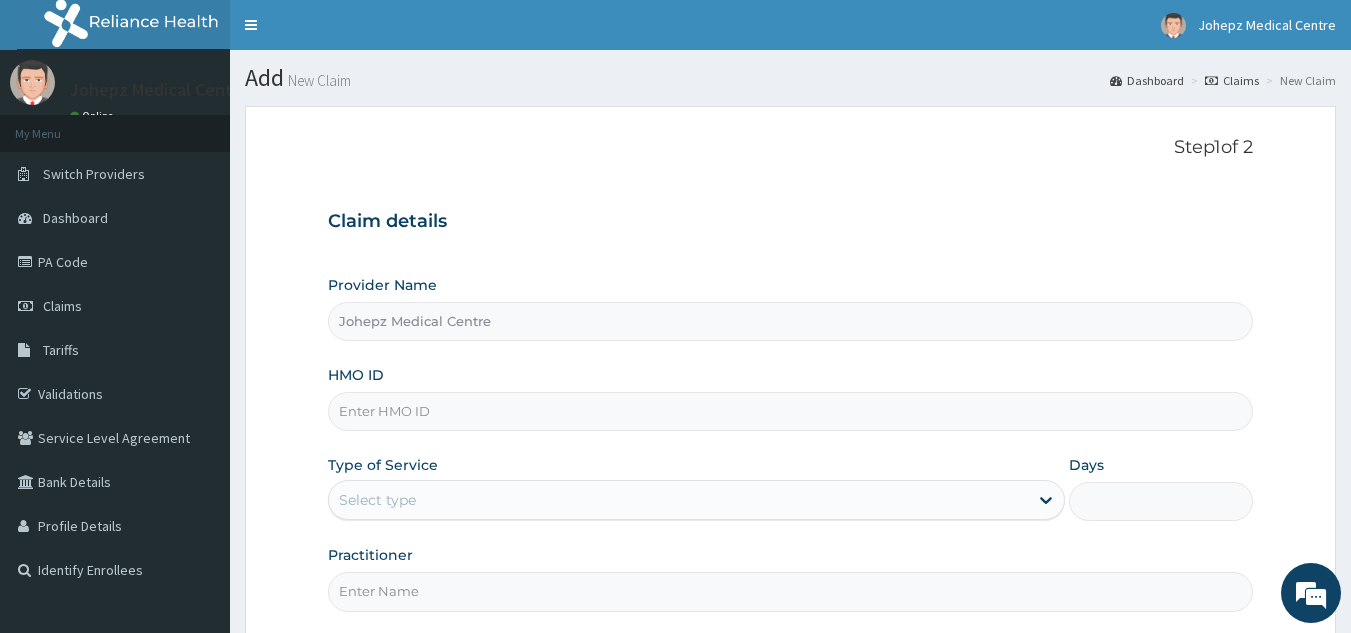 click on "HMO ID" at bounding box center [791, 411] 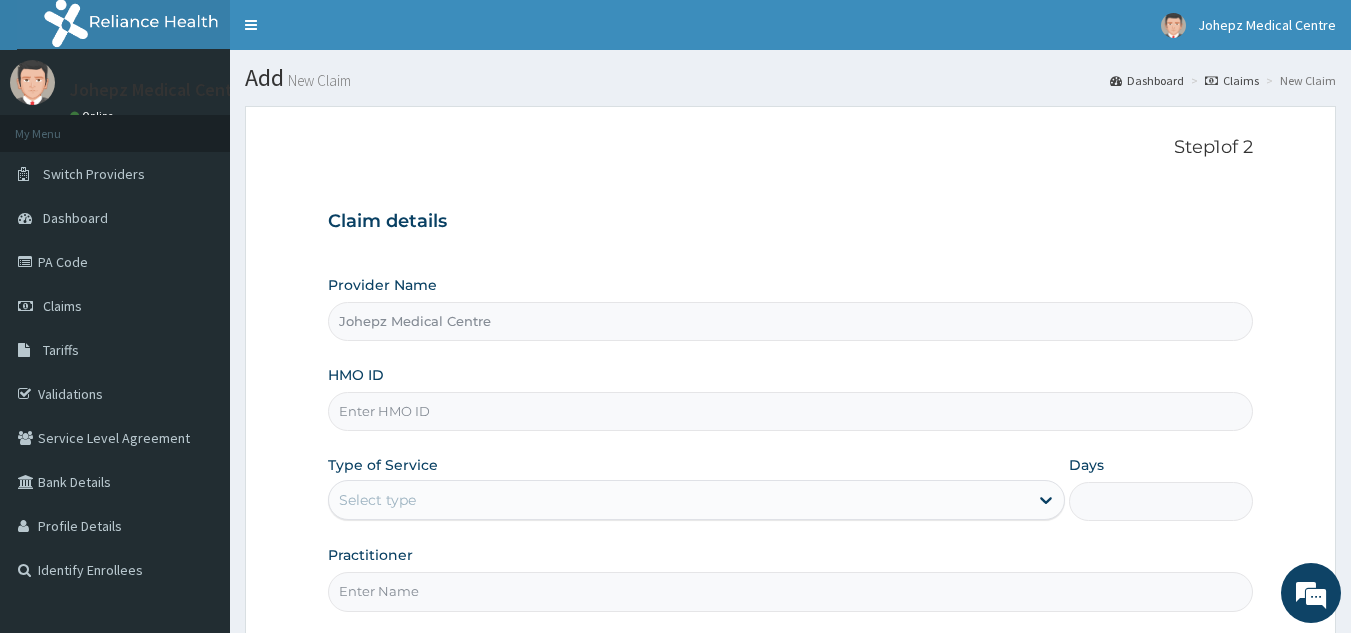 type on "SWG/10042/B" 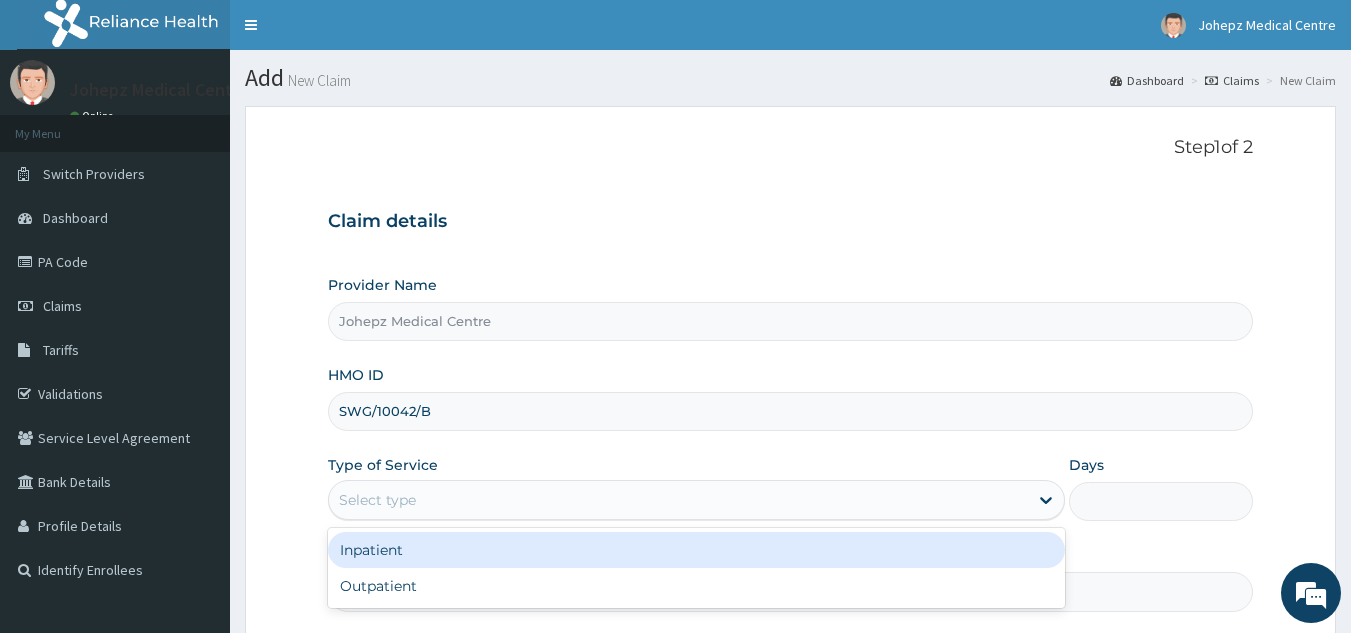 click on "Select type" at bounding box center [678, 500] 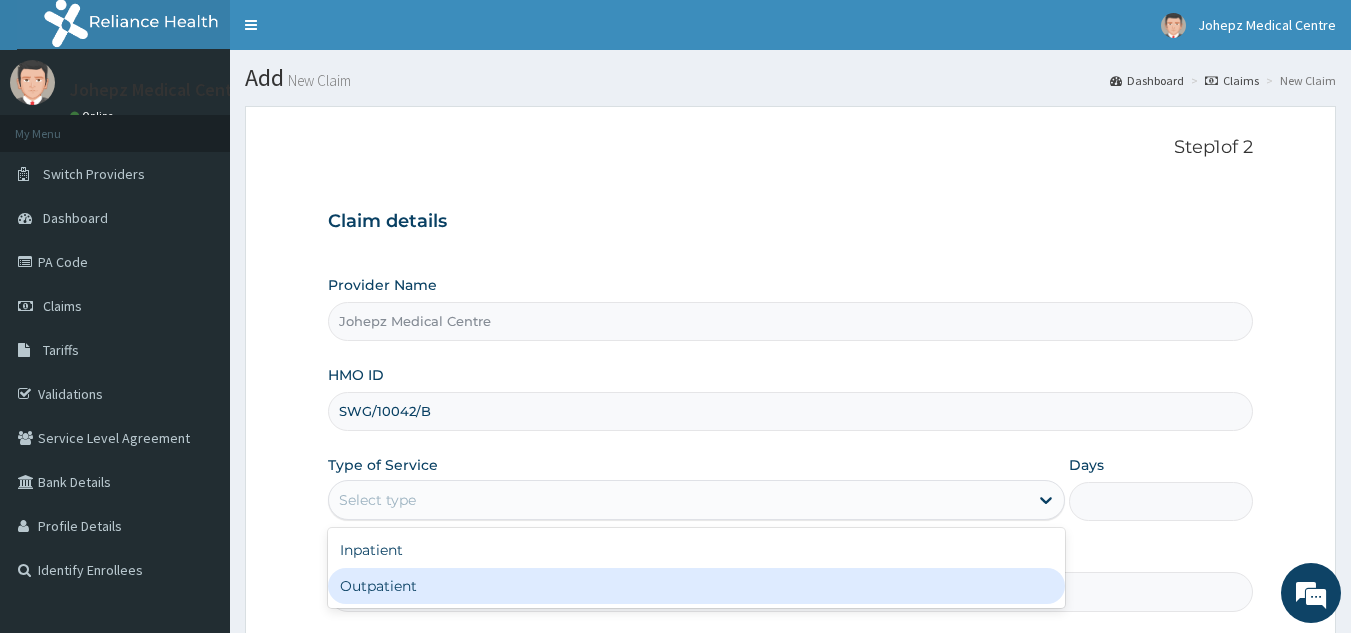 click on "Outpatient" at bounding box center (696, 586) 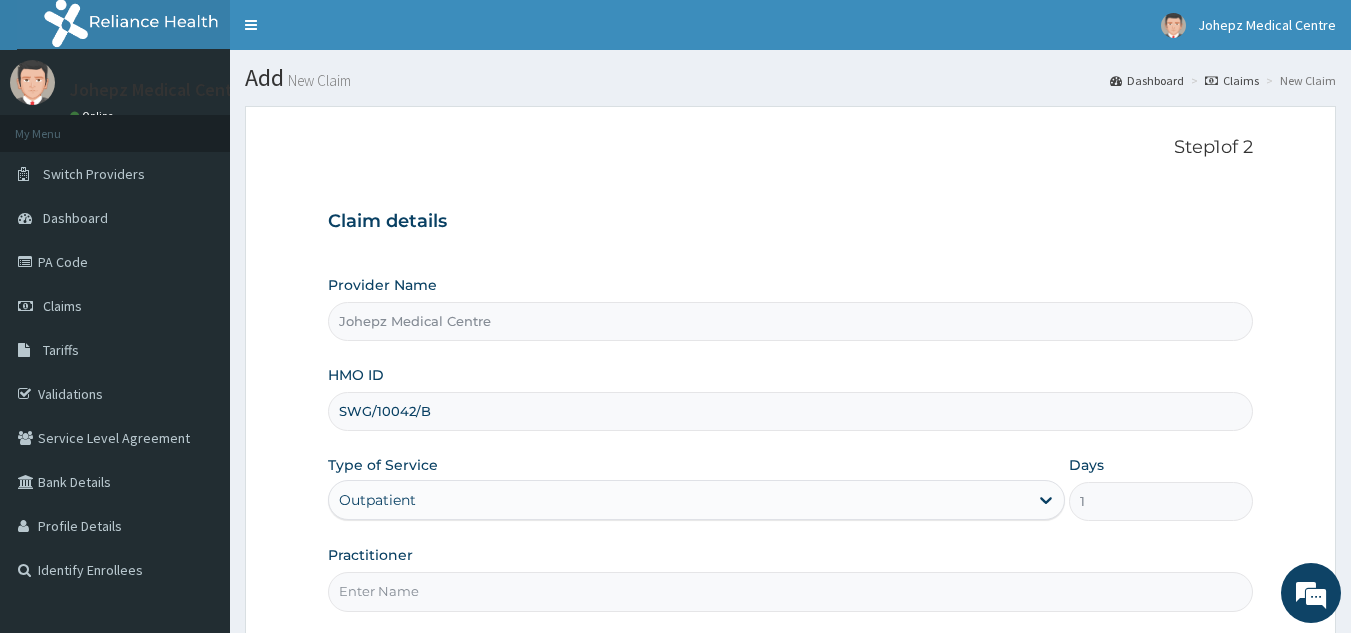 scroll, scrollTop: 150, scrollLeft: 0, axis: vertical 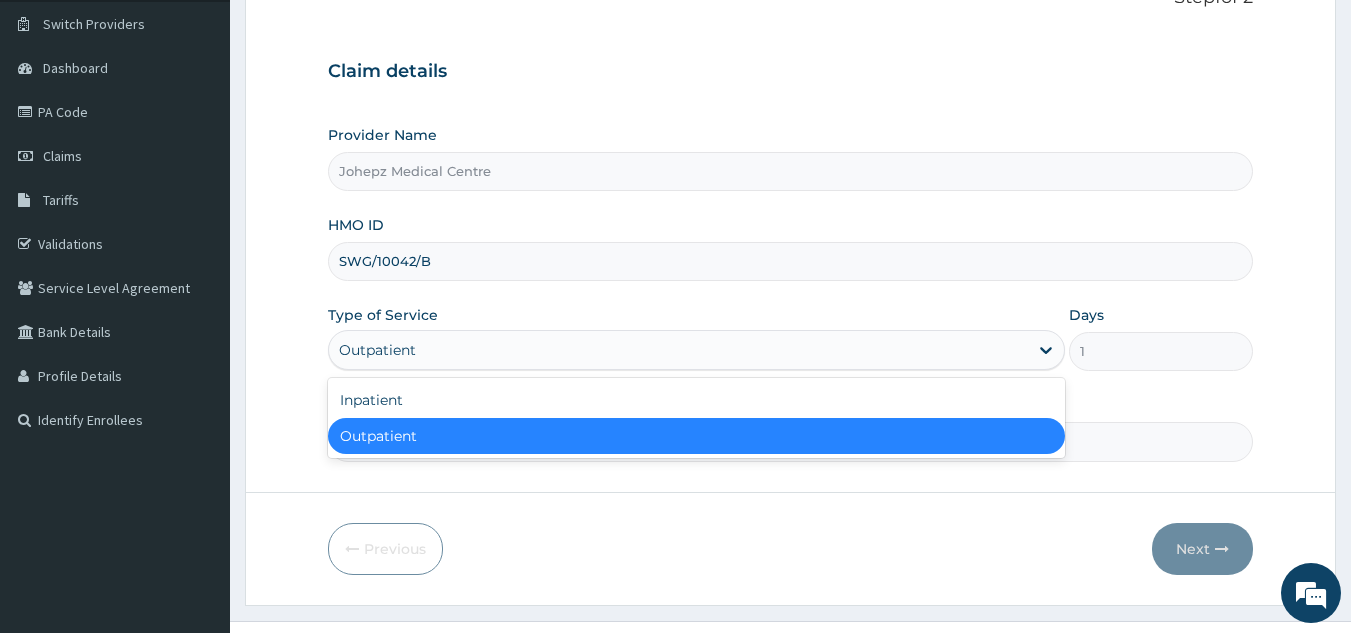 click on "Outpatient" at bounding box center (678, 350) 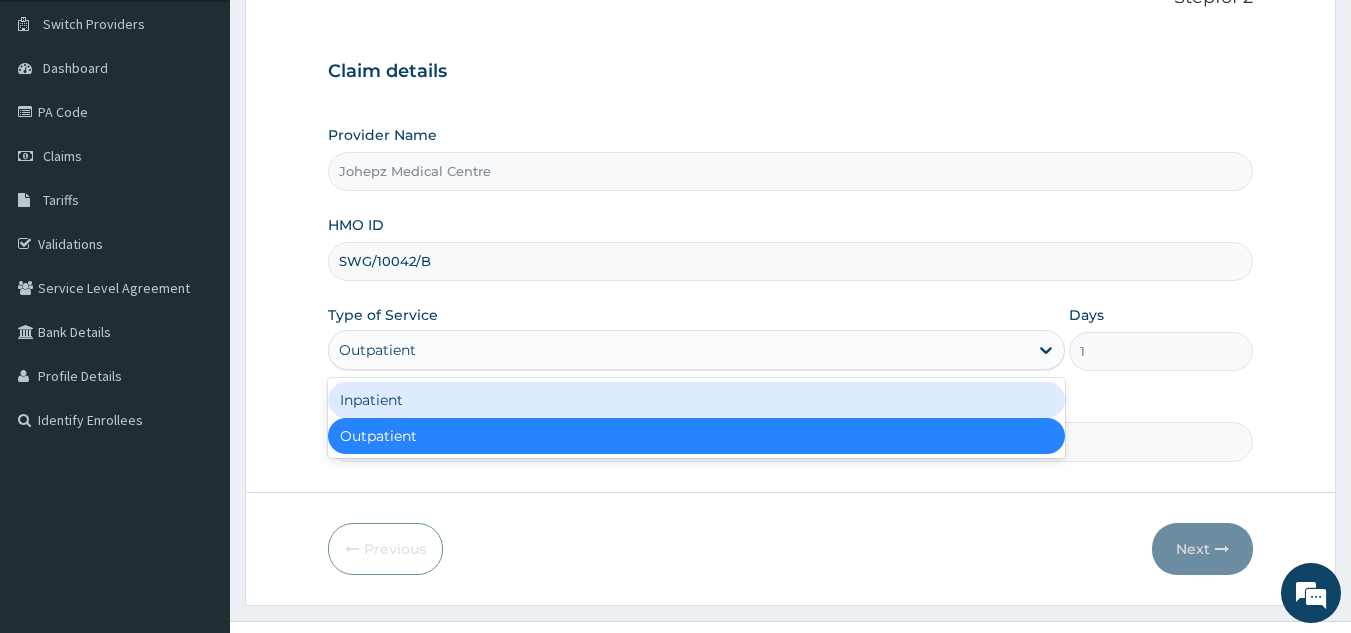 click on "Inpatient" at bounding box center [696, 400] 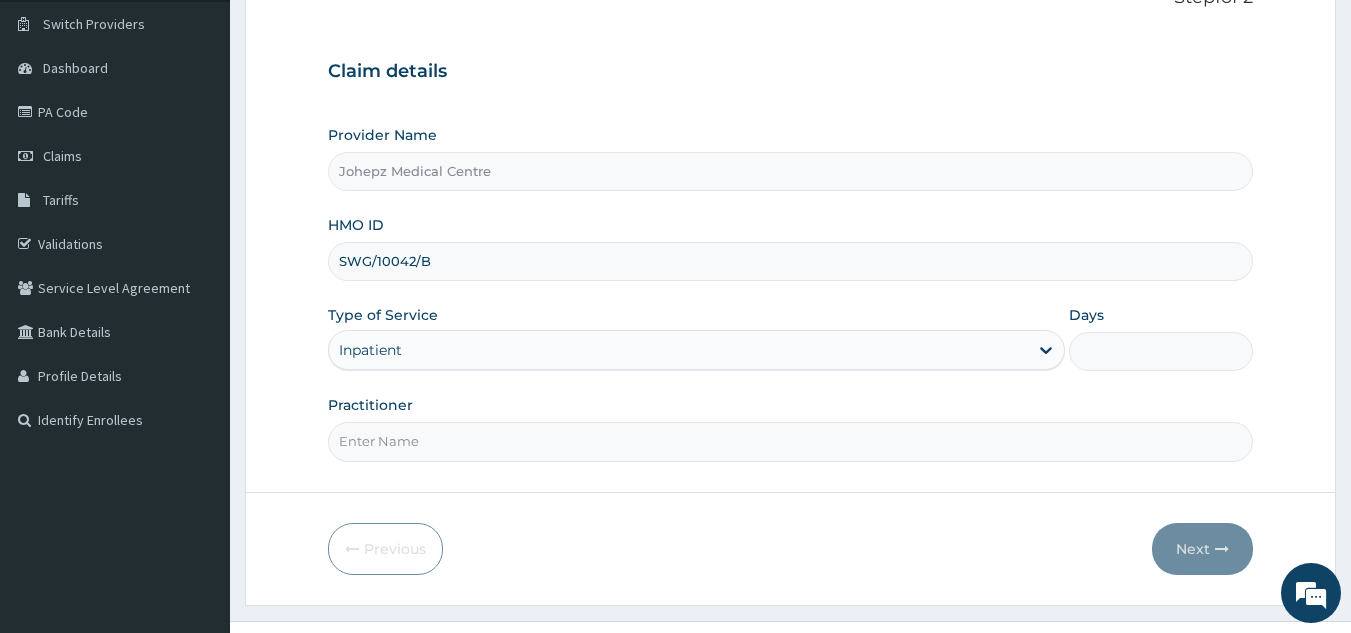 click on "Practitioner" at bounding box center [791, 428] 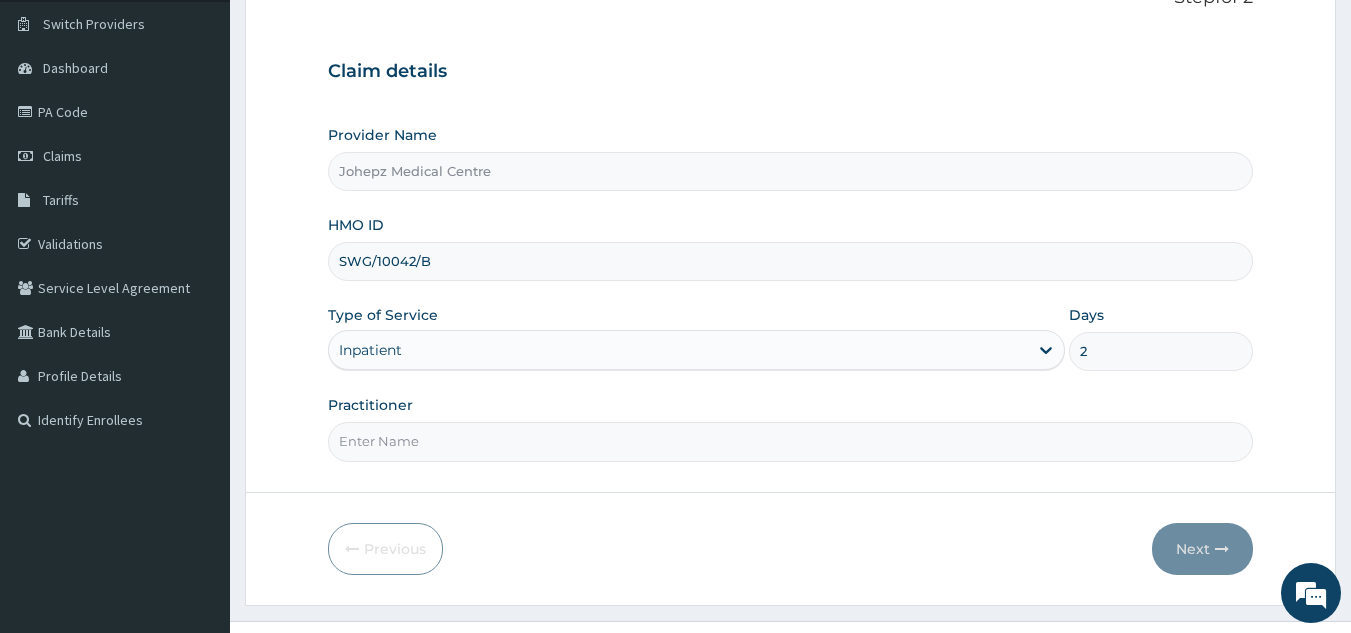 type on "2" 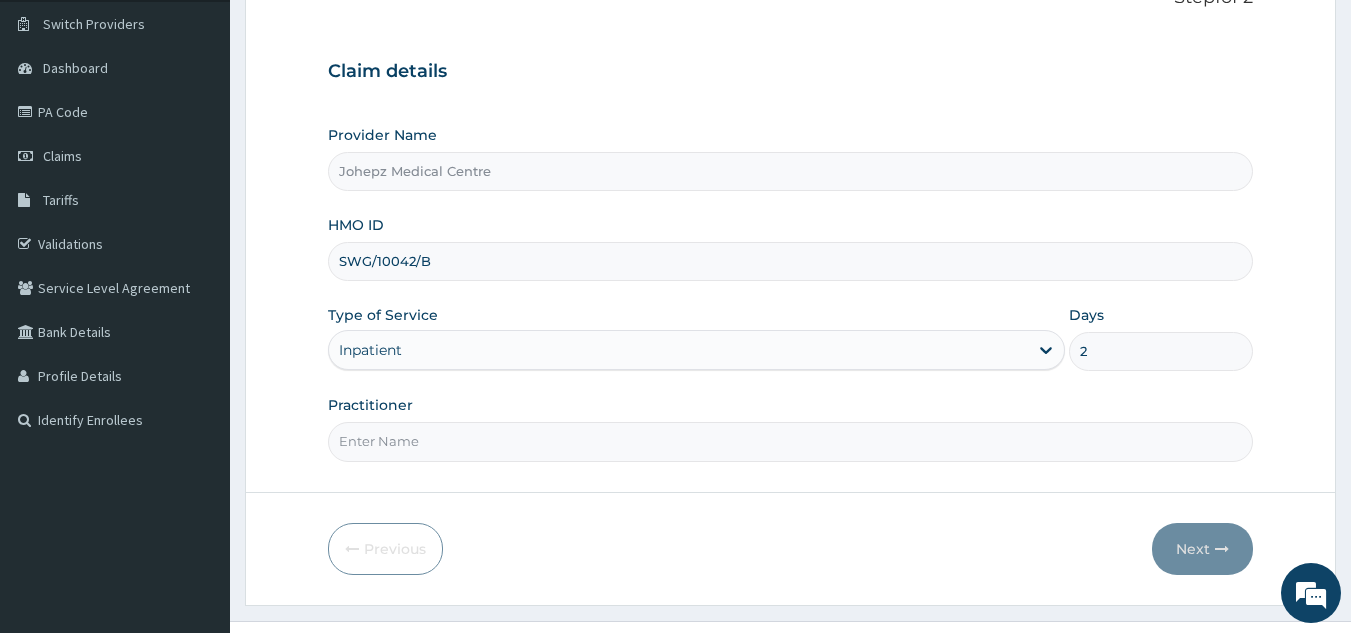 type on "[TITLE] [LAST]" 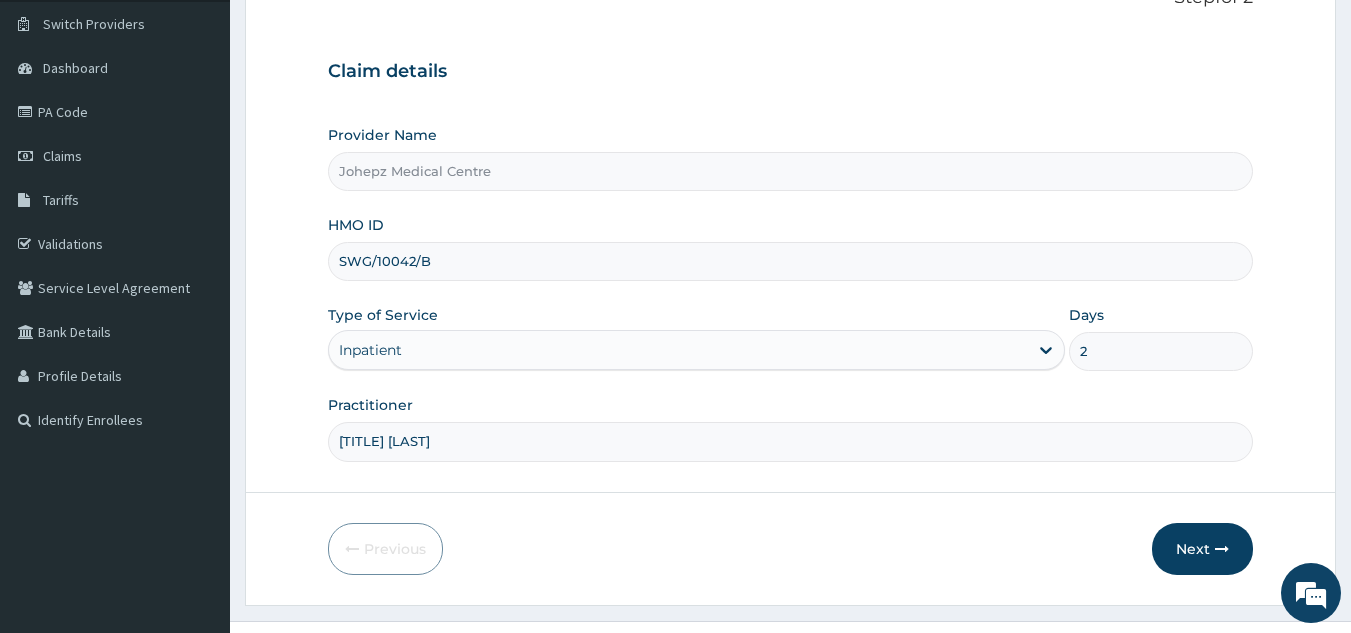 scroll, scrollTop: 189, scrollLeft: 0, axis: vertical 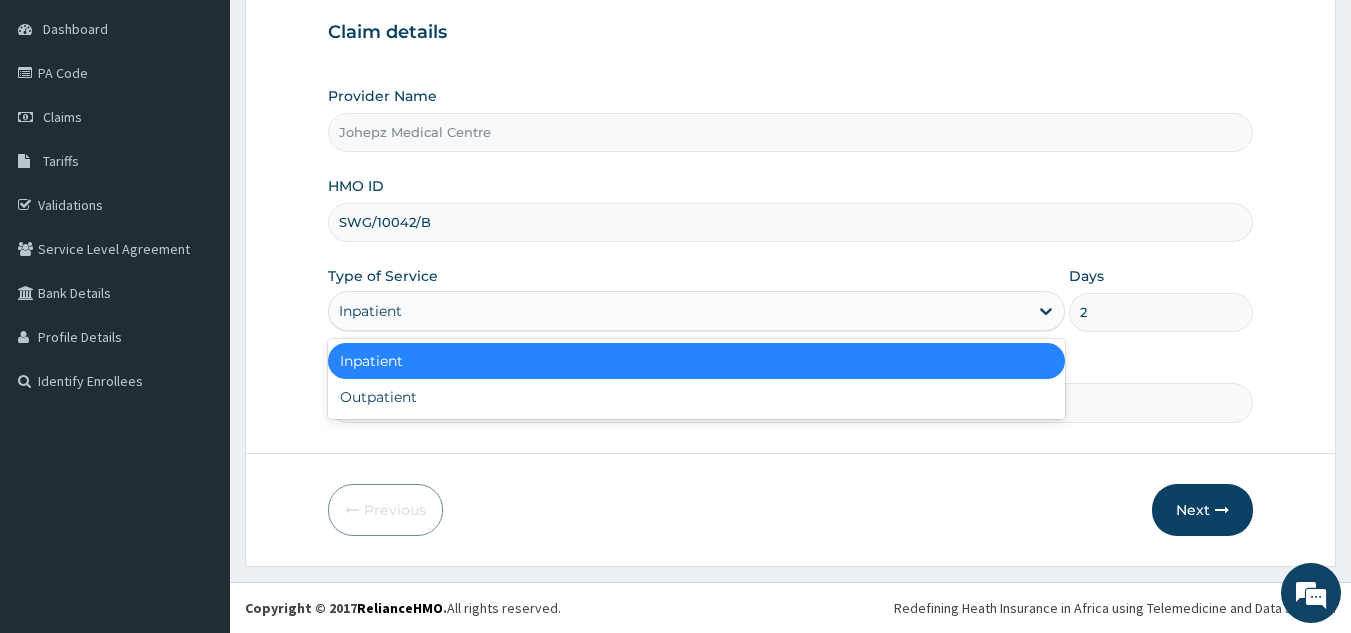 click on "Inpatient" at bounding box center (678, 311) 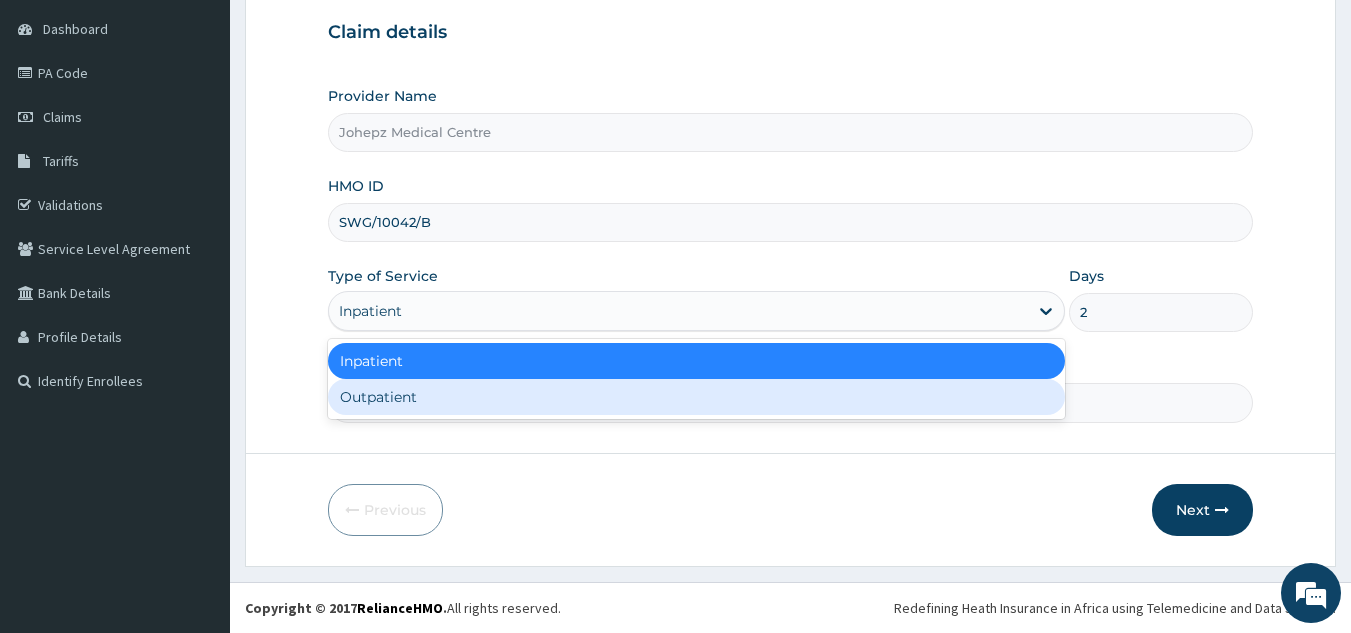 click on "Outpatient" at bounding box center (696, 397) 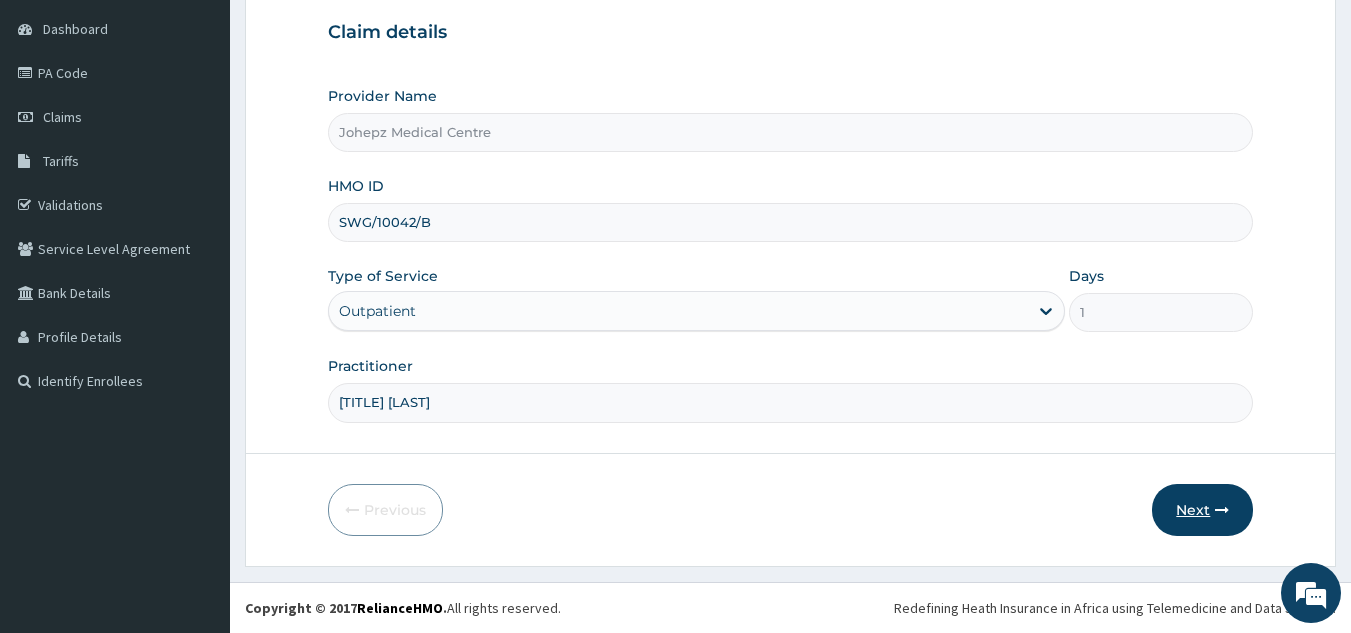 click on "Next" at bounding box center (1202, 510) 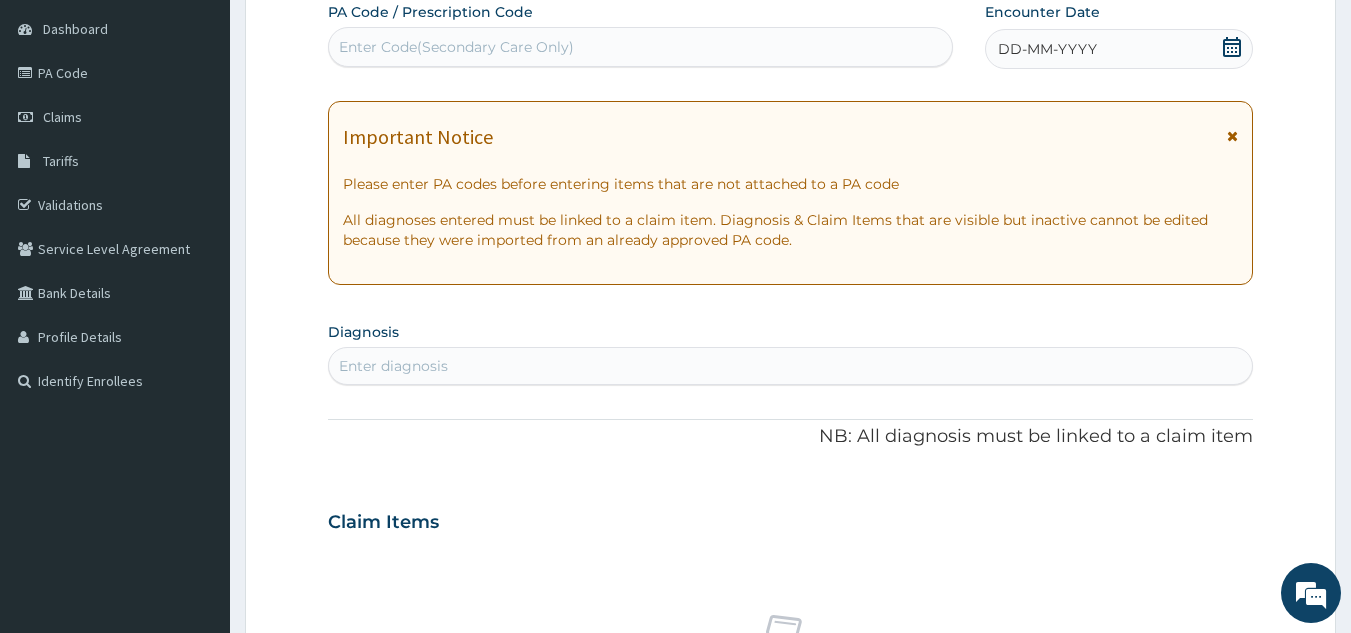 scroll, scrollTop: 0, scrollLeft: 0, axis: both 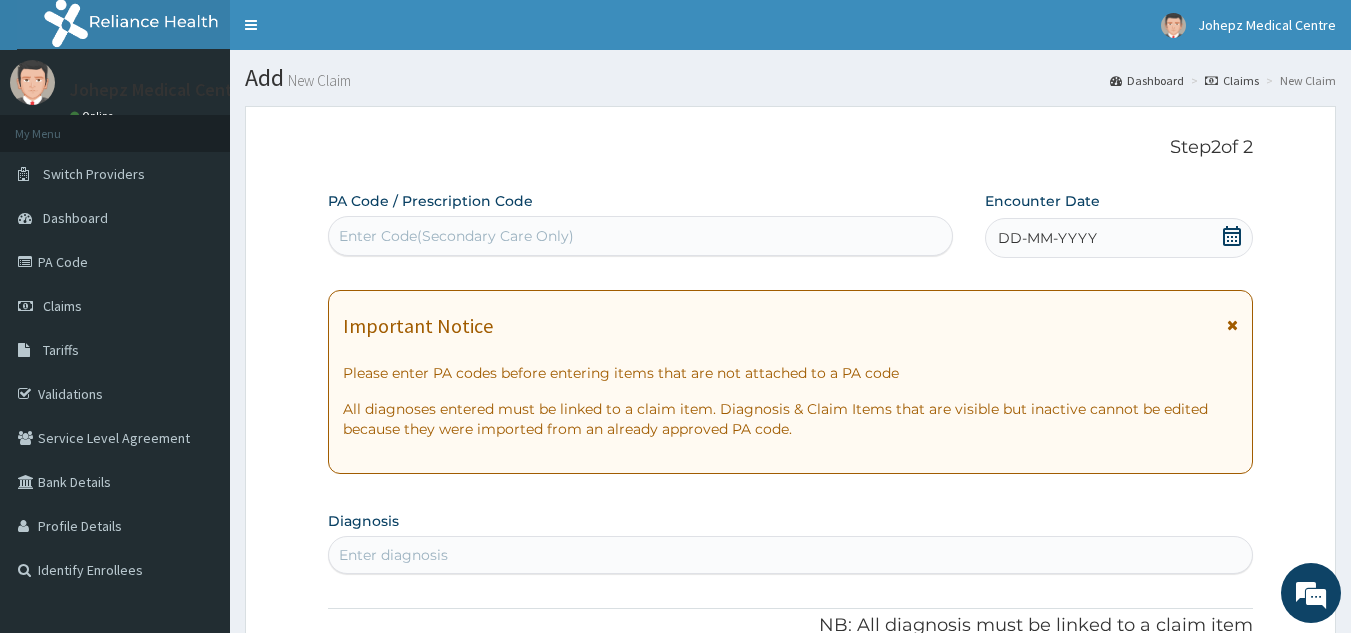 click on "Enter Code(Secondary Care Only)" at bounding box center (641, 236) 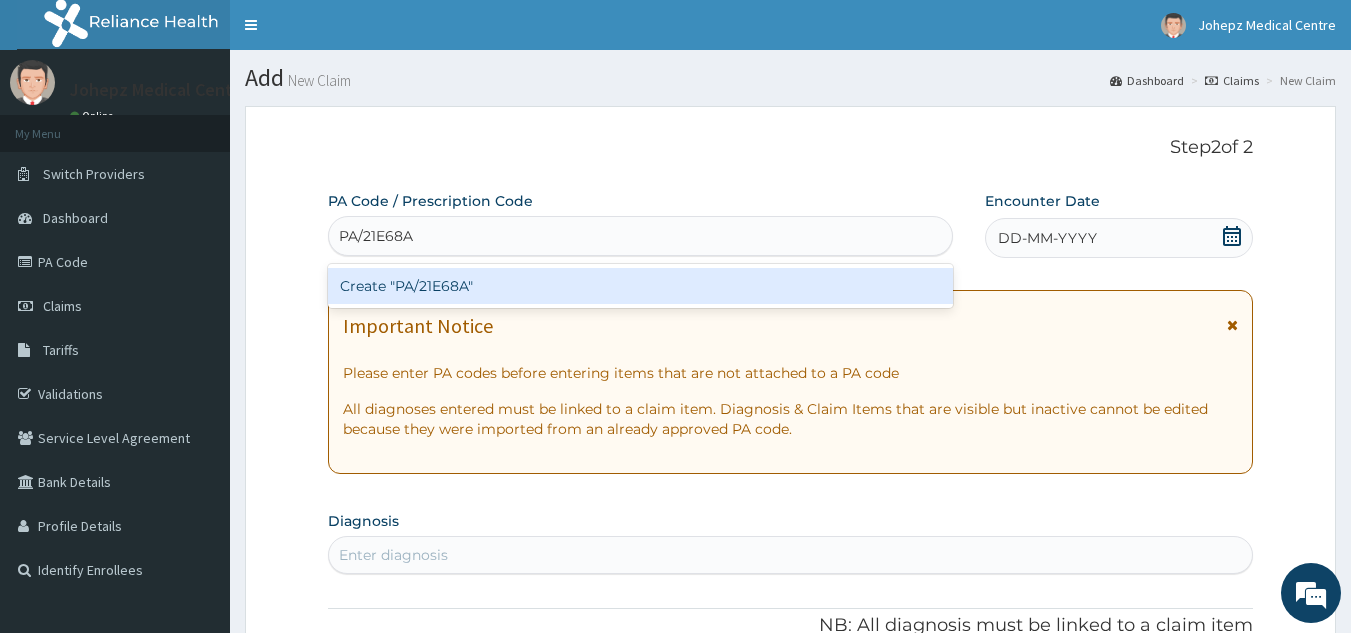 type on "PA/21E68A" 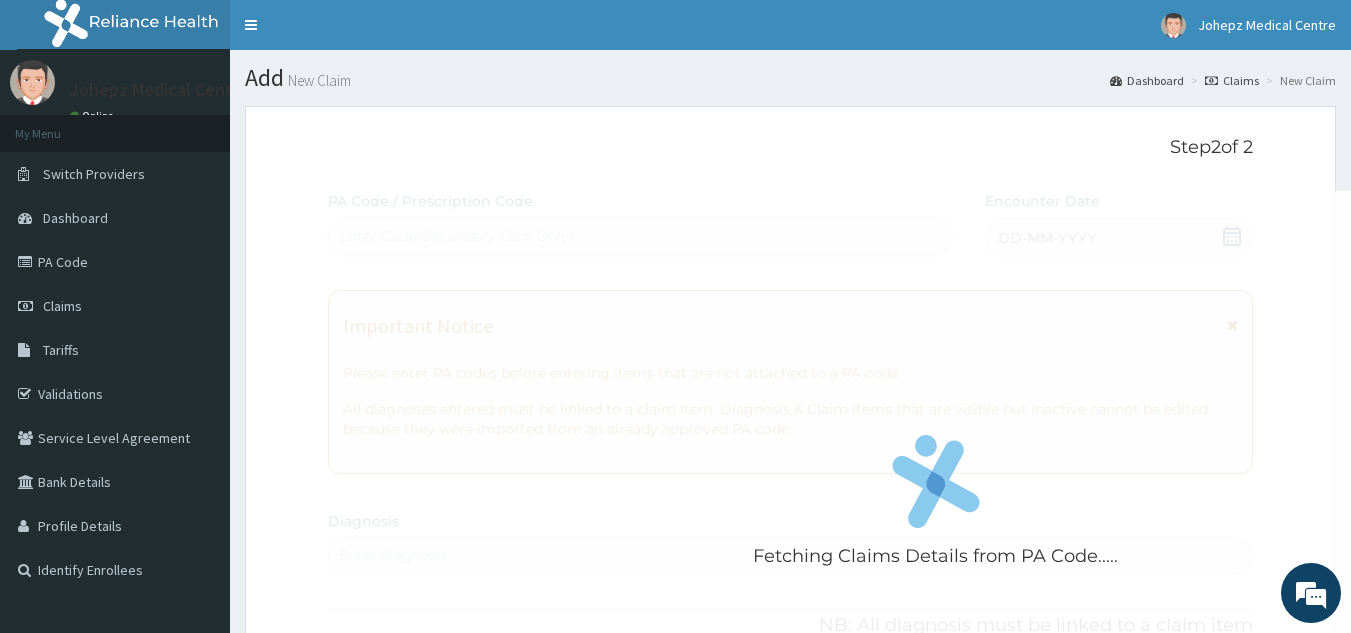 click on "Fetching Claims Details from PA Code..... PA Code / Prescription Code Enter Code(Secondary Care Only) Encounter Date DD-MM-YYYY Important Notice Please enter PA codes before entering items that are not attached to a PA code   All diagnoses entered must be linked to a claim item. Diagnosis & Claim Items that are visible but inactive cannot be edited because they were imported from an already approved PA code. Diagnosis Enter diagnosis NB: All diagnosis must be linked to a claim item Claim Items No claim item Types Select Type Item Select Item Pair Diagnosis Select Diagnosis Unit Price 0 Add Comment" at bounding box center [791, 708] 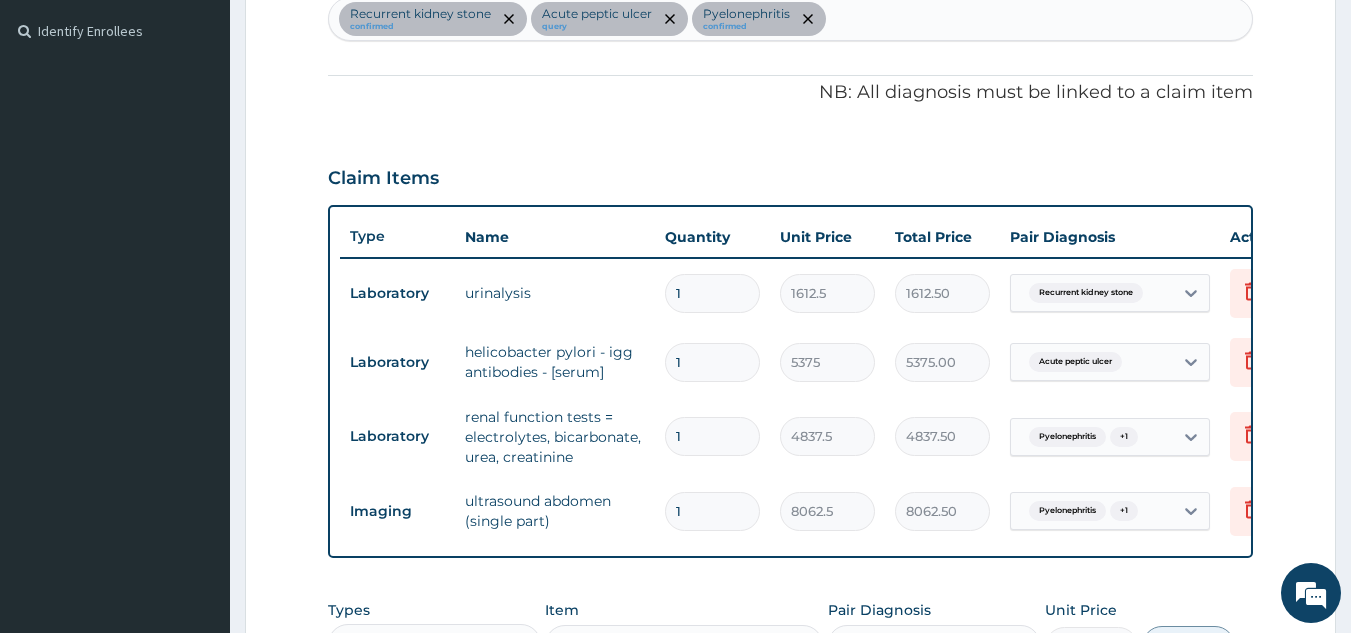 scroll, scrollTop: 536, scrollLeft: 0, axis: vertical 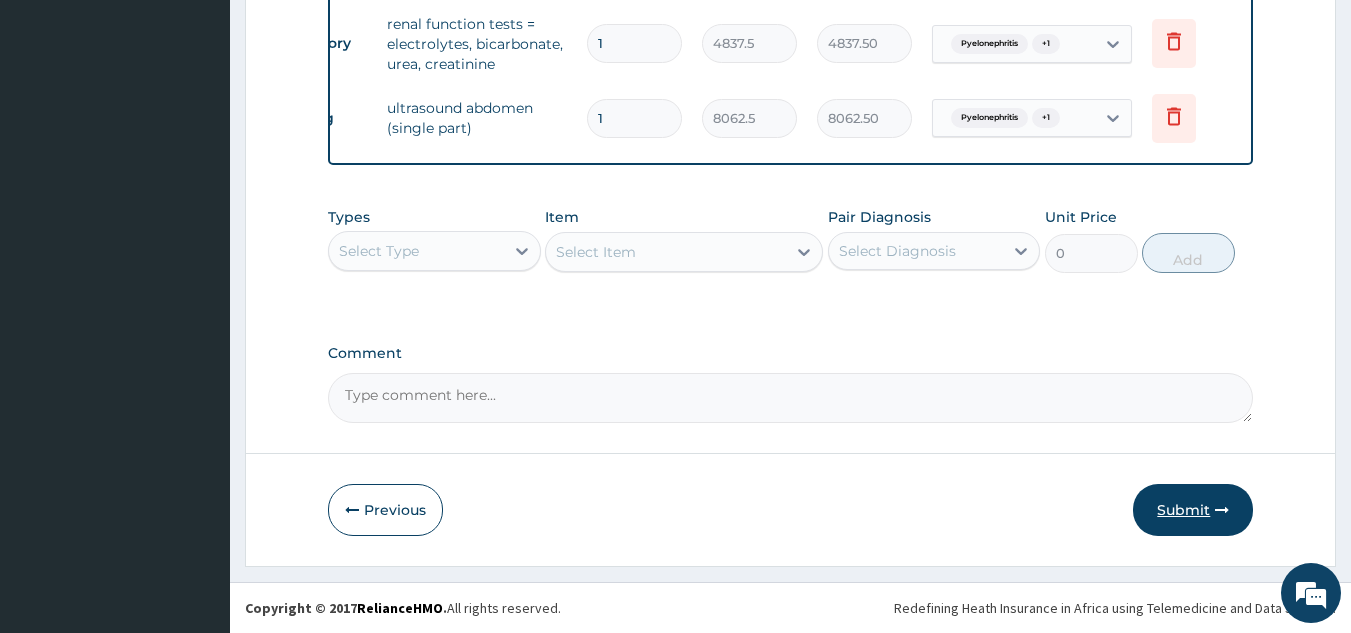 click on "Submit" at bounding box center [1193, 510] 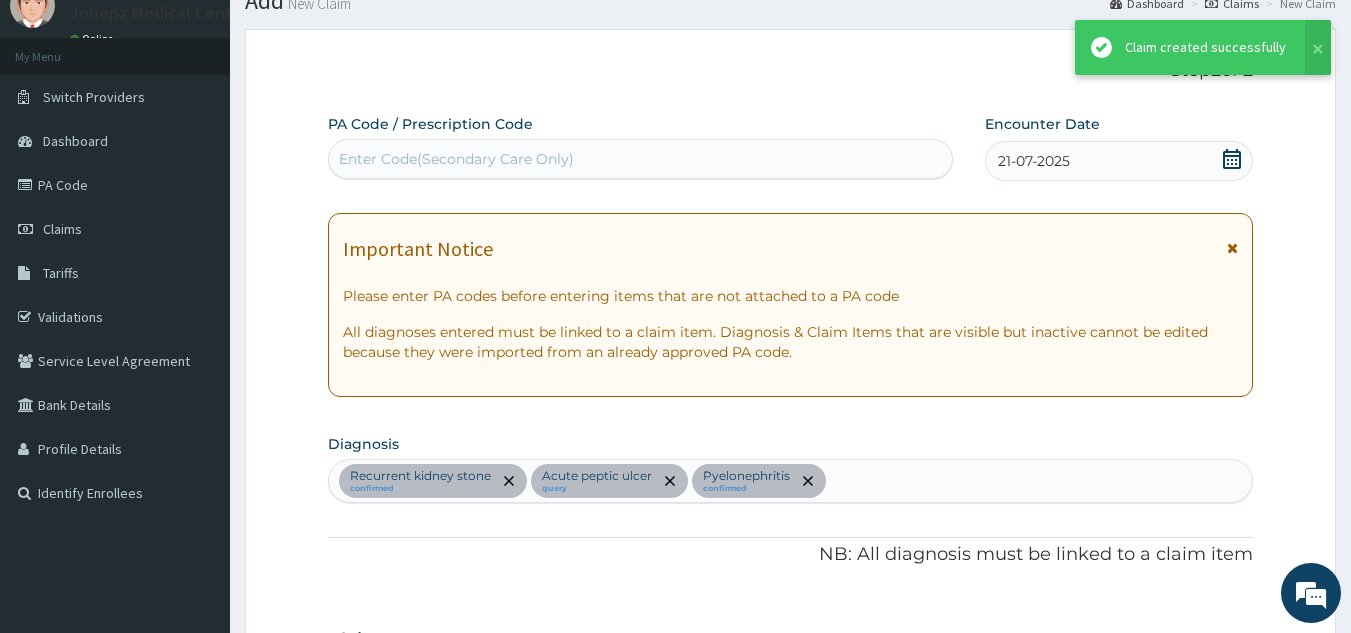 scroll, scrollTop: 947, scrollLeft: 0, axis: vertical 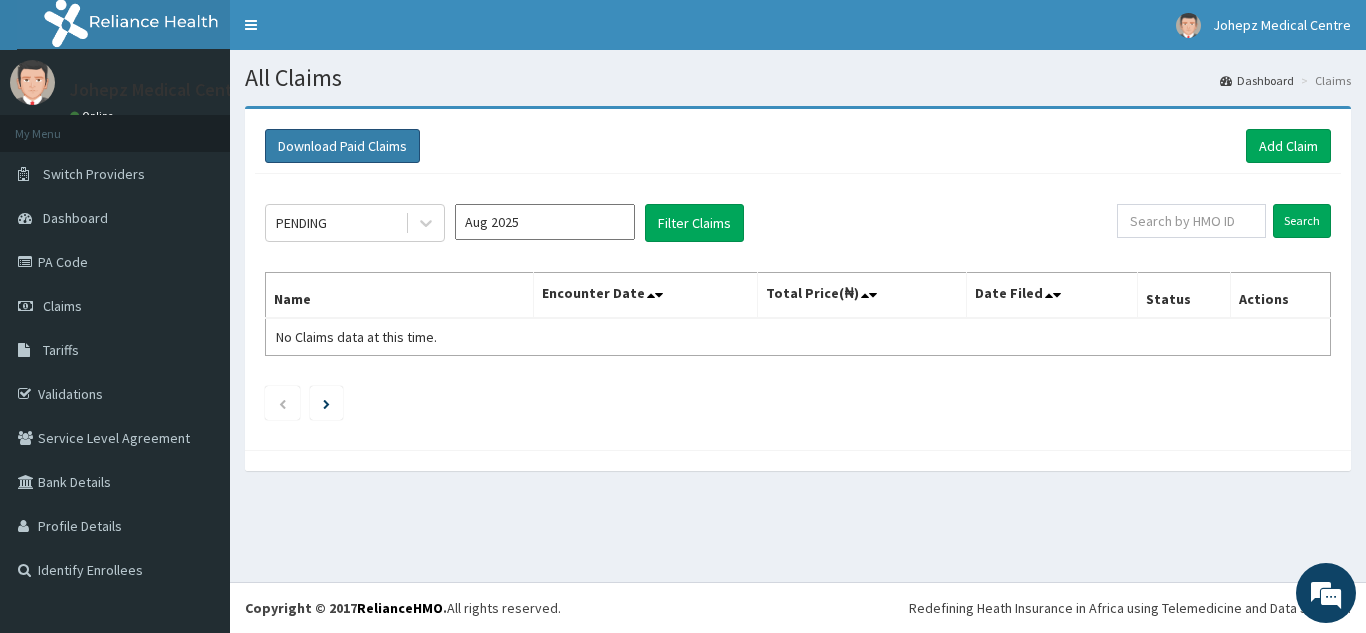 click on "Download Paid Claims" at bounding box center (342, 146) 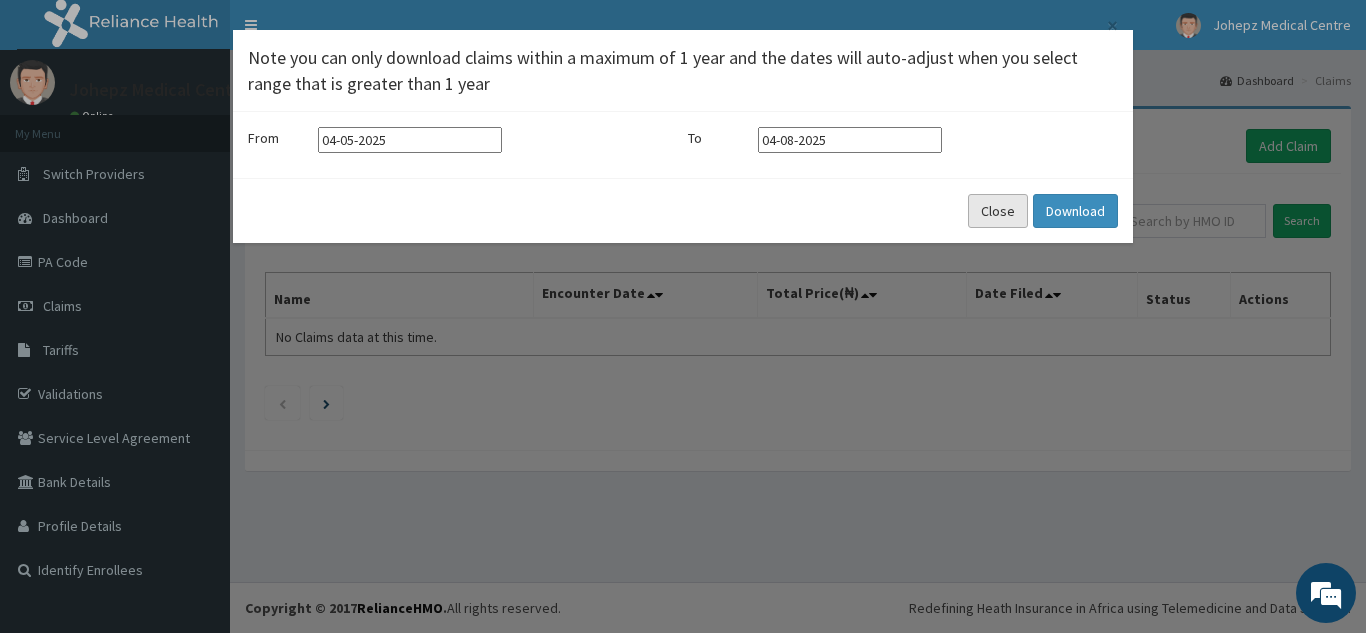 click on "Close" at bounding box center (998, 211) 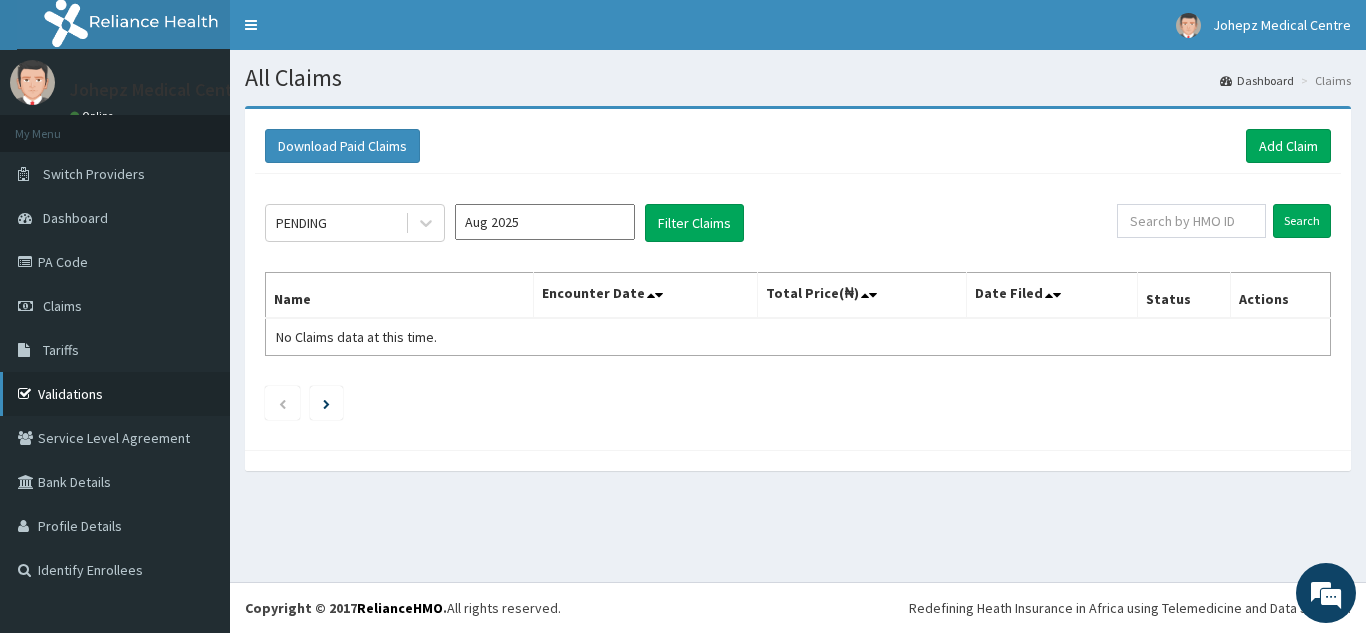 click on "Validations" at bounding box center (115, 394) 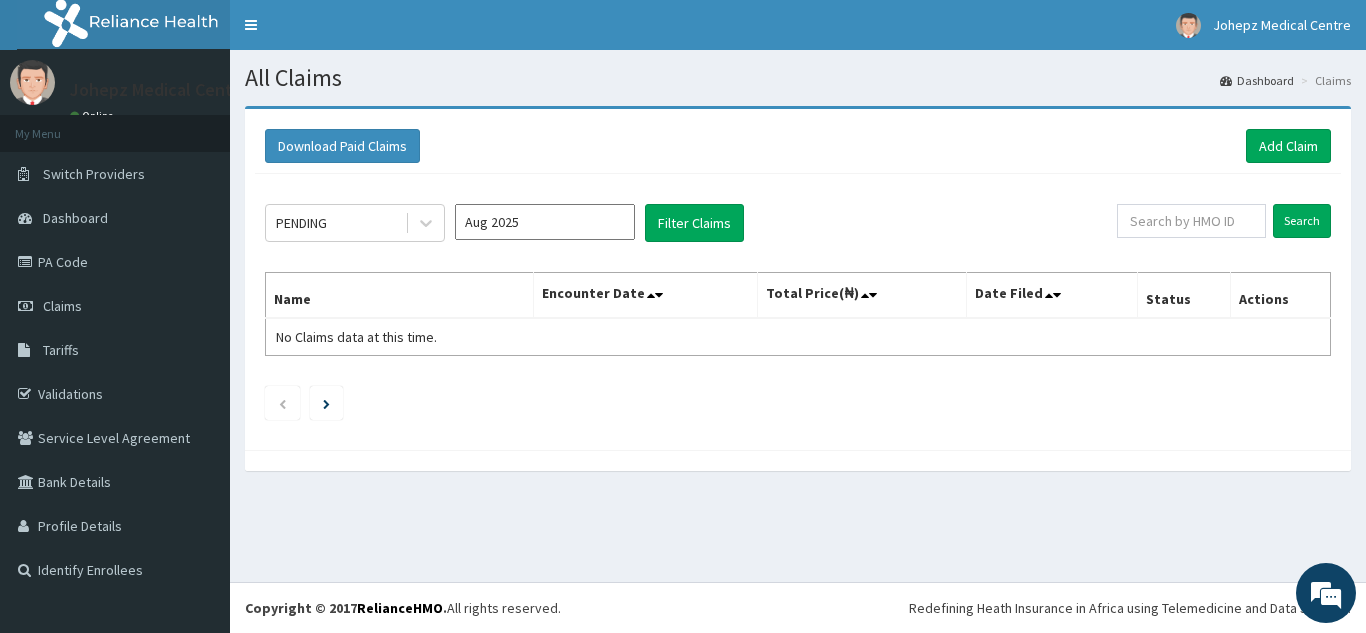scroll, scrollTop: 0, scrollLeft: 0, axis: both 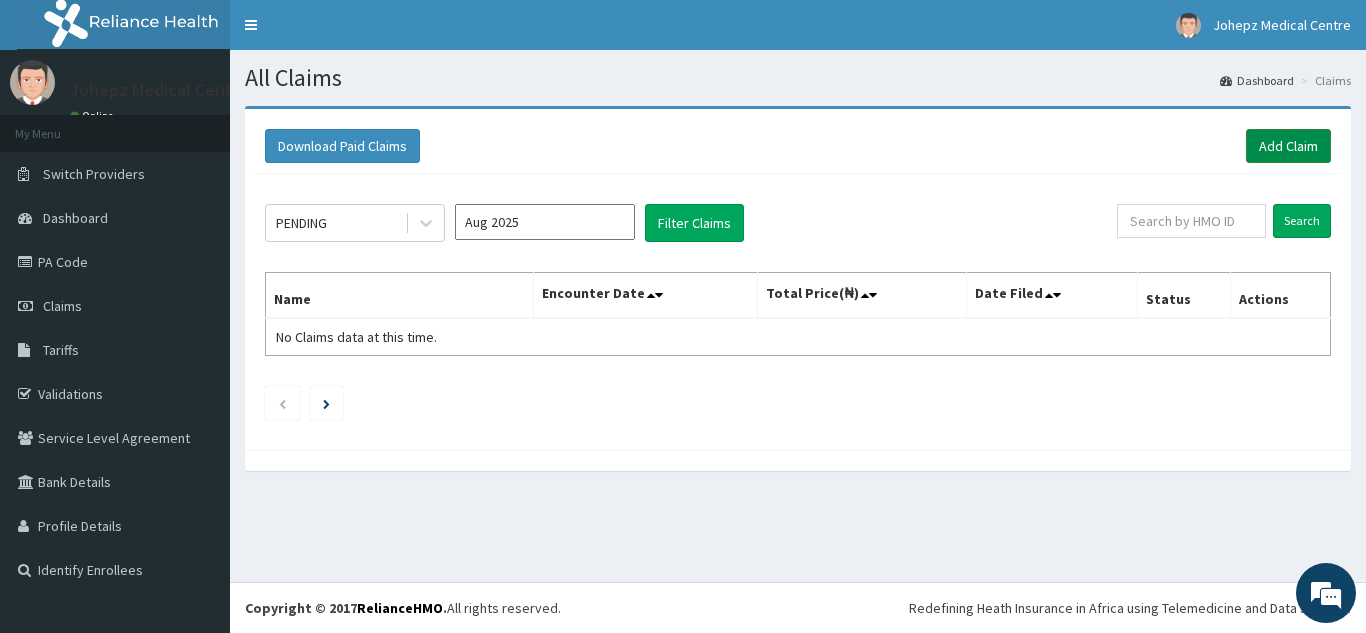 click on "Add Claim" at bounding box center [1288, 146] 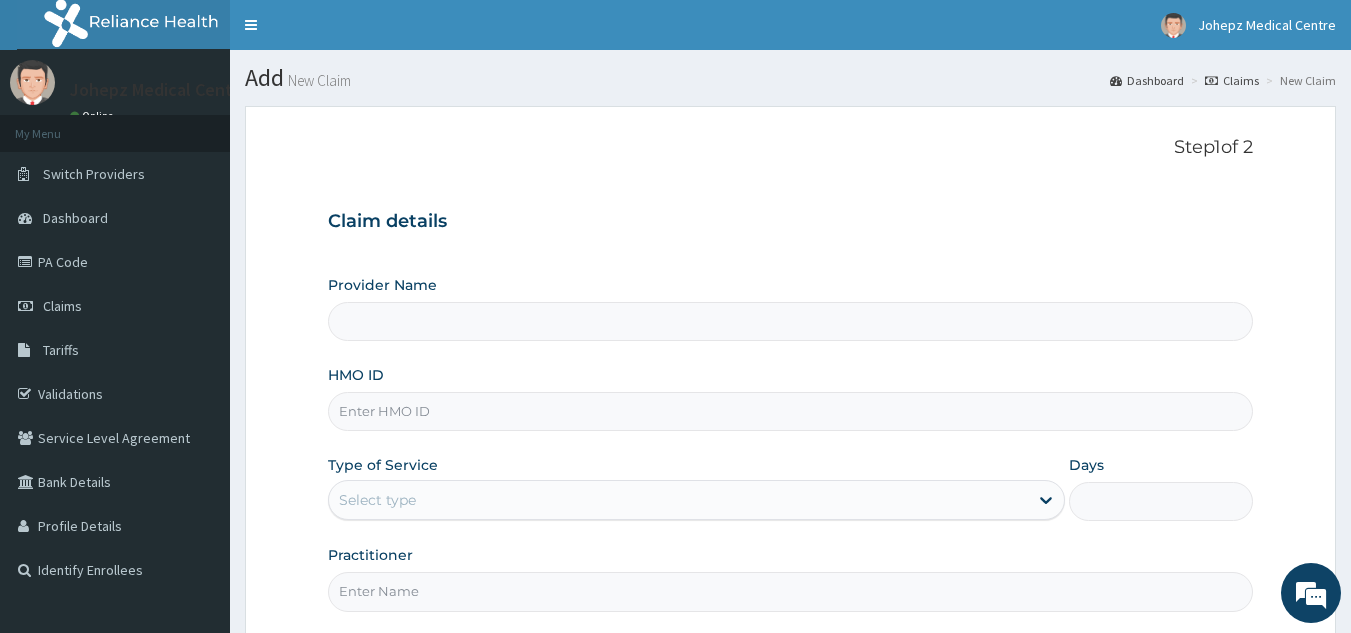scroll, scrollTop: 0, scrollLeft: 0, axis: both 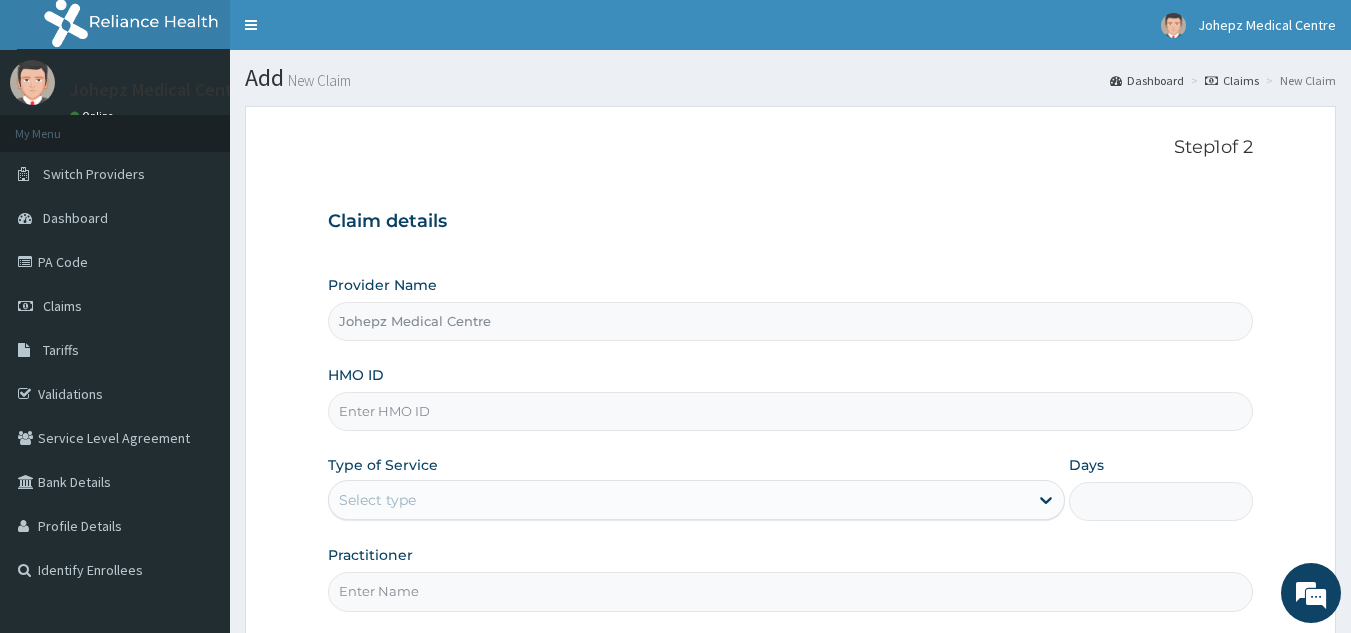 click on "HMO ID" at bounding box center (791, 411) 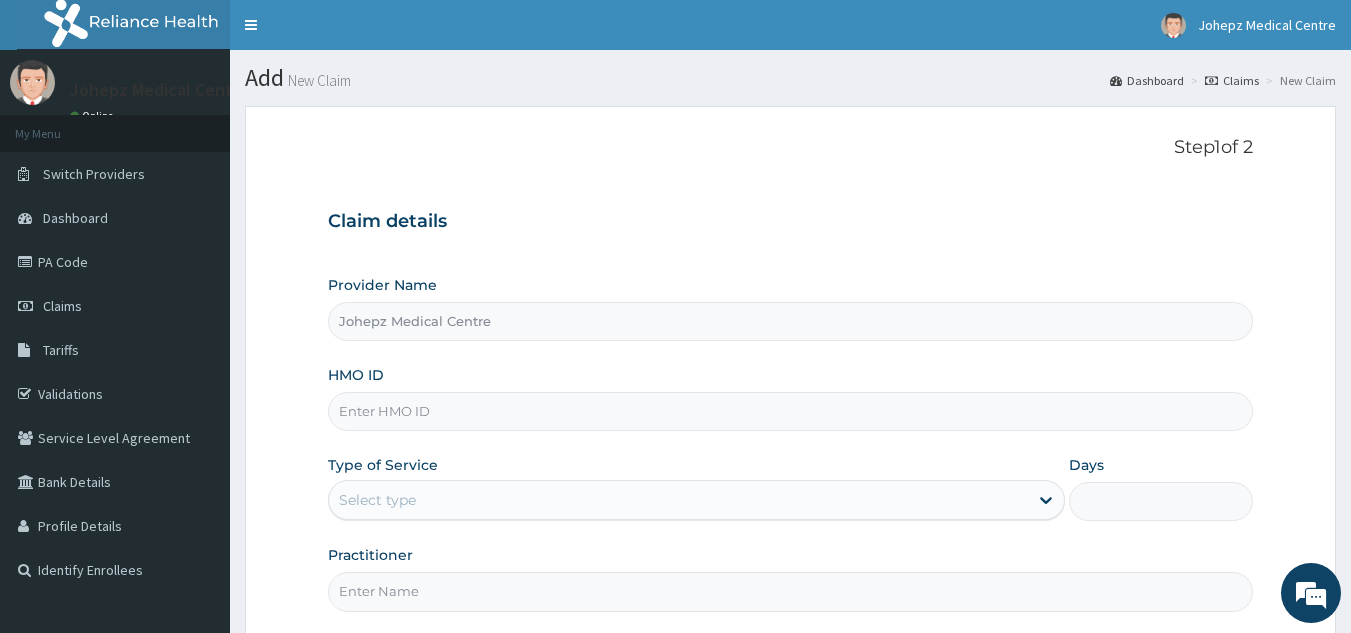type on "SWG/10042/B" 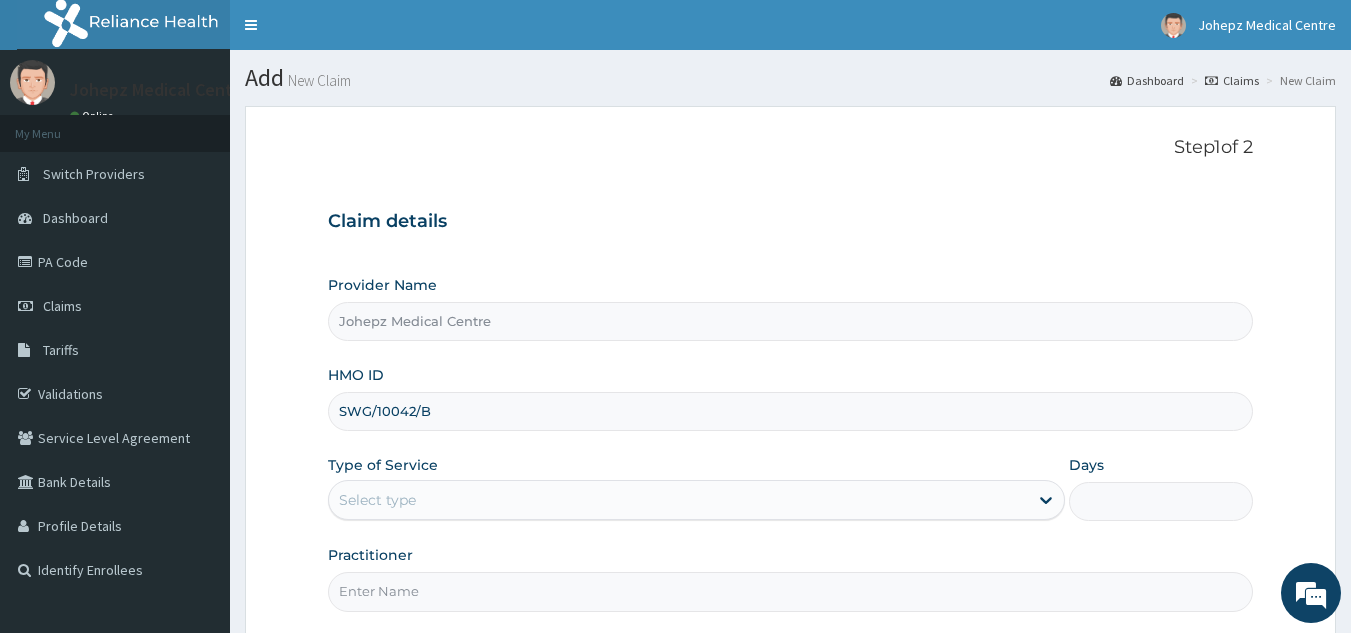 scroll, scrollTop: 189, scrollLeft: 0, axis: vertical 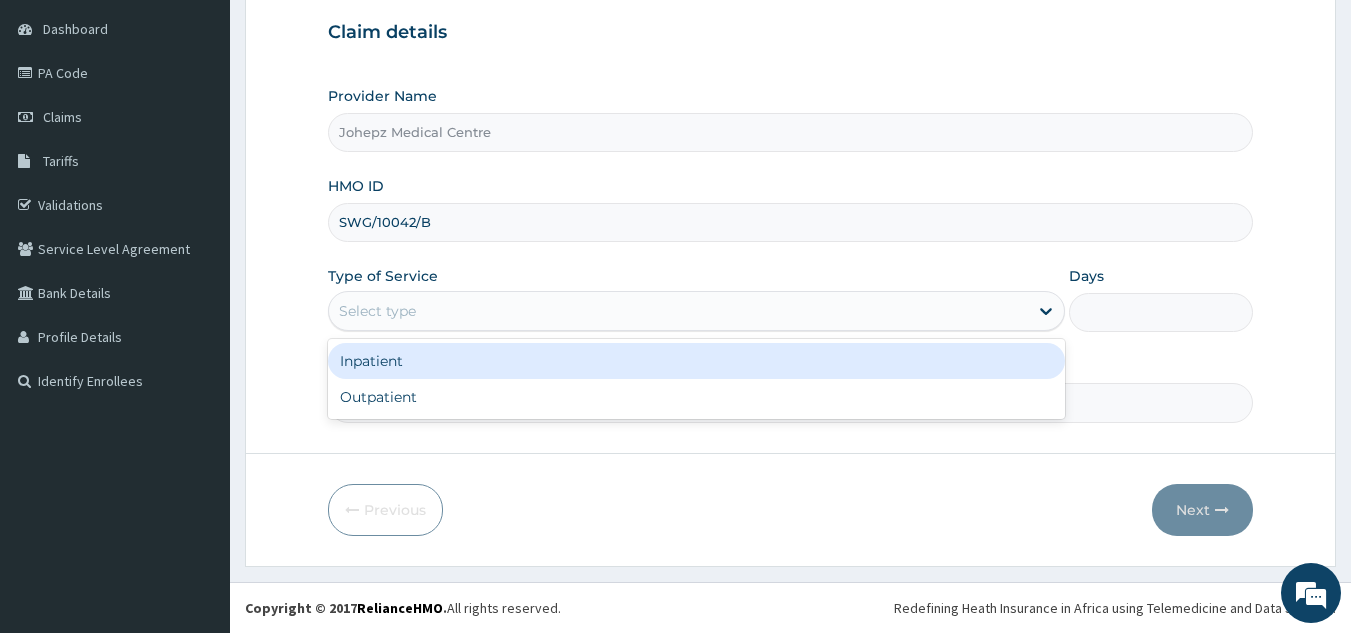 click on "Select type" at bounding box center (678, 311) 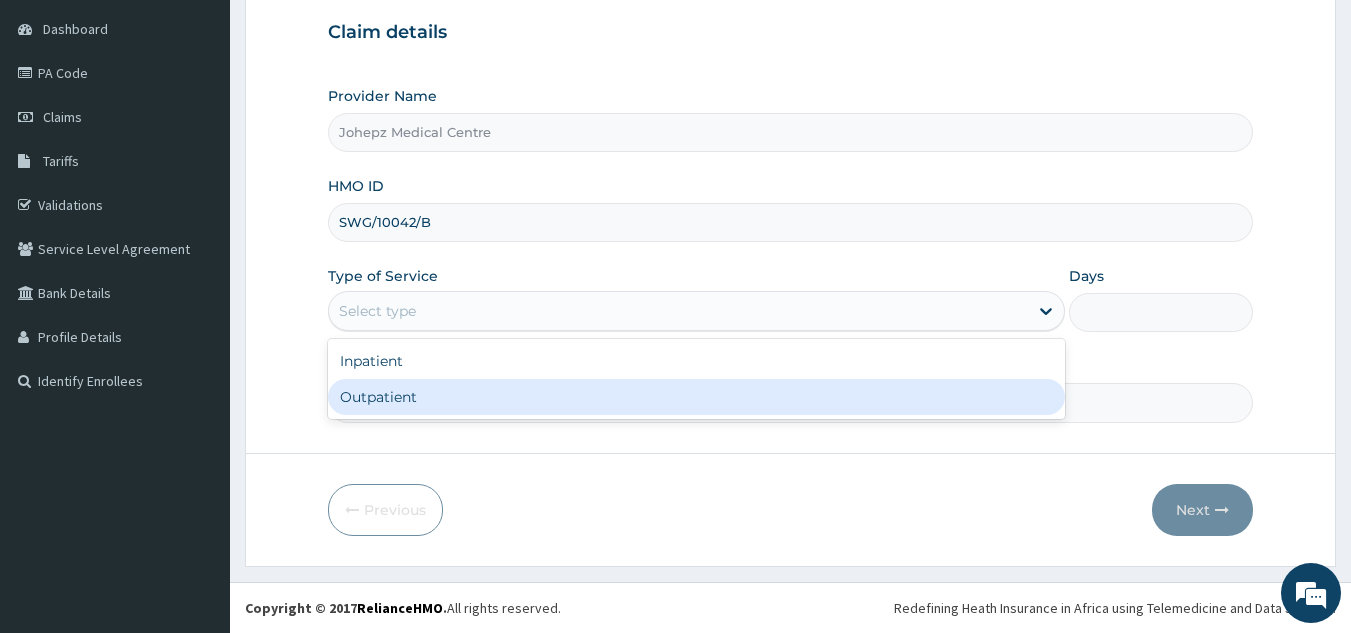 click on "Outpatient" at bounding box center [696, 397] 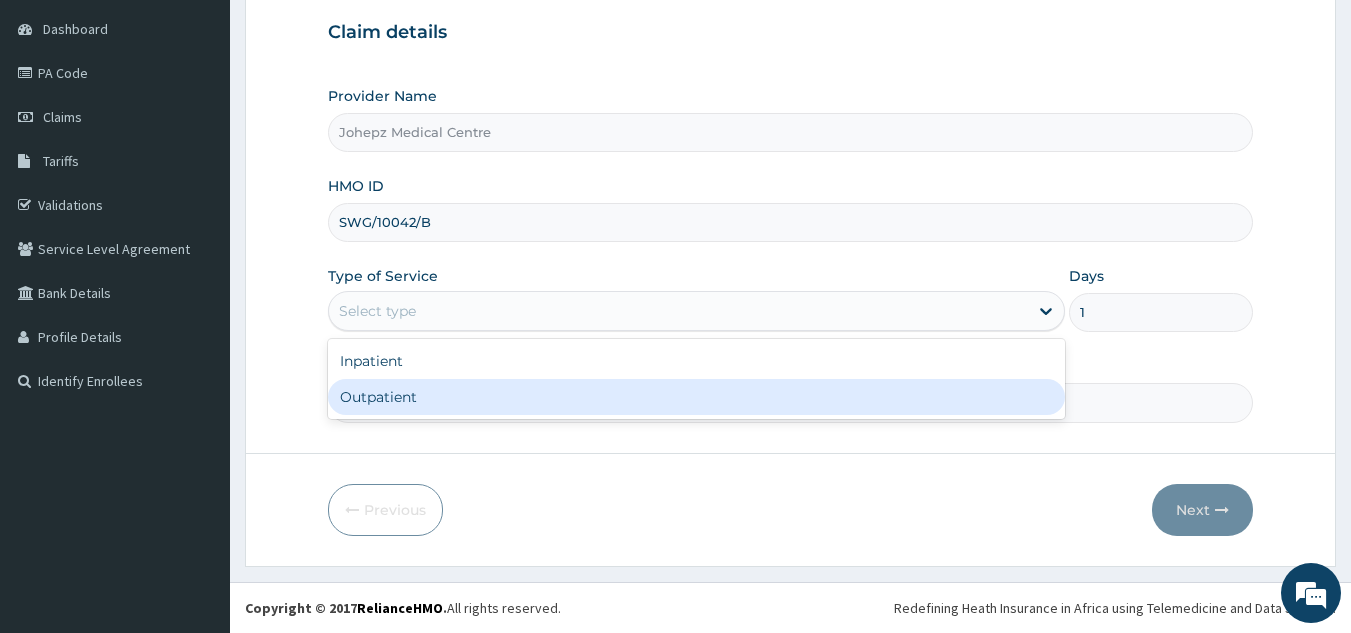 scroll, scrollTop: 0, scrollLeft: 0, axis: both 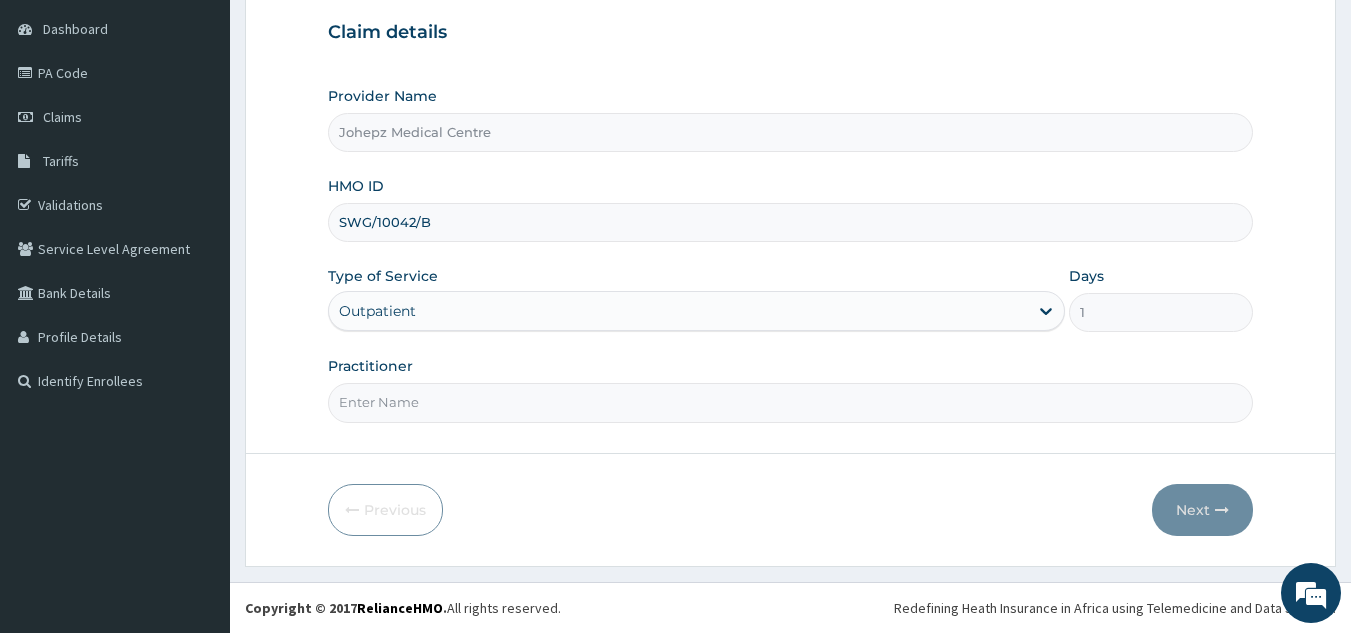click on "Practitioner" at bounding box center (791, 402) 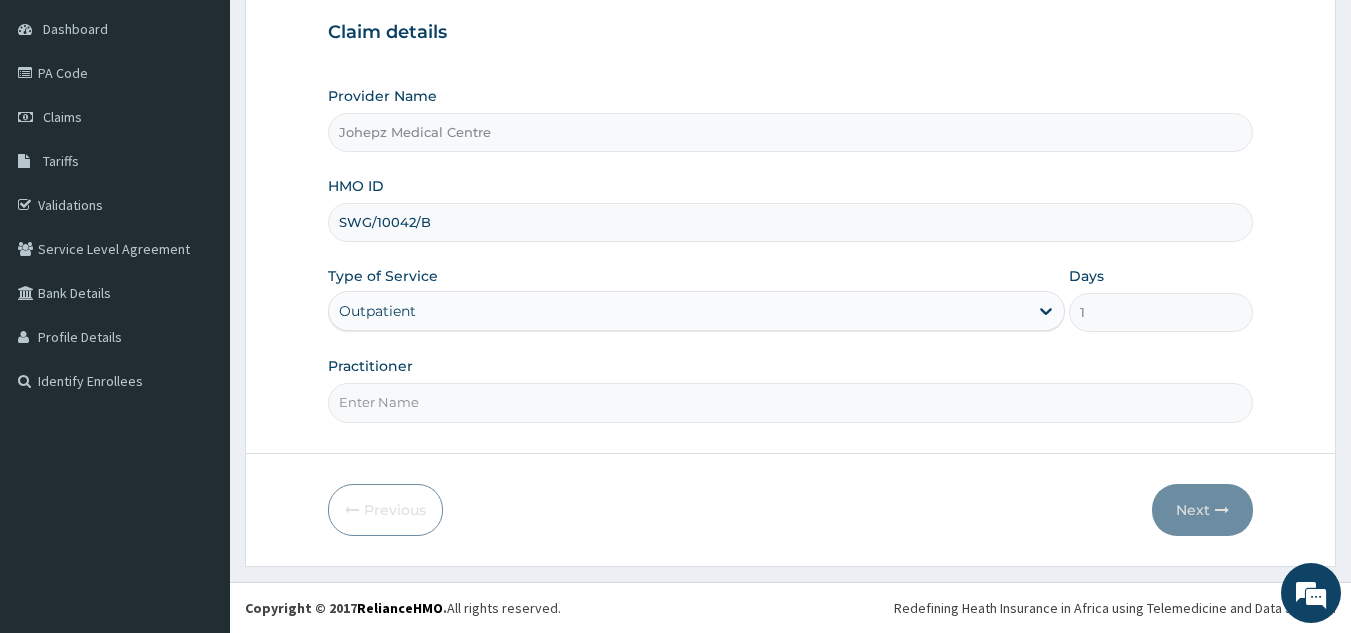 type on "DR FRANCIS" 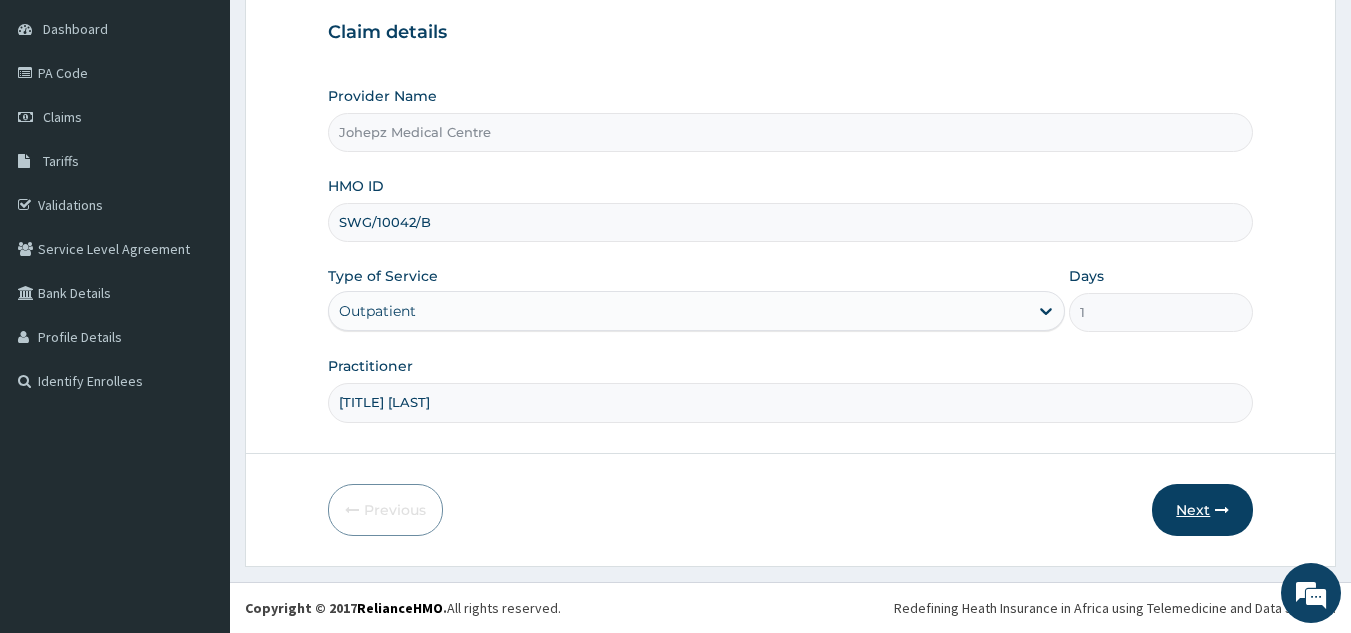 click at bounding box center (1222, 510) 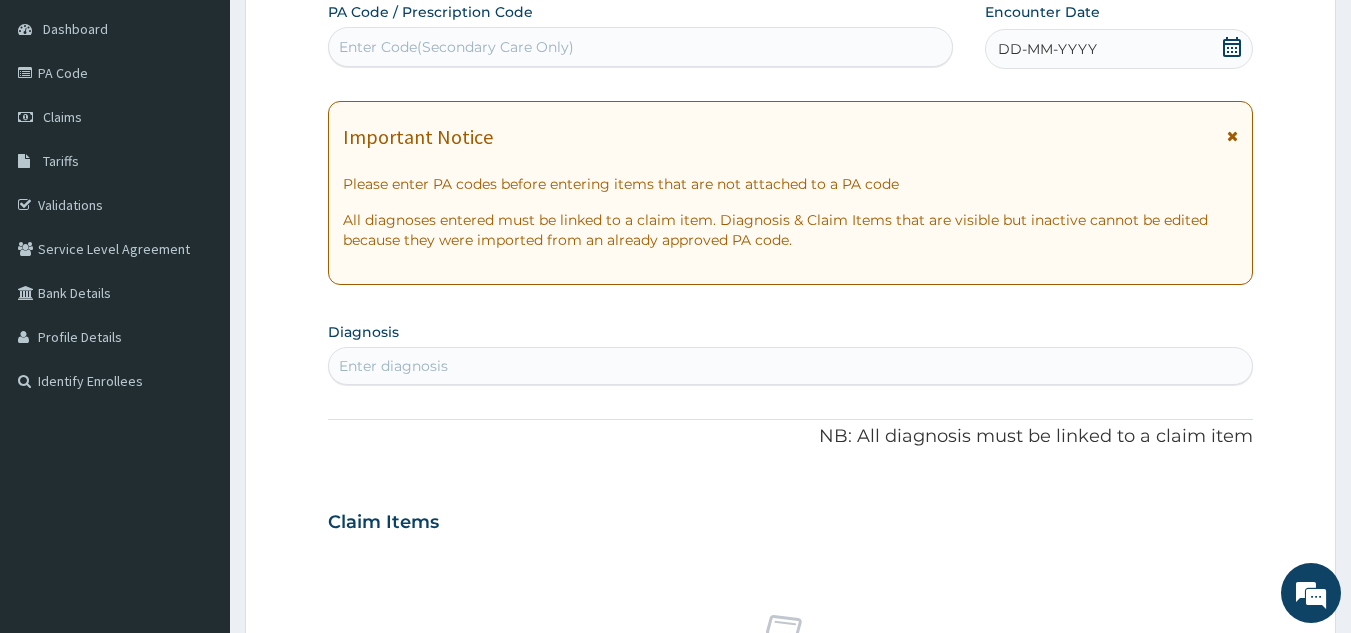 click on "Enter Code(Secondary Care Only)" at bounding box center [641, 47] 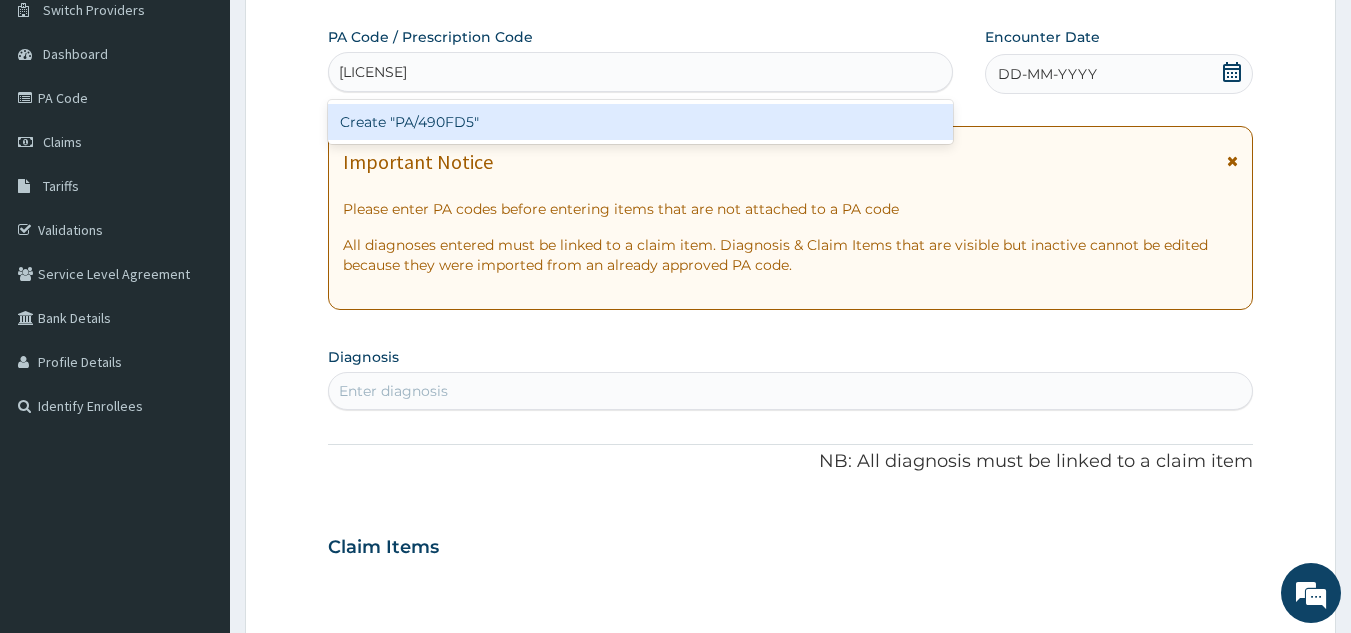 scroll, scrollTop: 159, scrollLeft: 0, axis: vertical 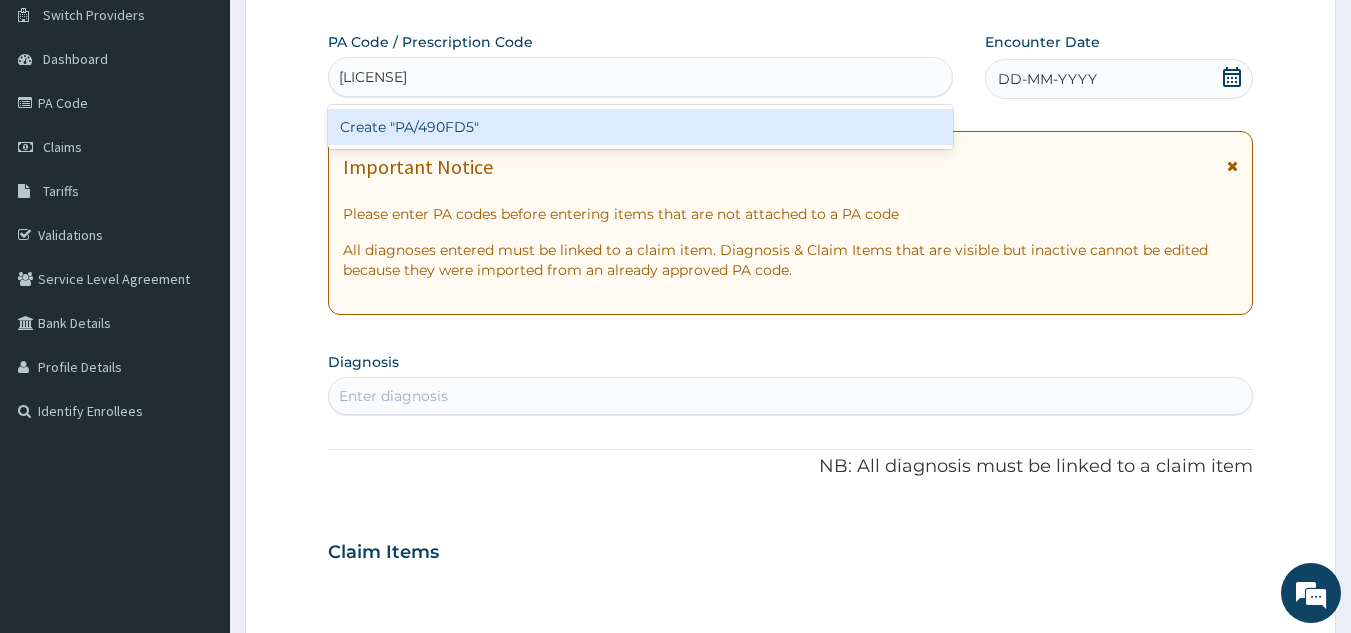 type on "PA/490FD5" 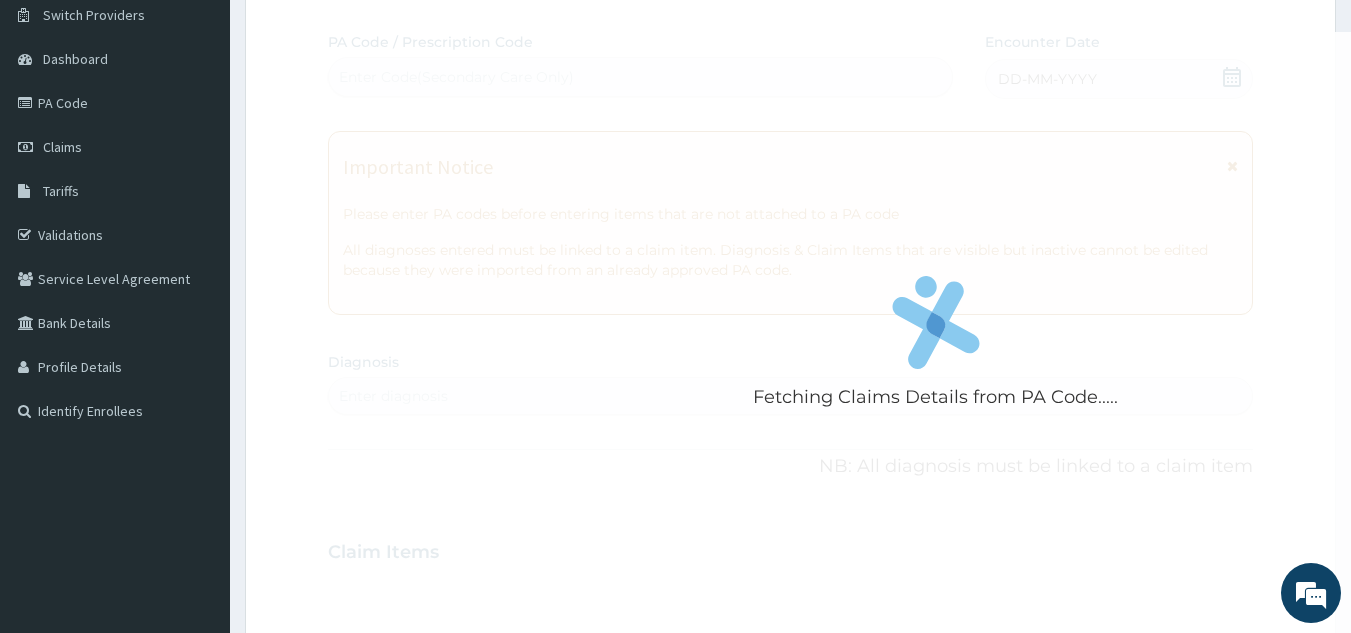 click on "Fetching Claims Details from PA Code..... PA Code / Prescription Code Enter Code(Secondary Care Only) Encounter Date DD-MM-YYYY Important Notice Please enter PA codes before entering items that are not attached to a PA code   All diagnoses entered must be linked to a claim item. Diagnosis & Claim Items that are visible but inactive cannot be edited because they were imported from an already approved PA code. Diagnosis Enter diagnosis NB: All diagnosis must be linked to a claim item Claim Items No claim item Types Select Type Item Select Item Pair Diagnosis Select Diagnosis Unit Price 0 Add Comment" at bounding box center [791, 549] 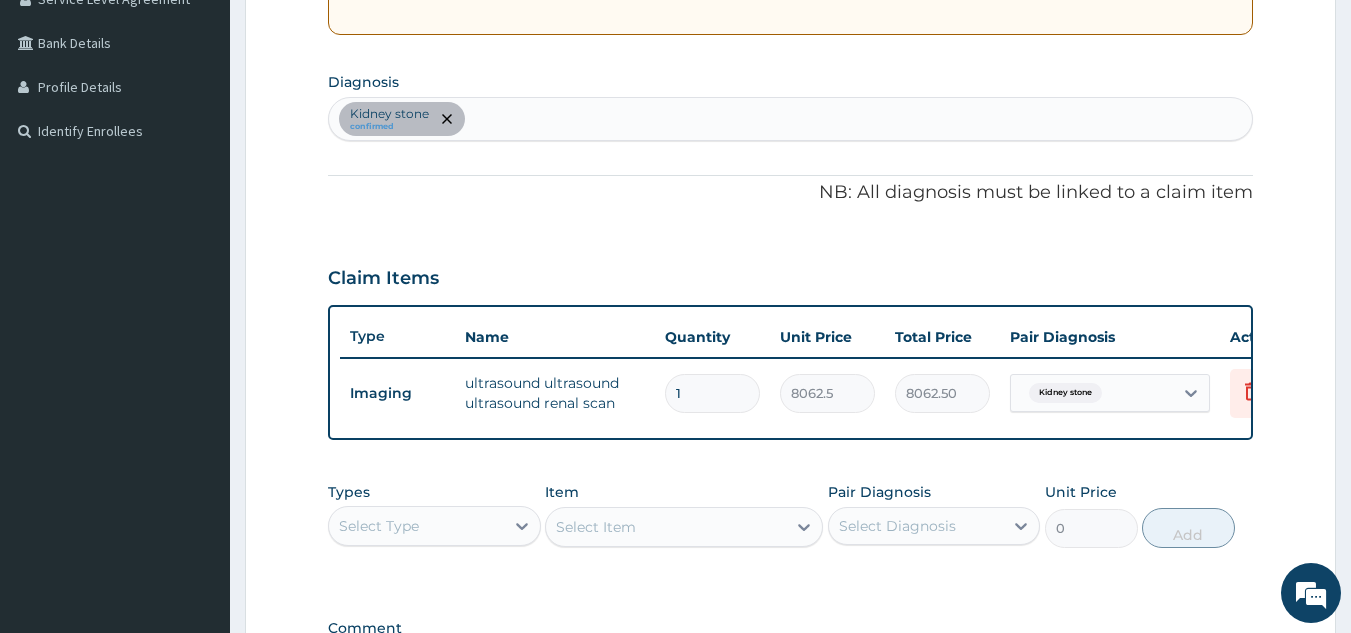 scroll, scrollTop: 441, scrollLeft: 0, axis: vertical 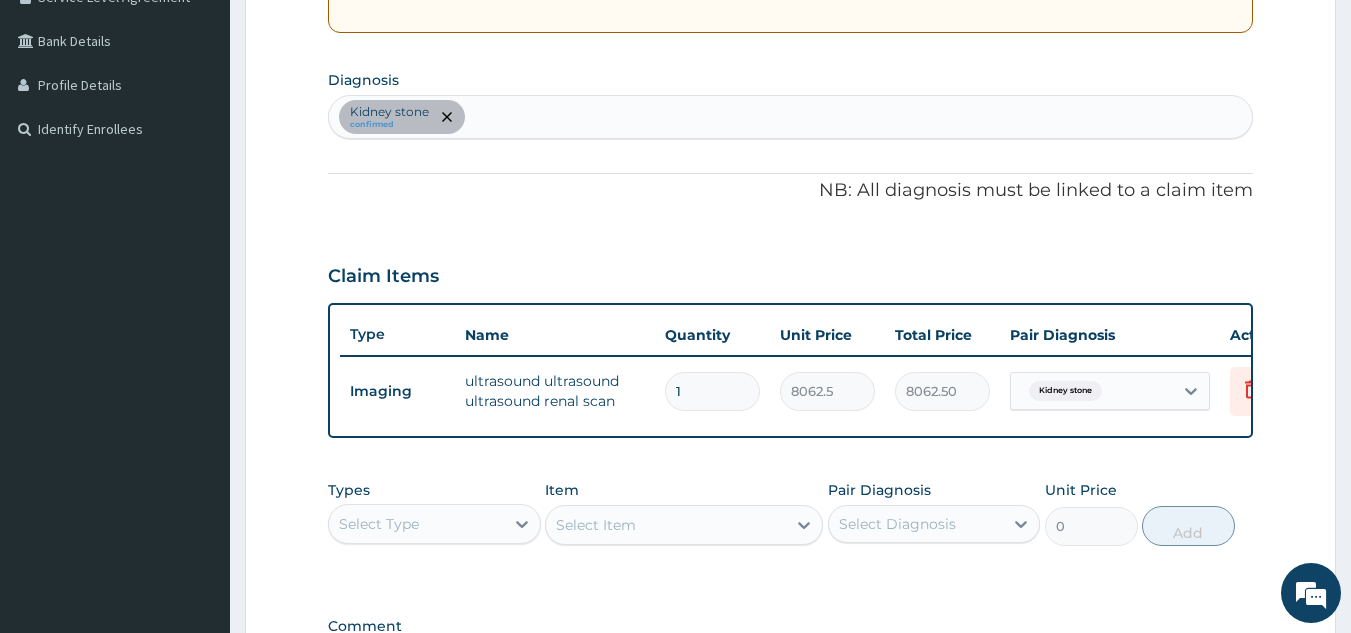 type on "12" 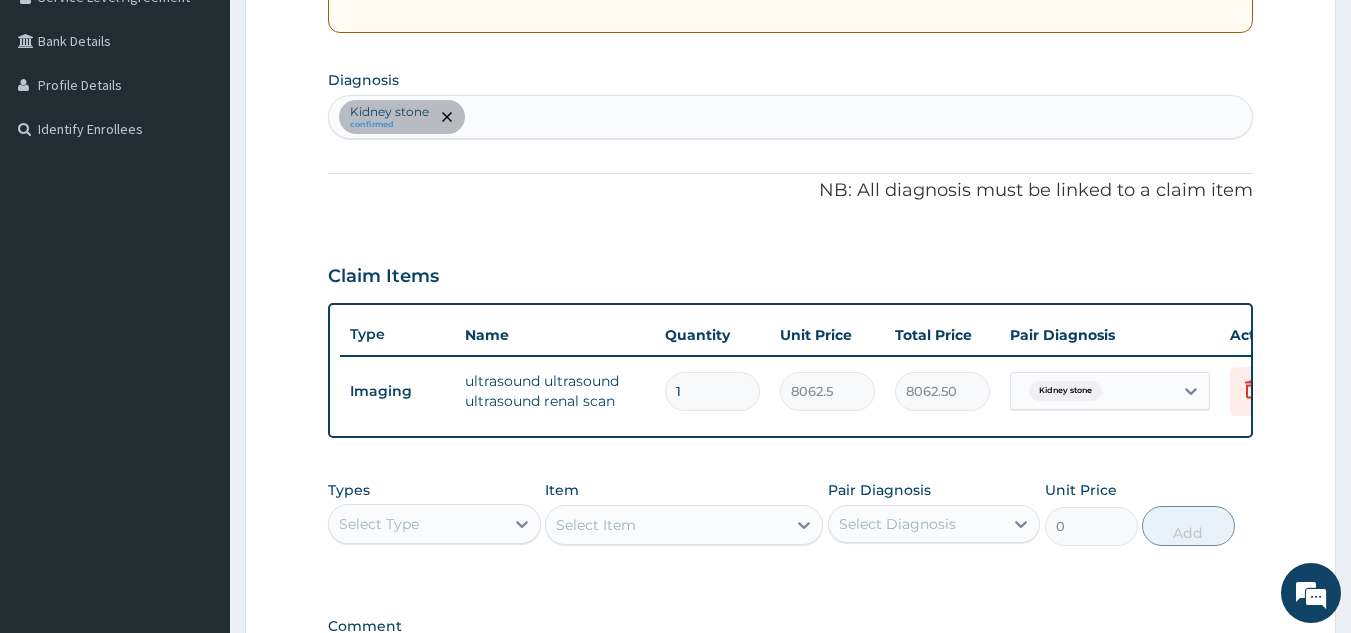 type on "96750.00" 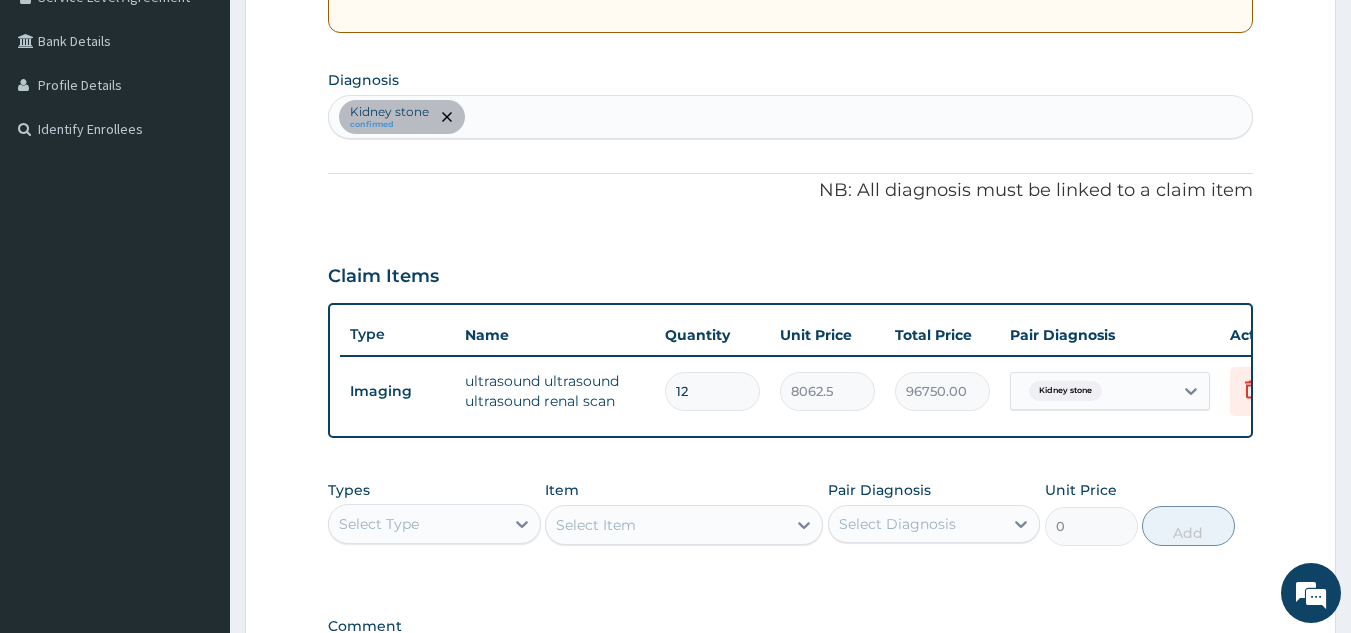 type on "1" 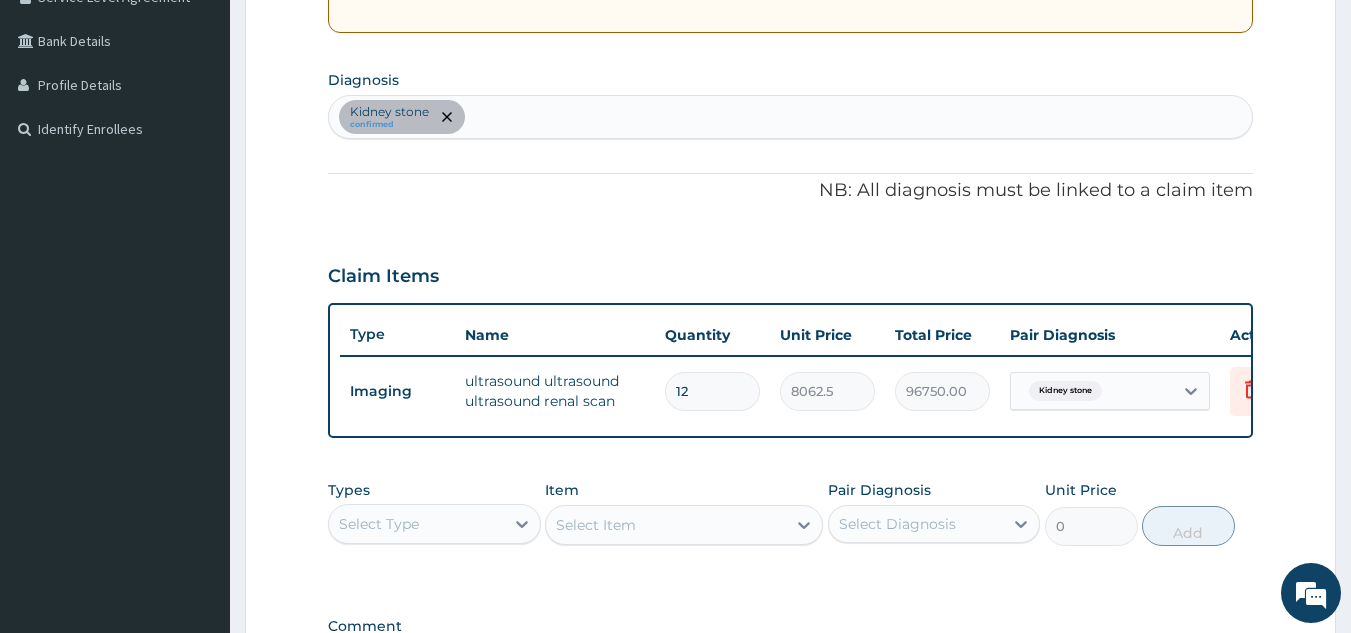 type on "8062.50" 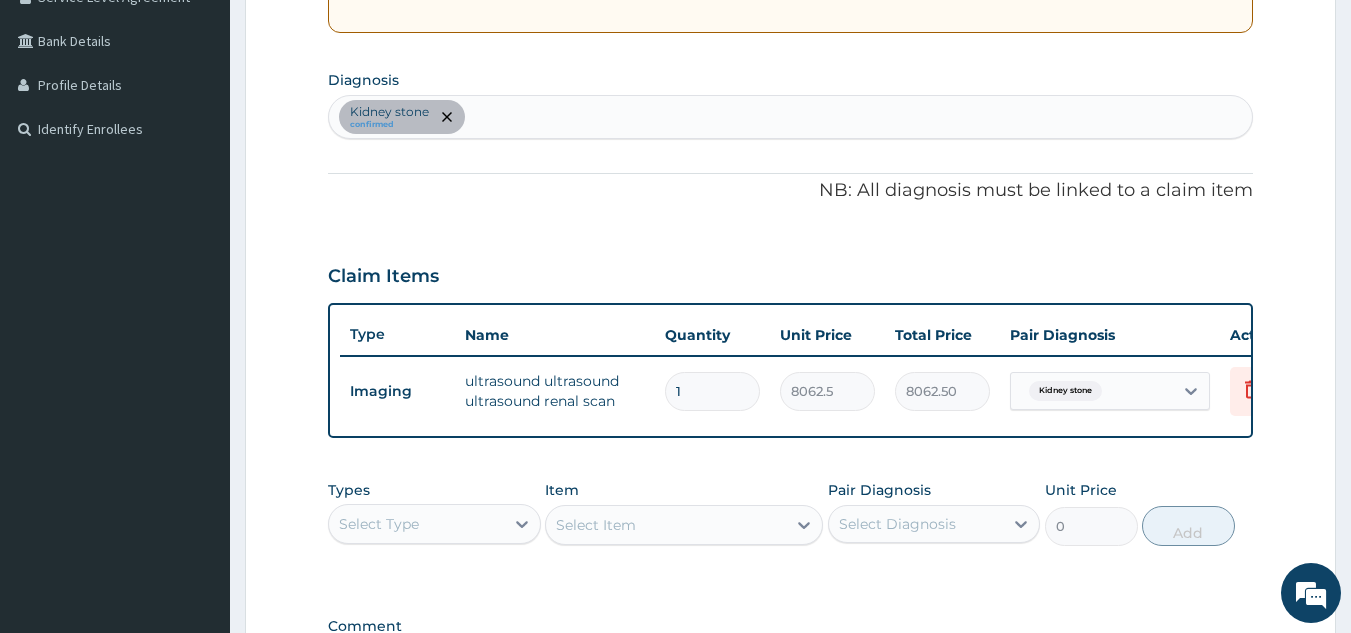 type 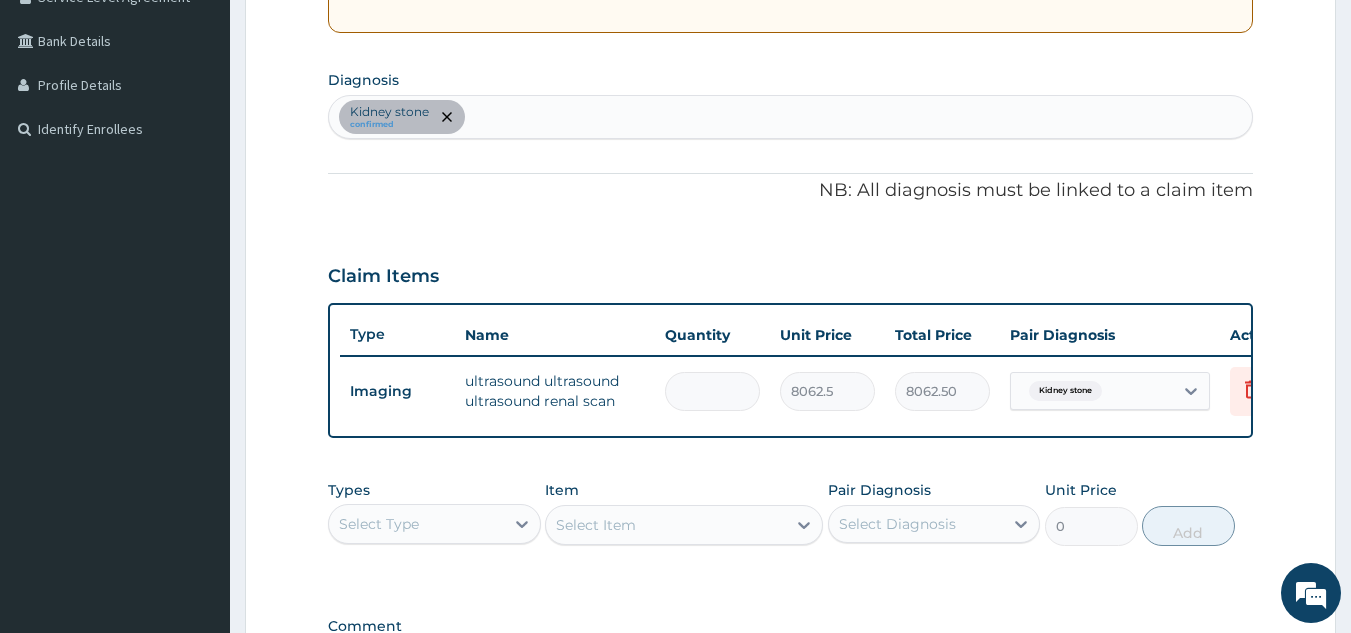 type on "0.00" 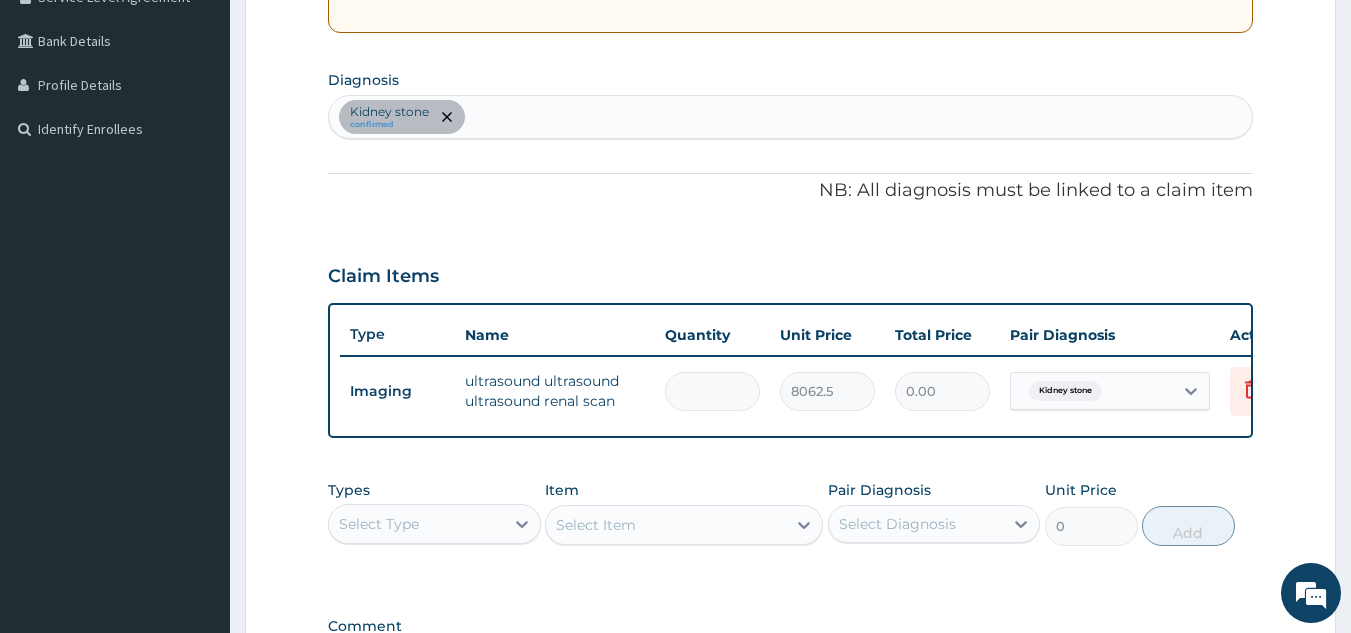 type on "2" 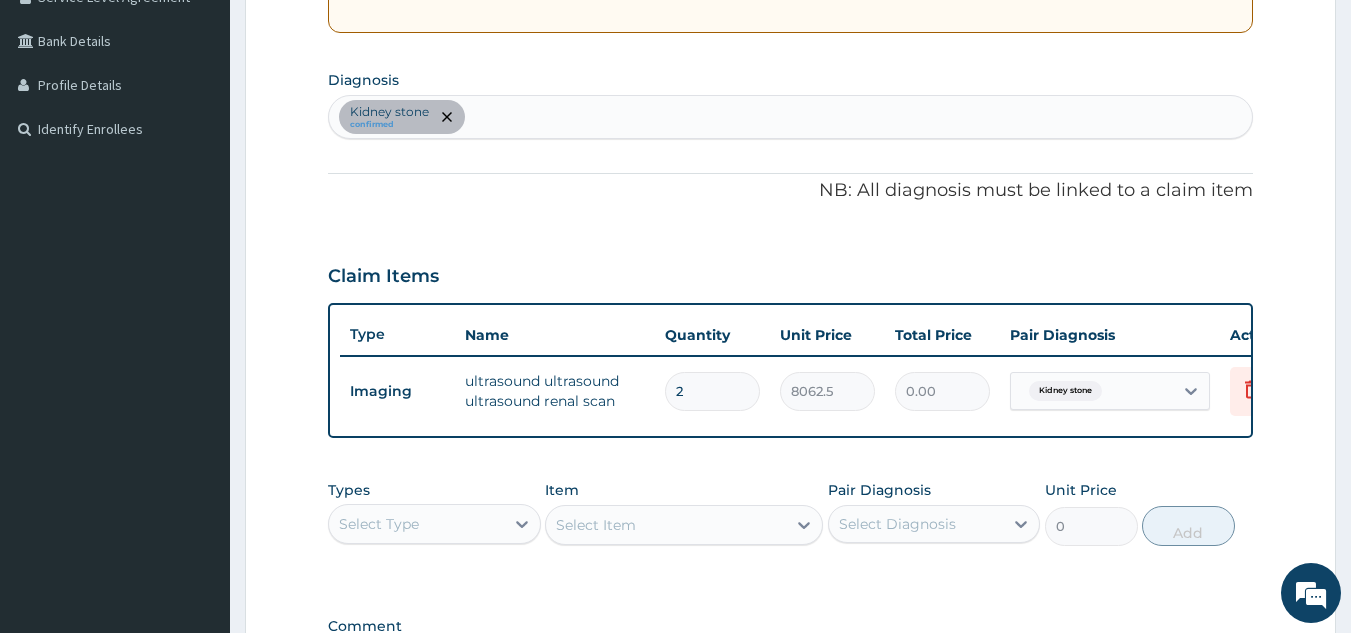 type on "16125.00" 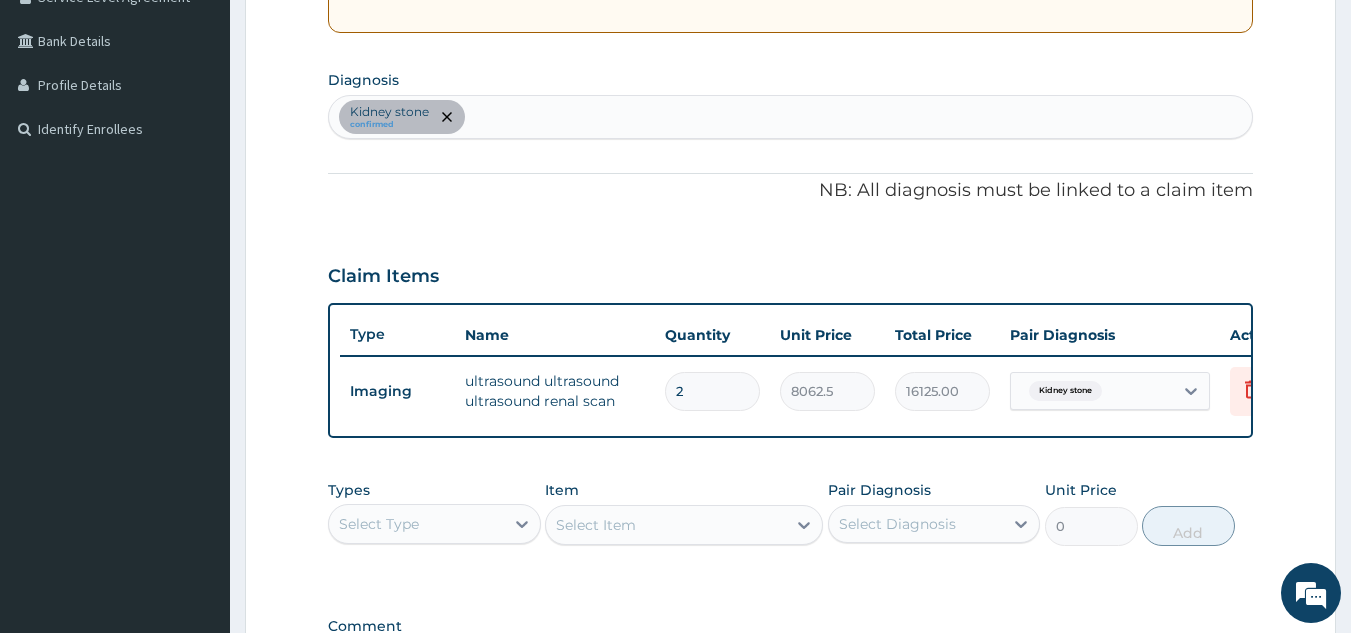 type 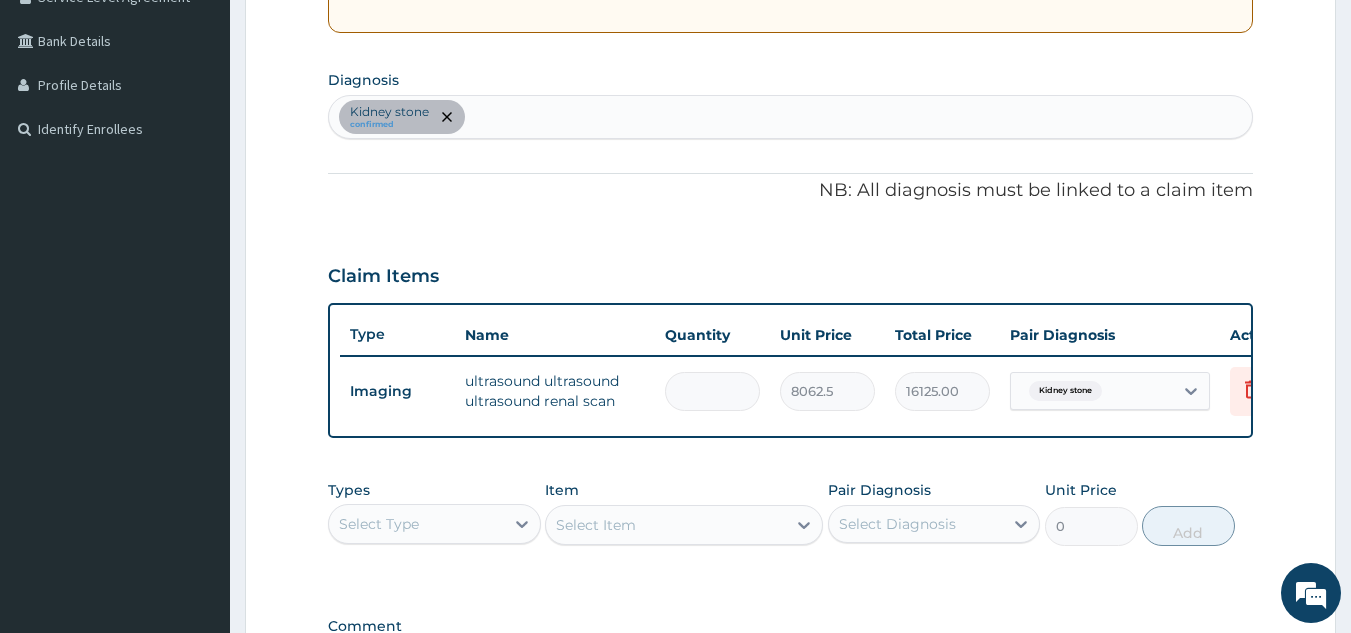 type on "0.00" 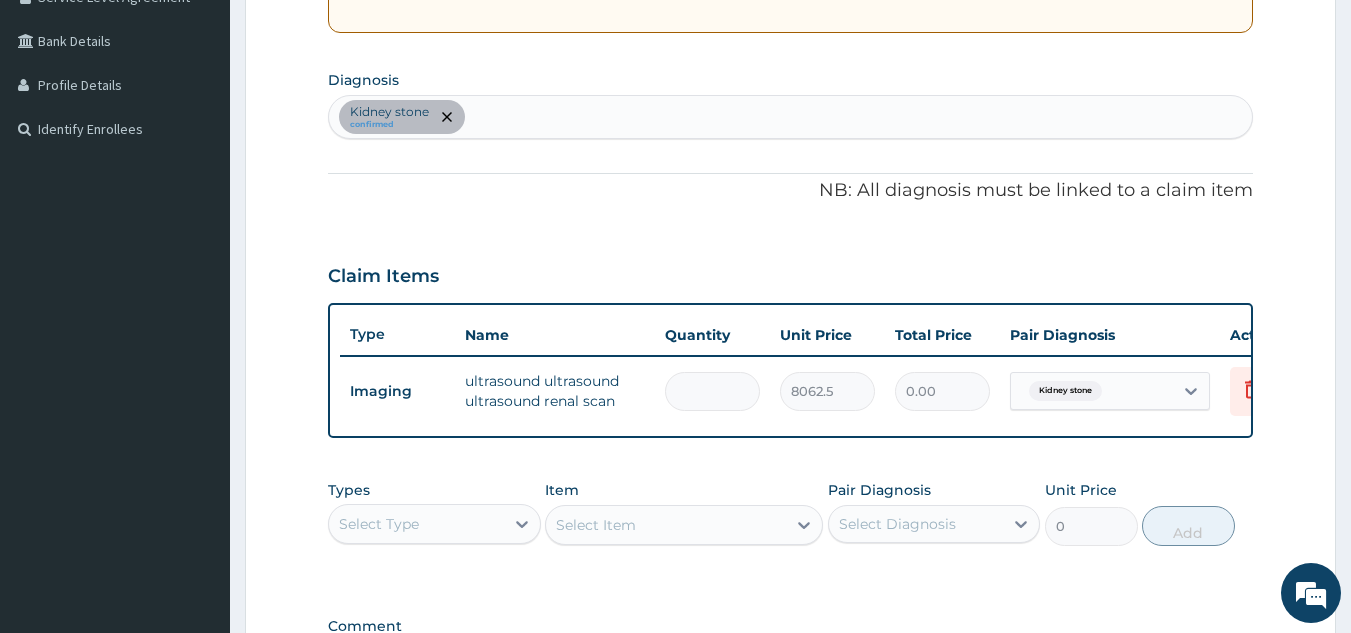 type on "1" 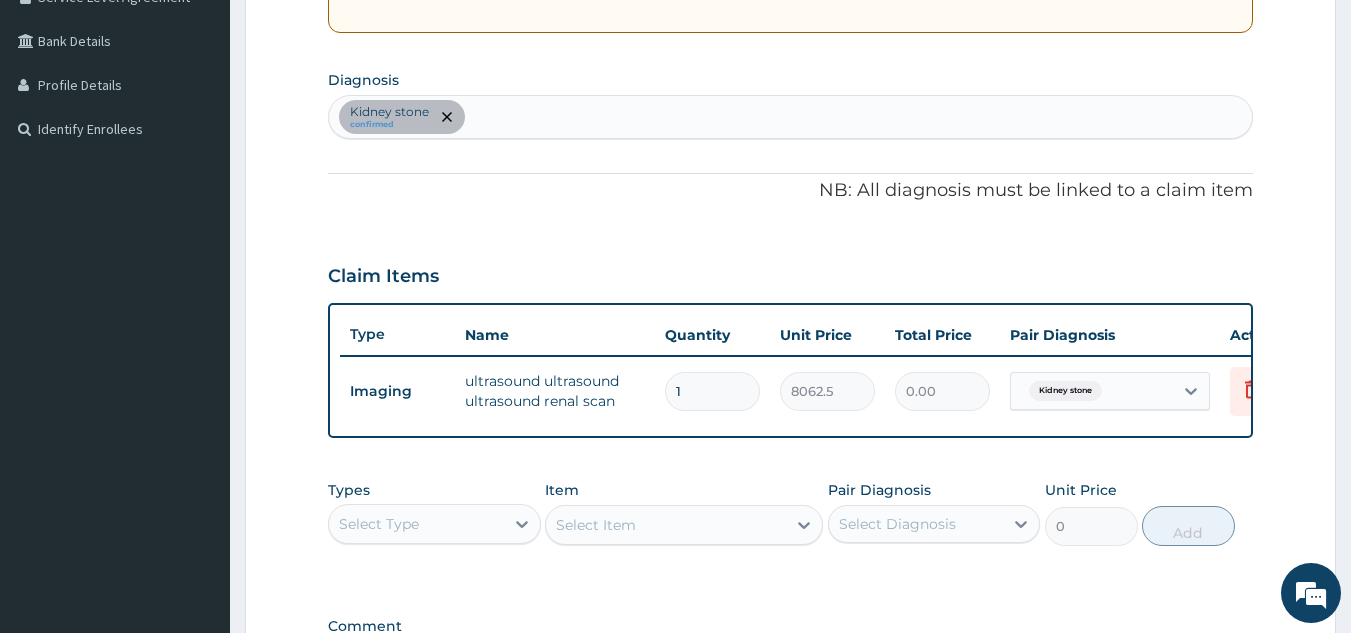 type on "8062.50" 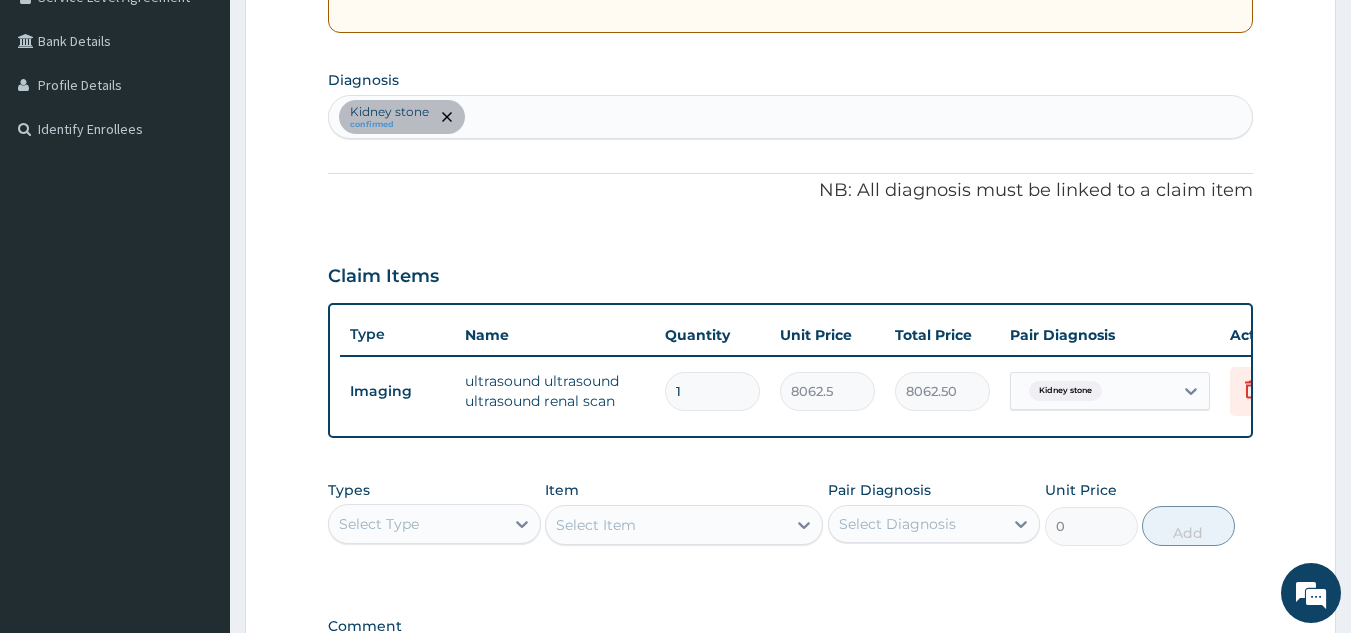scroll, scrollTop: 729, scrollLeft: 0, axis: vertical 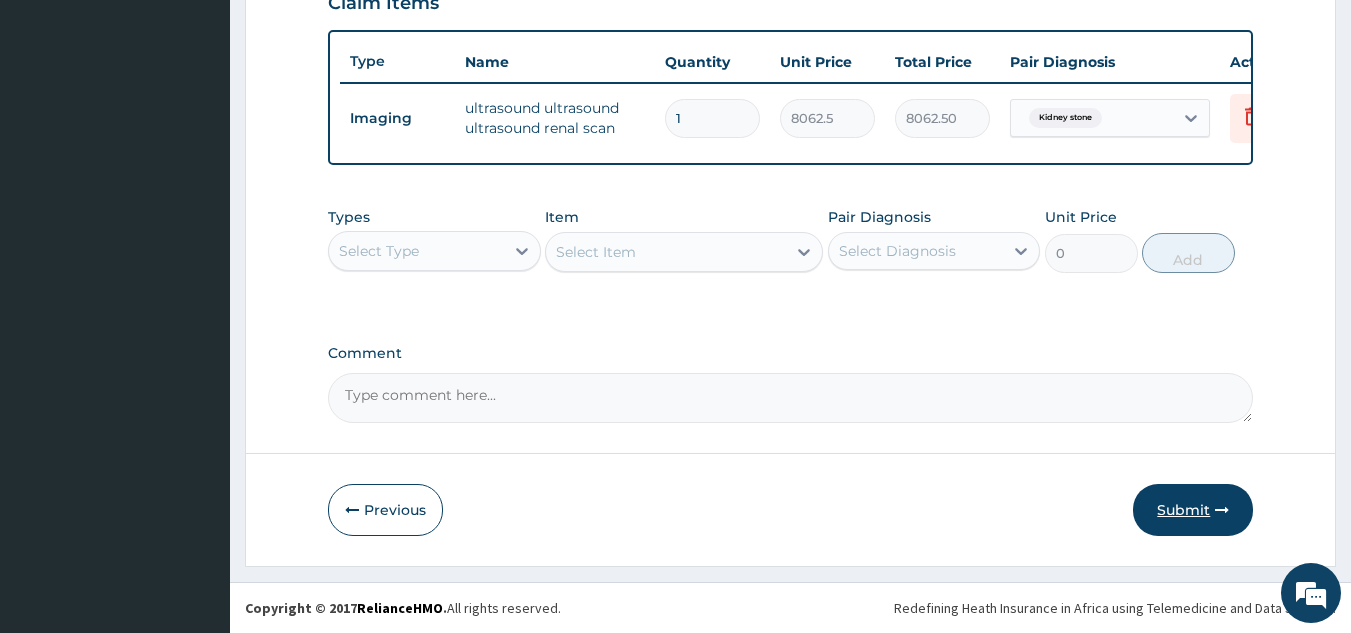 click on "Submit" at bounding box center (1193, 510) 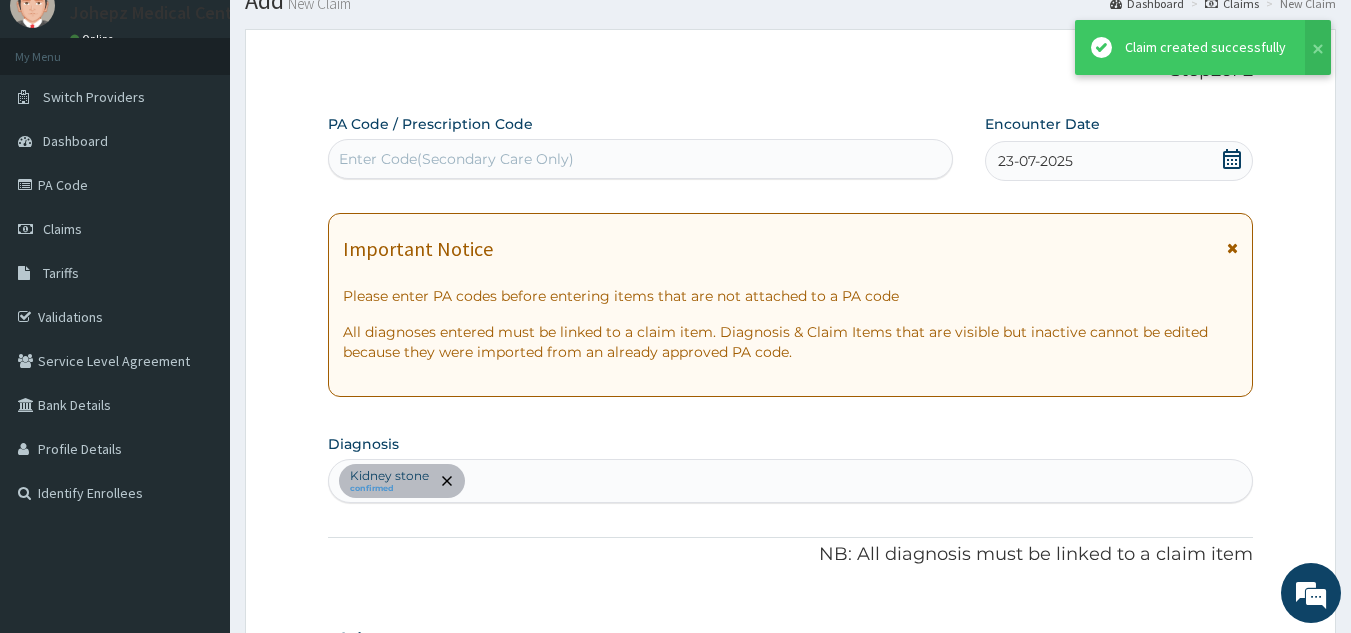 scroll, scrollTop: 729, scrollLeft: 0, axis: vertical 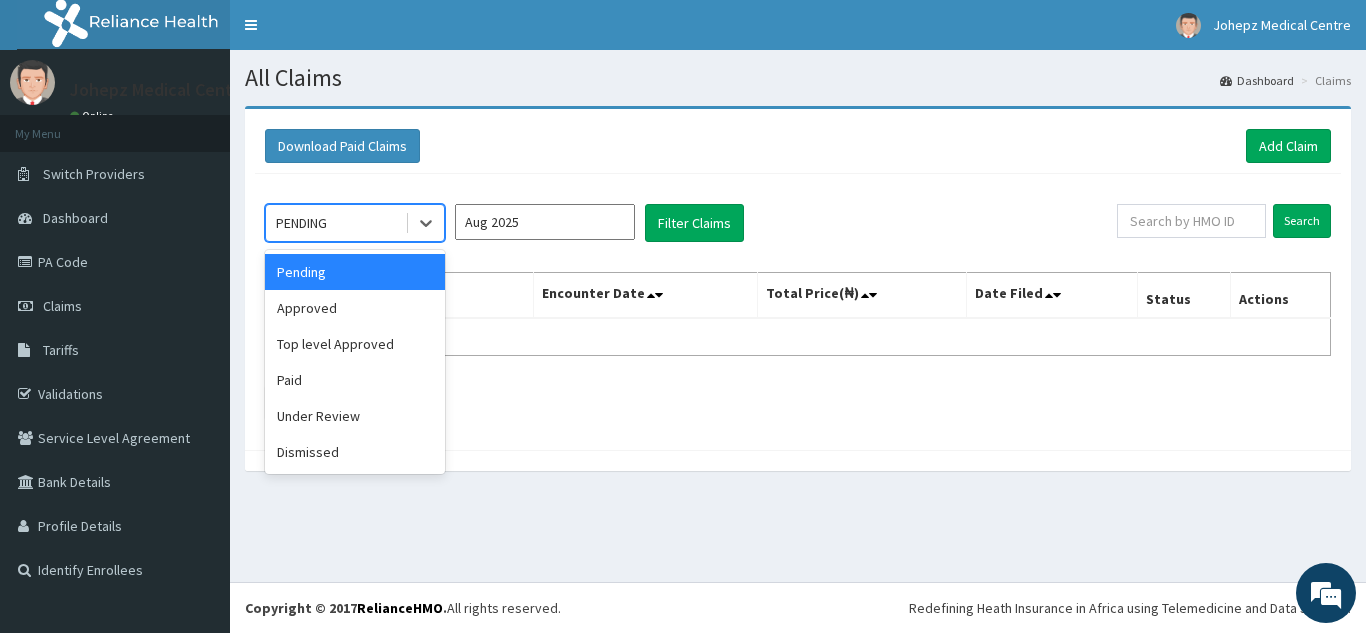 click on "PENDING" at bounding box center (335, 223) 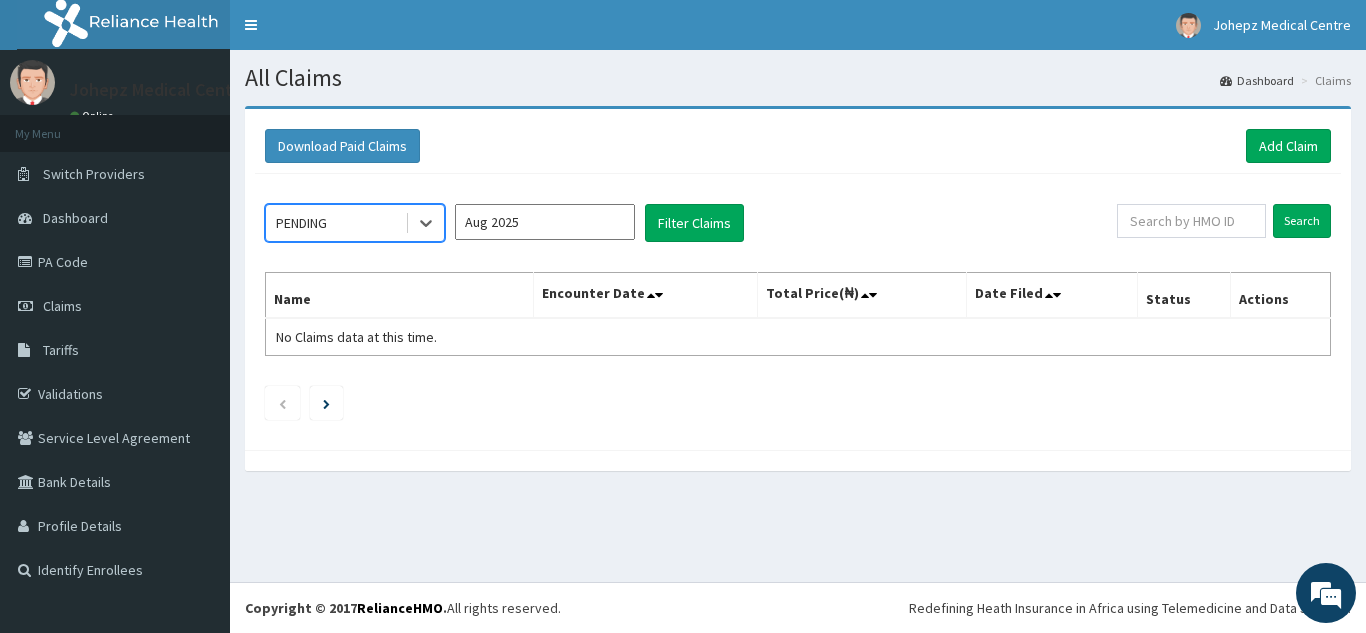 click on "PENDING" at bounding box center (335, 223) 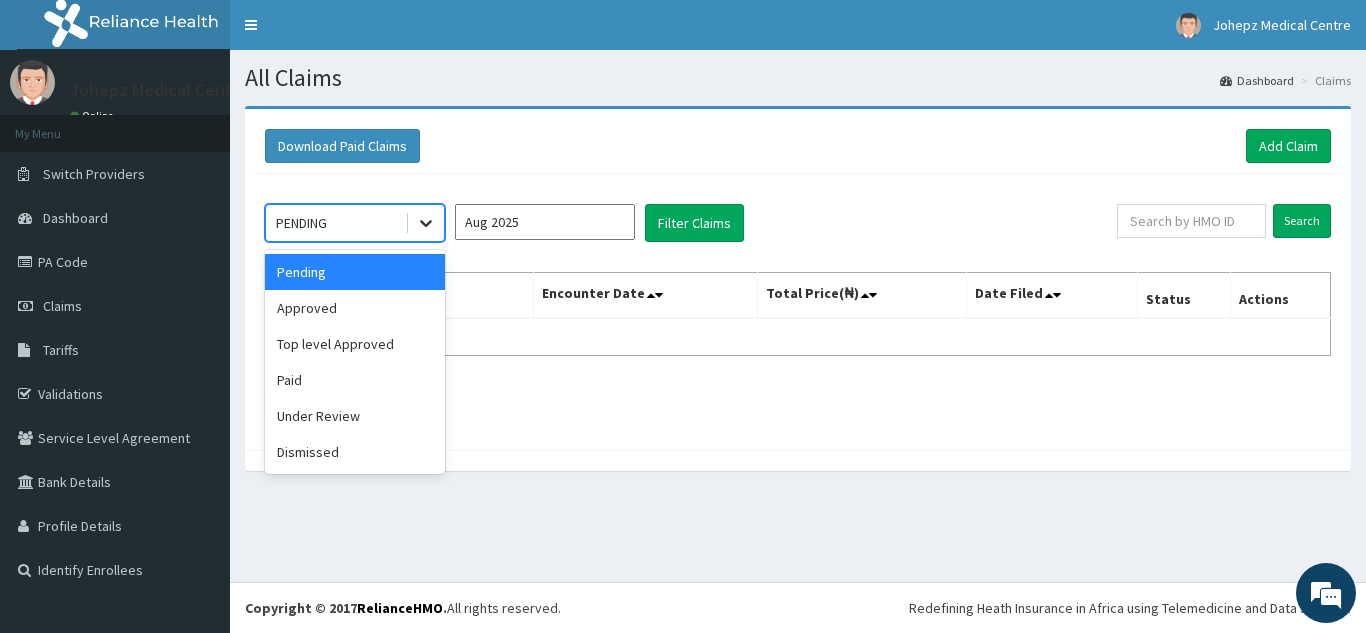 click 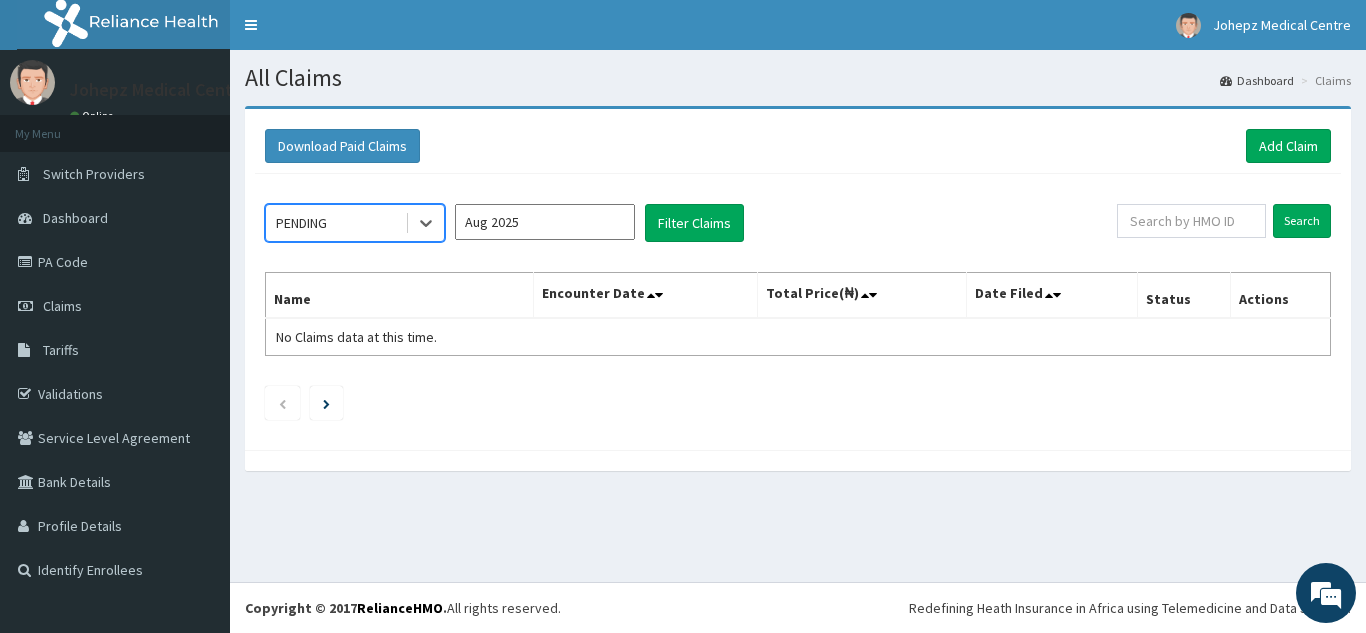 click on "PENDING" at bounding box center (335, 223) 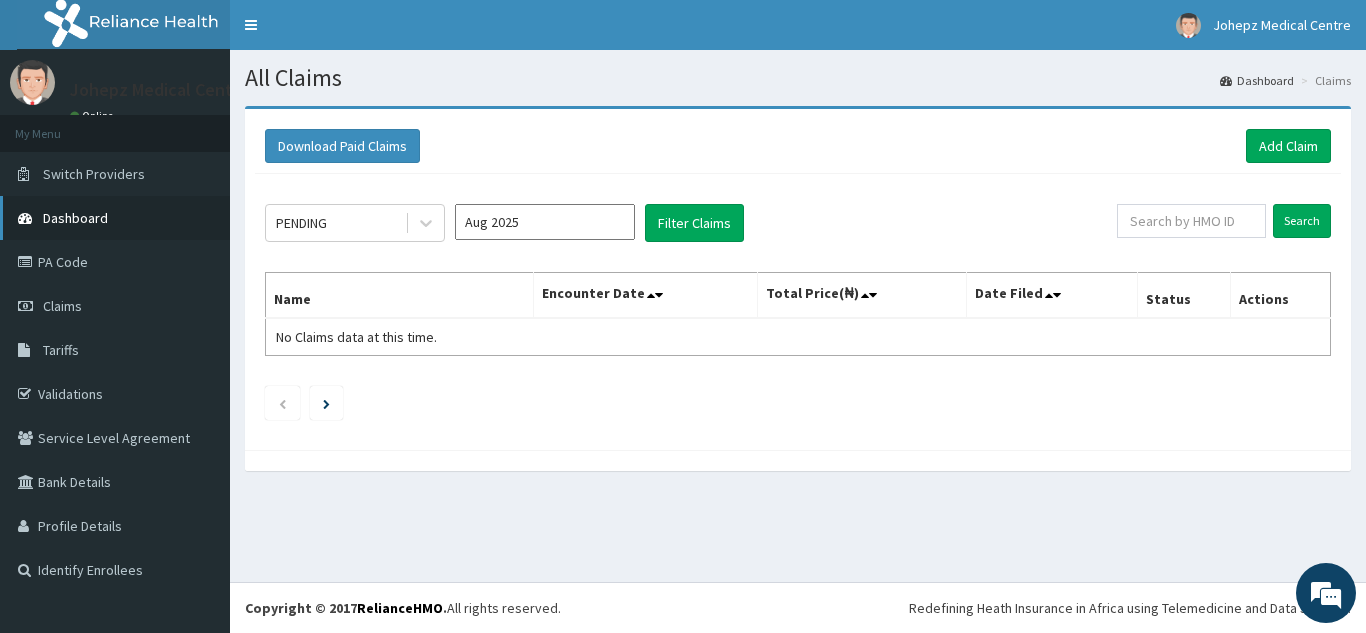 click on "Dashboard" at bounding box center [75, 218] 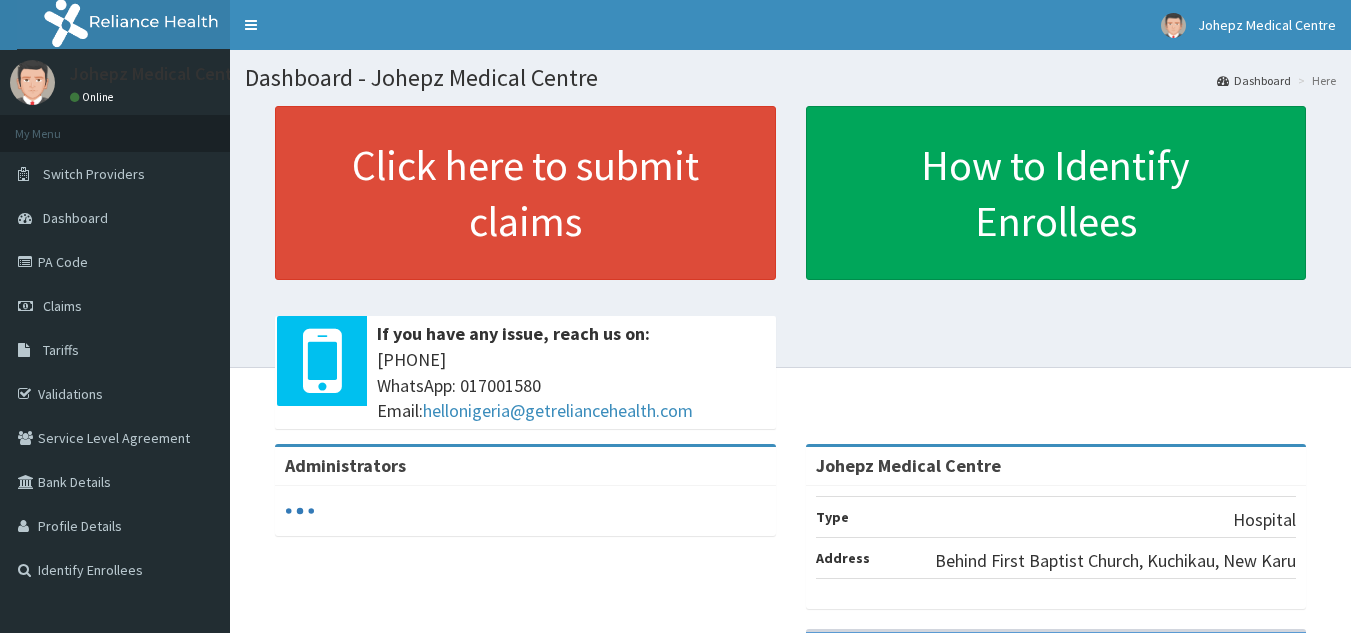 scroll, scrollTop: 0, scrollLeft: 0, axis: both 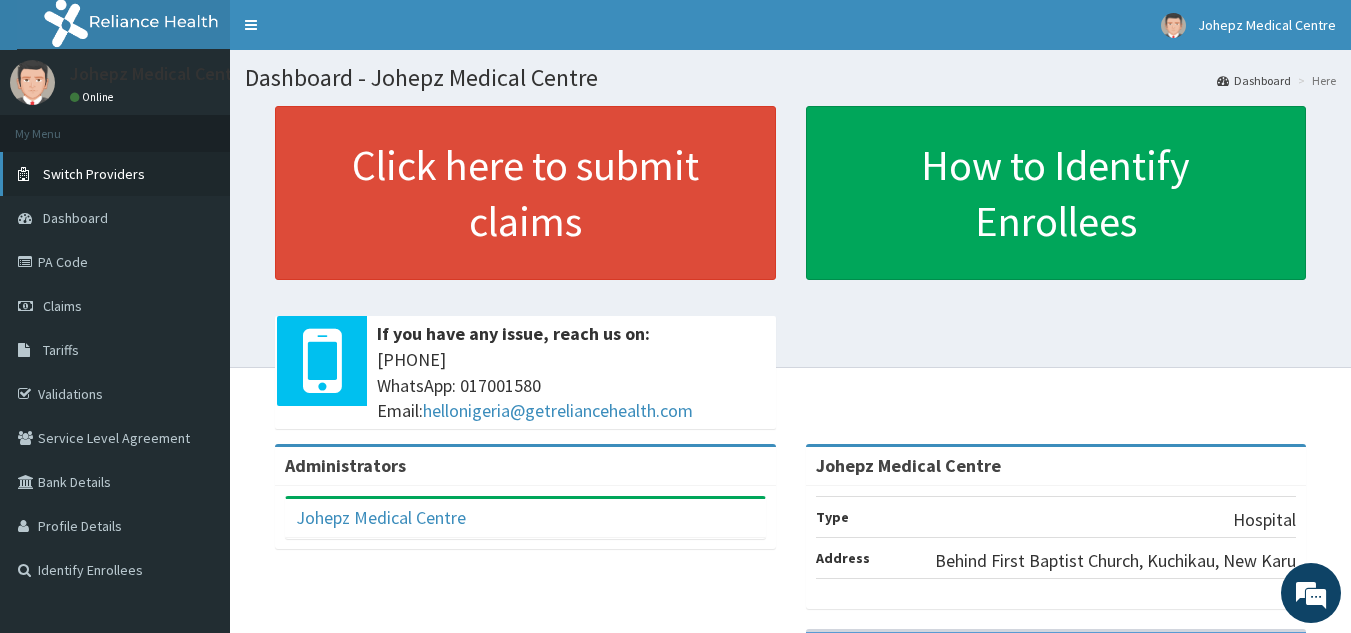 click on "Switch Providers" at bounding box center [115, 174] 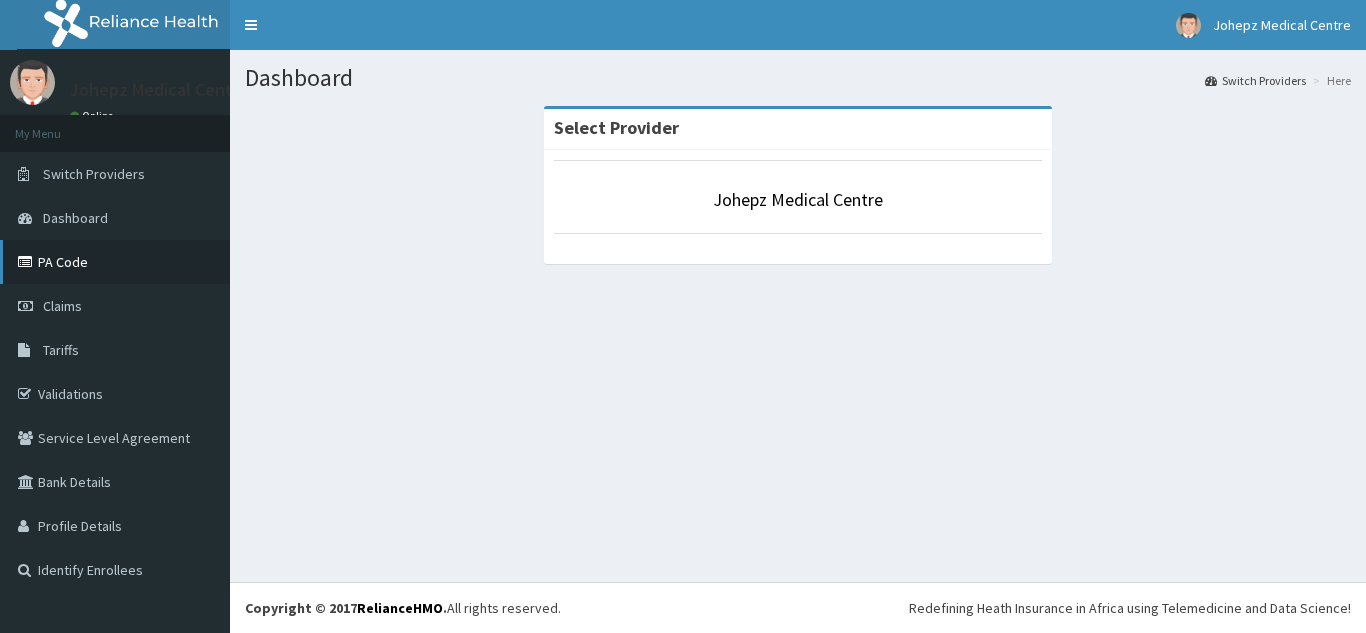 scroll, scrollTop: 0, scrollLeft: 0, axis: both 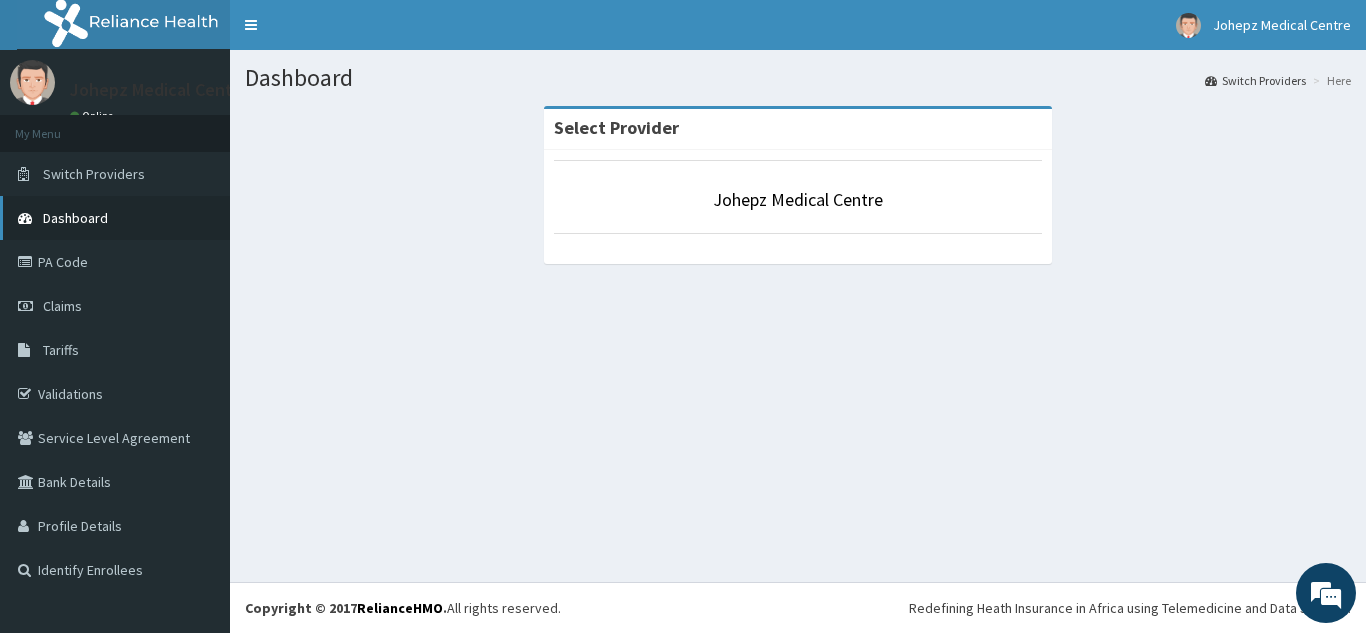 click on "Dashboard" at bounding box center (75, 218) 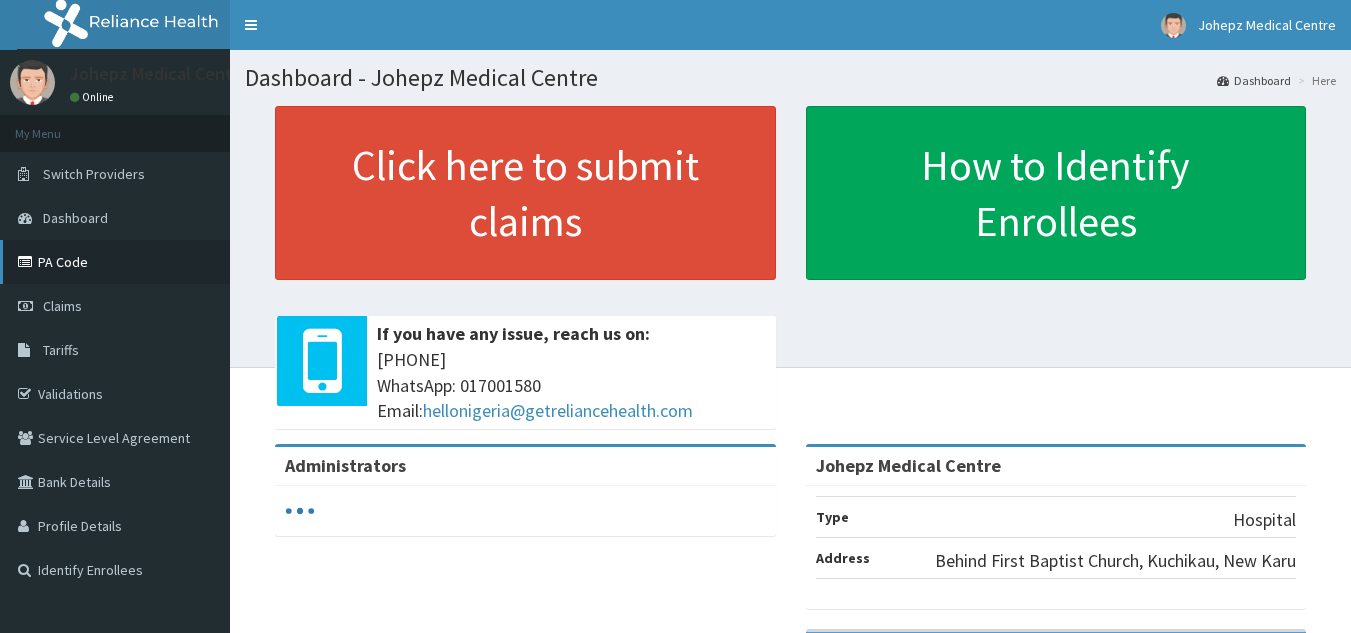 scroll, scrollTop: 0, scrollLeft: 0, axis: both 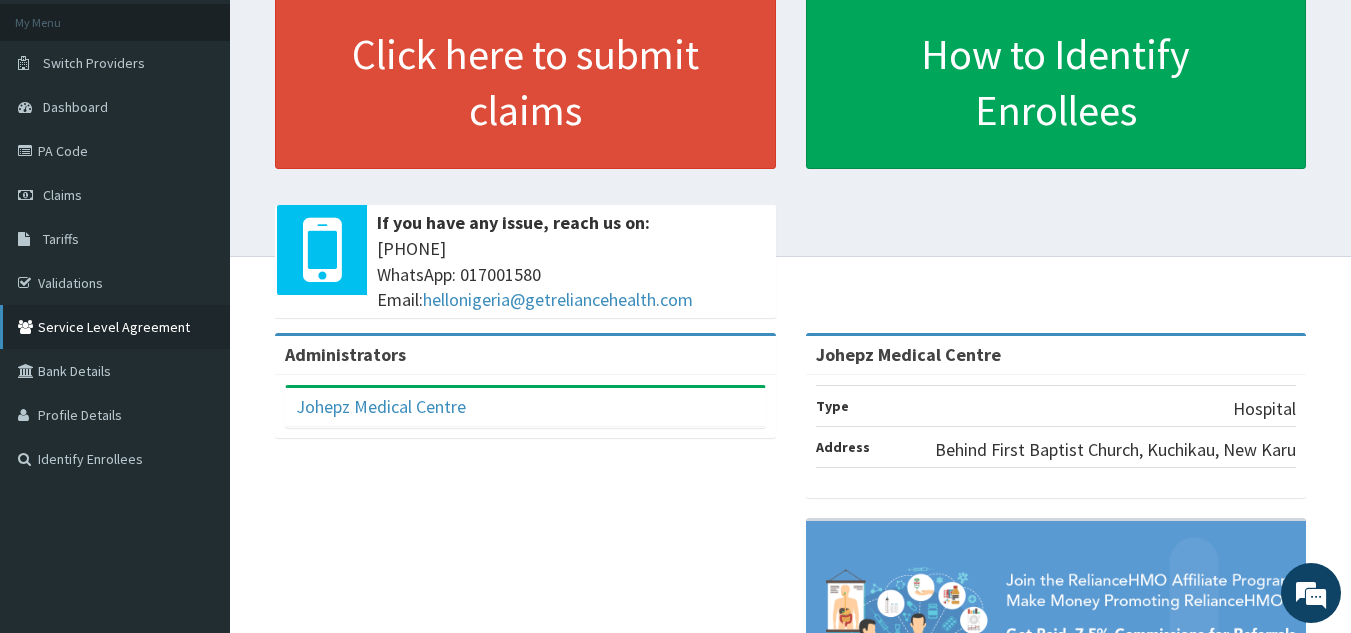 click on "Service Level Agreement" at bounding box center (115, 327) 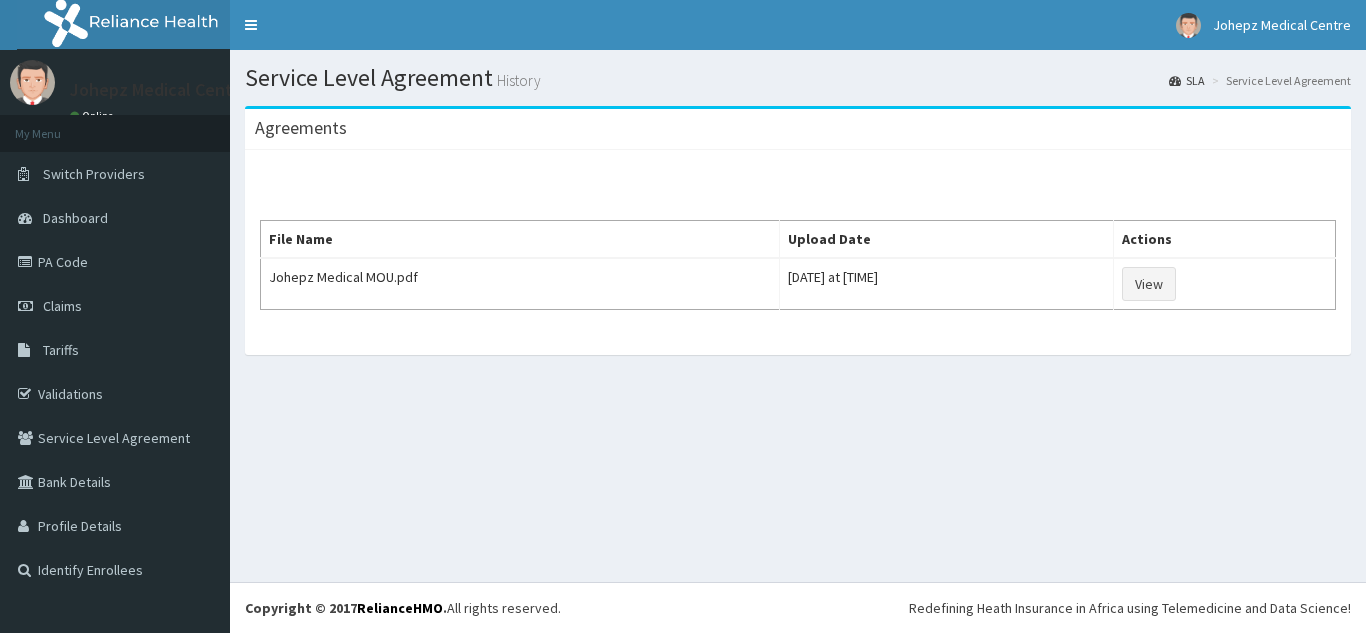 scroll, scrollTop: 0, scrollLeft: 0, axis: both 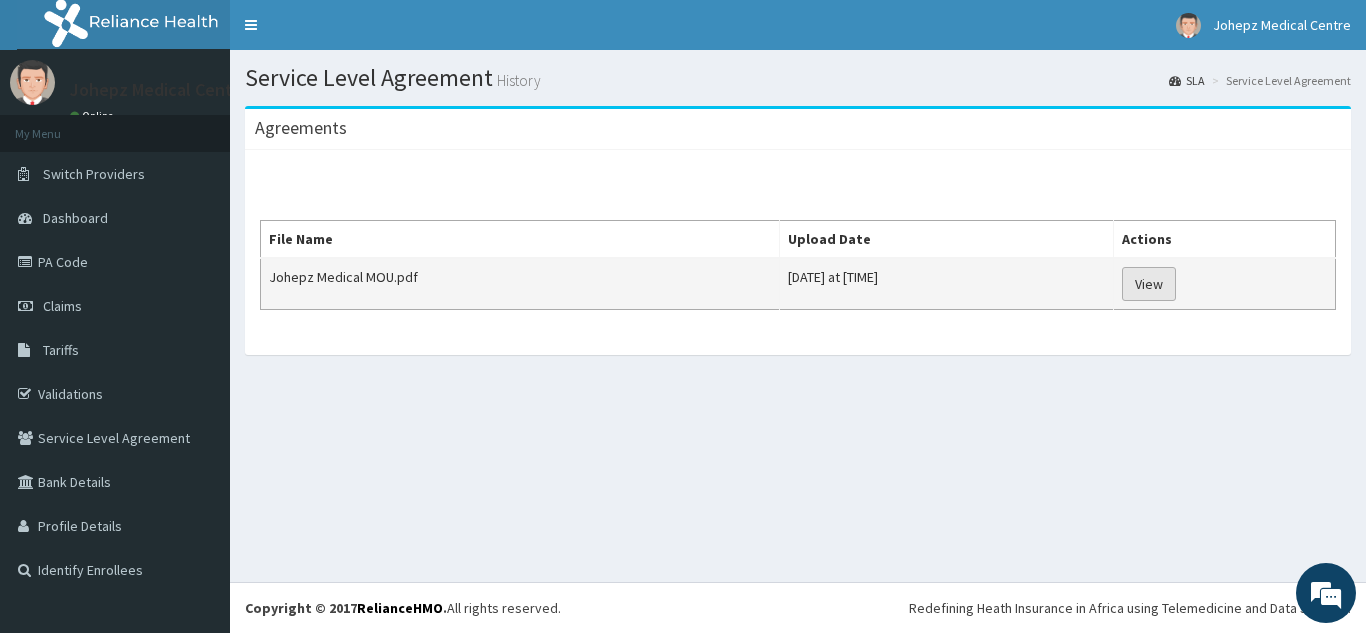 click on "View" at bounding box center (1149, 284) 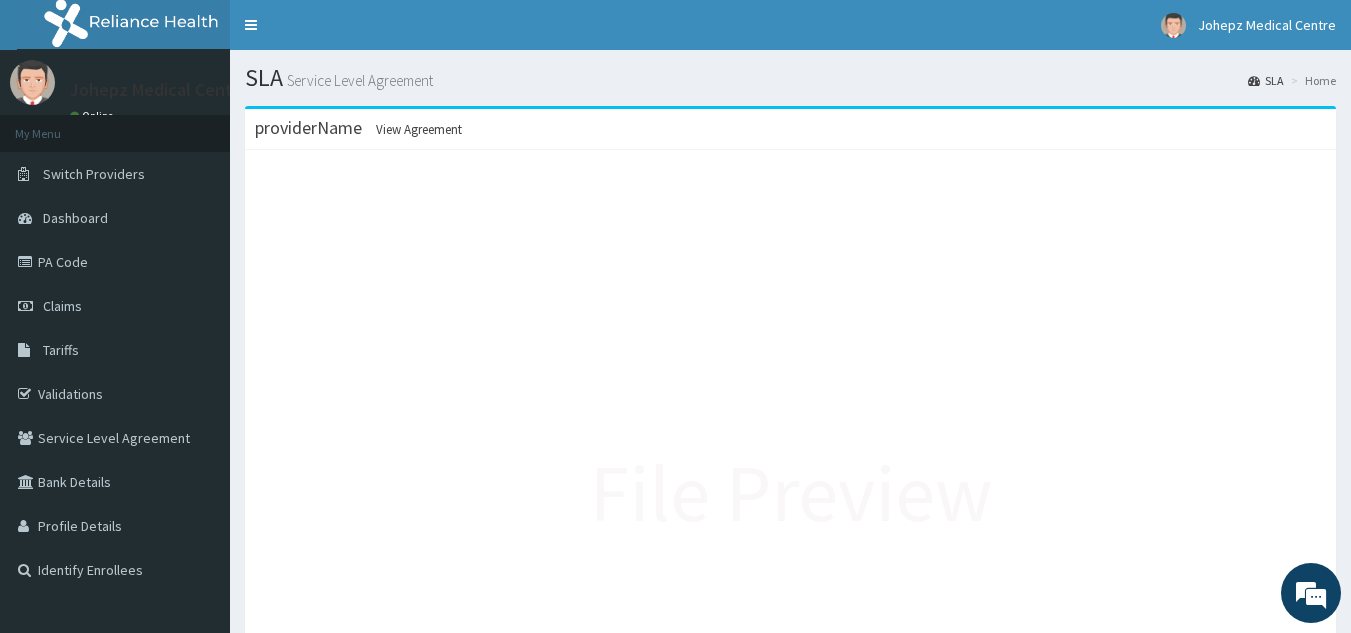 scroll, scrollTop: 0, scrollLeft: 0, axis: both 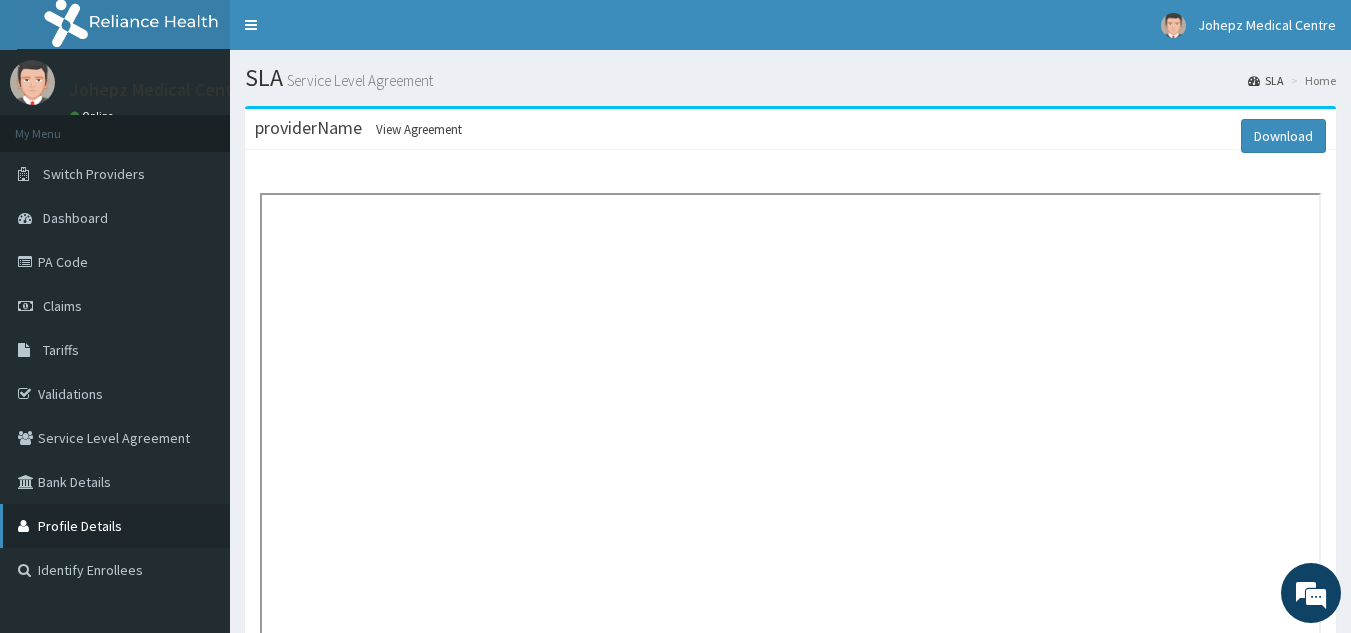 click on "Profile Details" at bounding box center [115, 526] 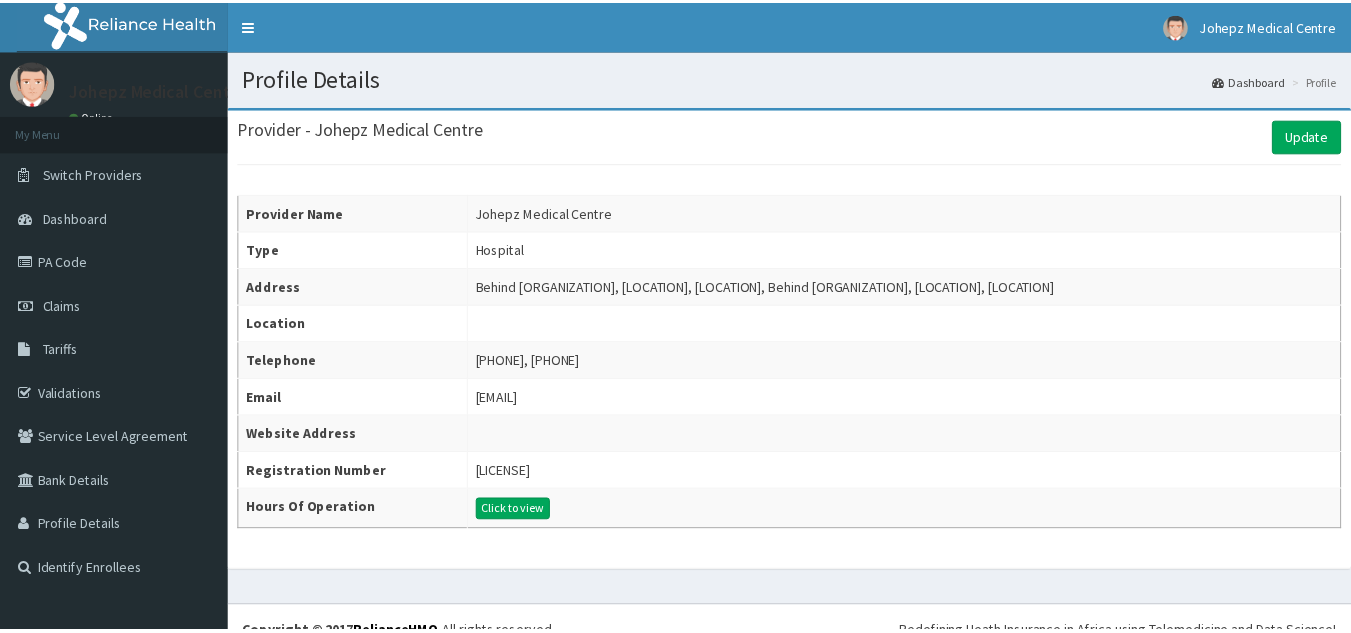 scroll, scrollTop: 0, scrollLeft: 0, axis: both 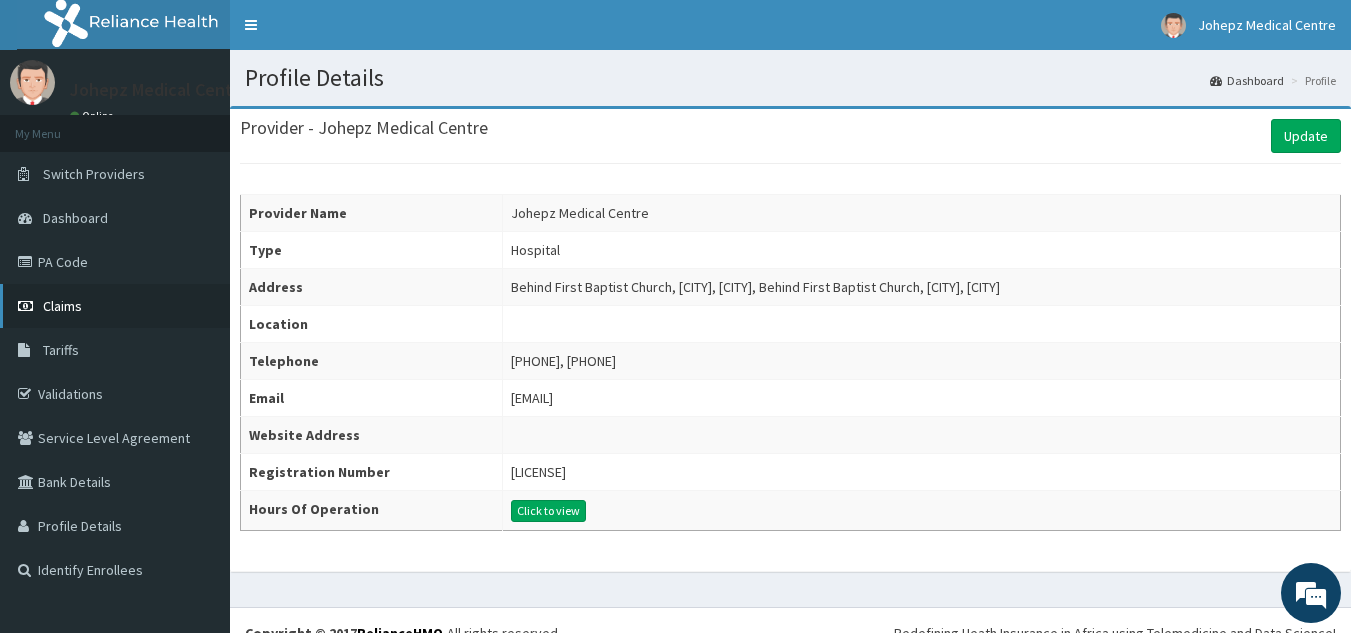 click on "Claims" at bounding box center (115, 306) 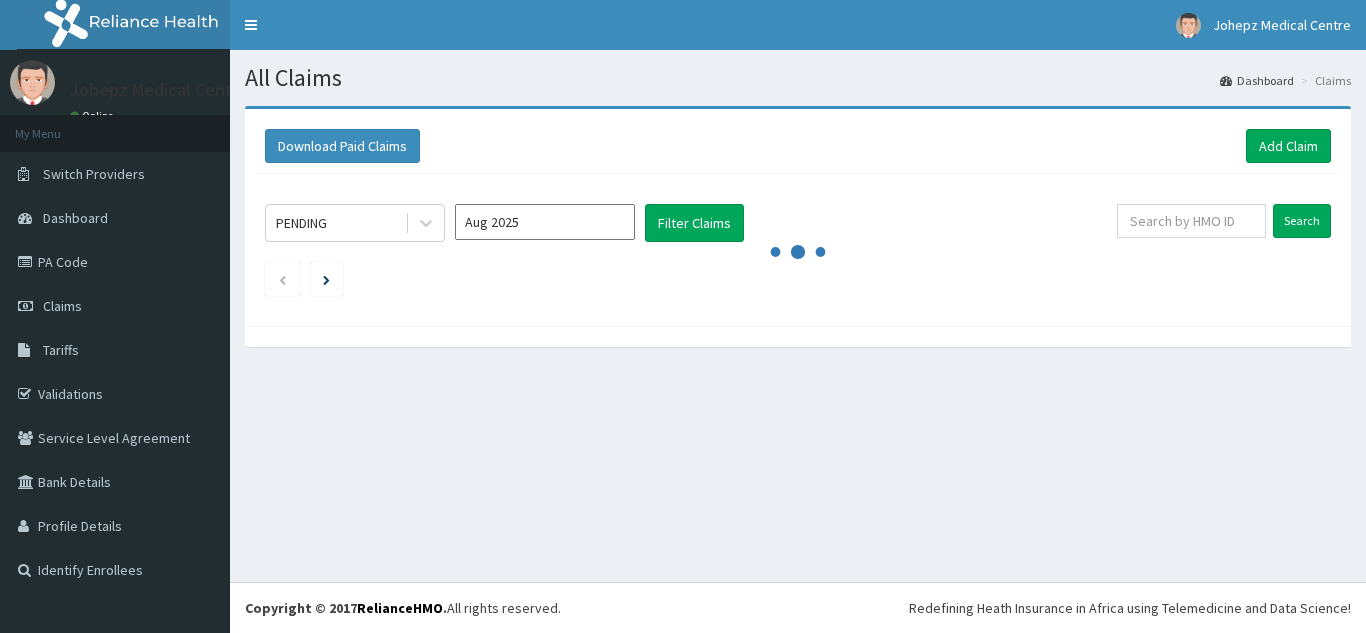 scroll, scrollTop: 0, scrollLeft: 0, axis: both 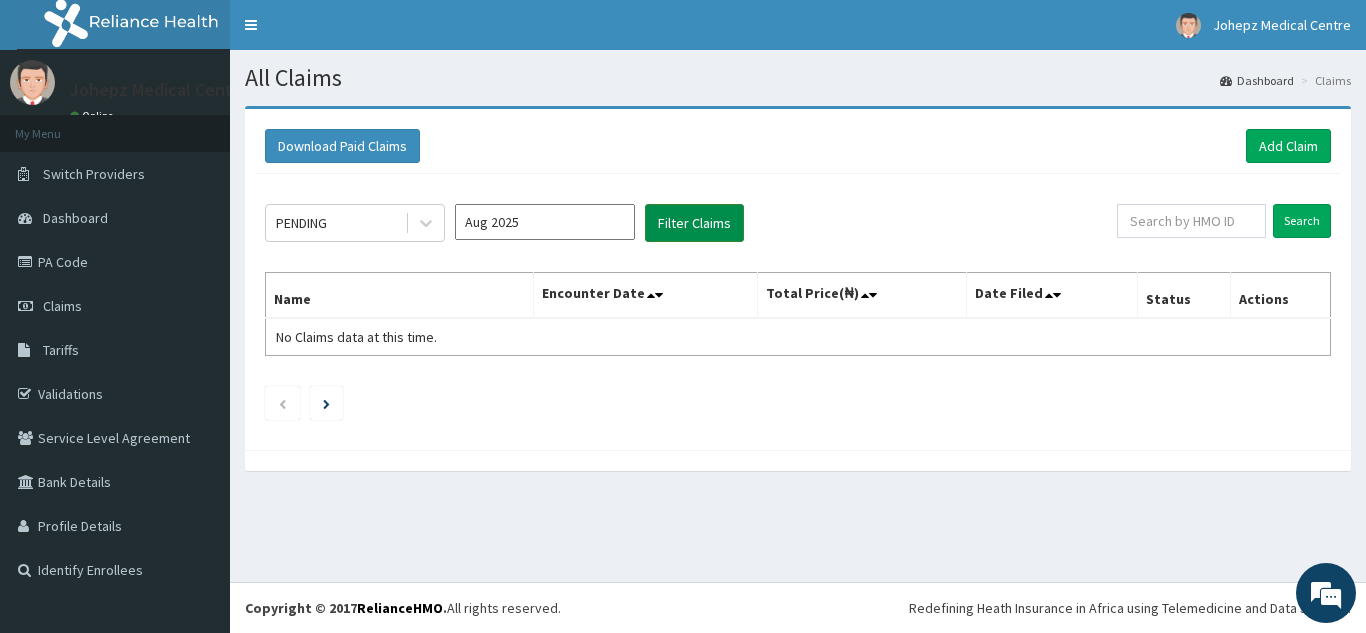 click on "Filter Claims" at bounding box center (694, 223) 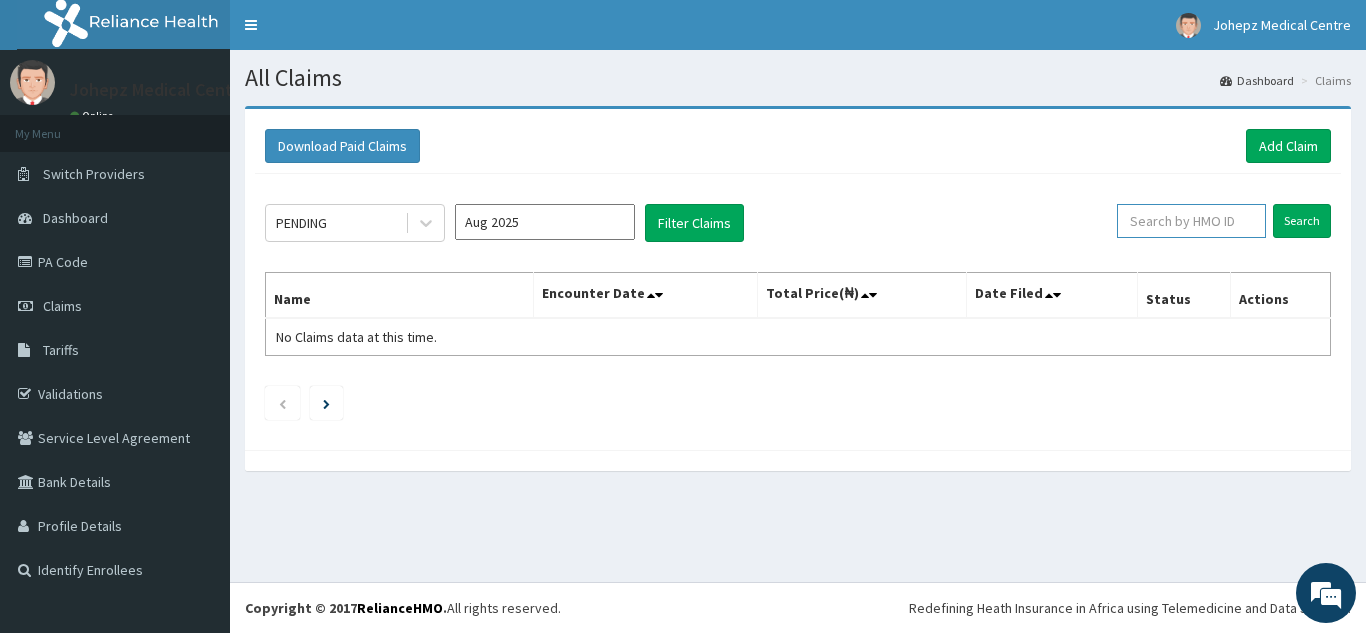 click at bounding box center [1191, 221] 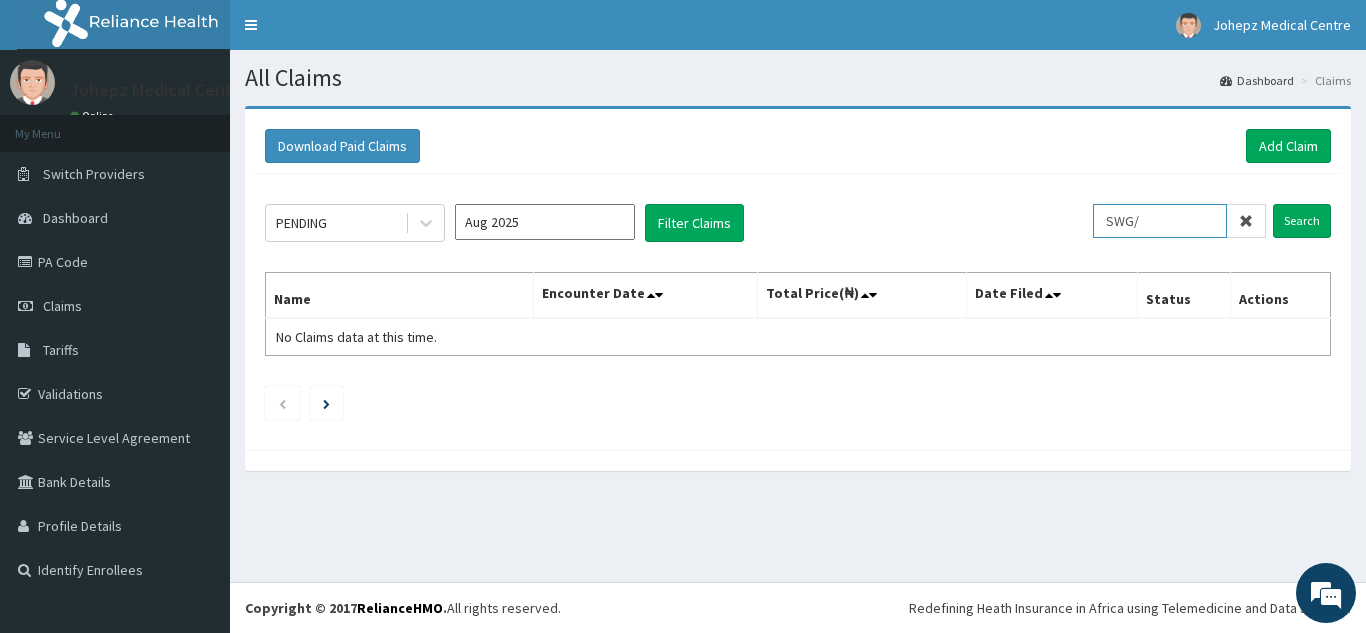 scroll, scrollTop: 0, scrollLeft: 0, axis: both 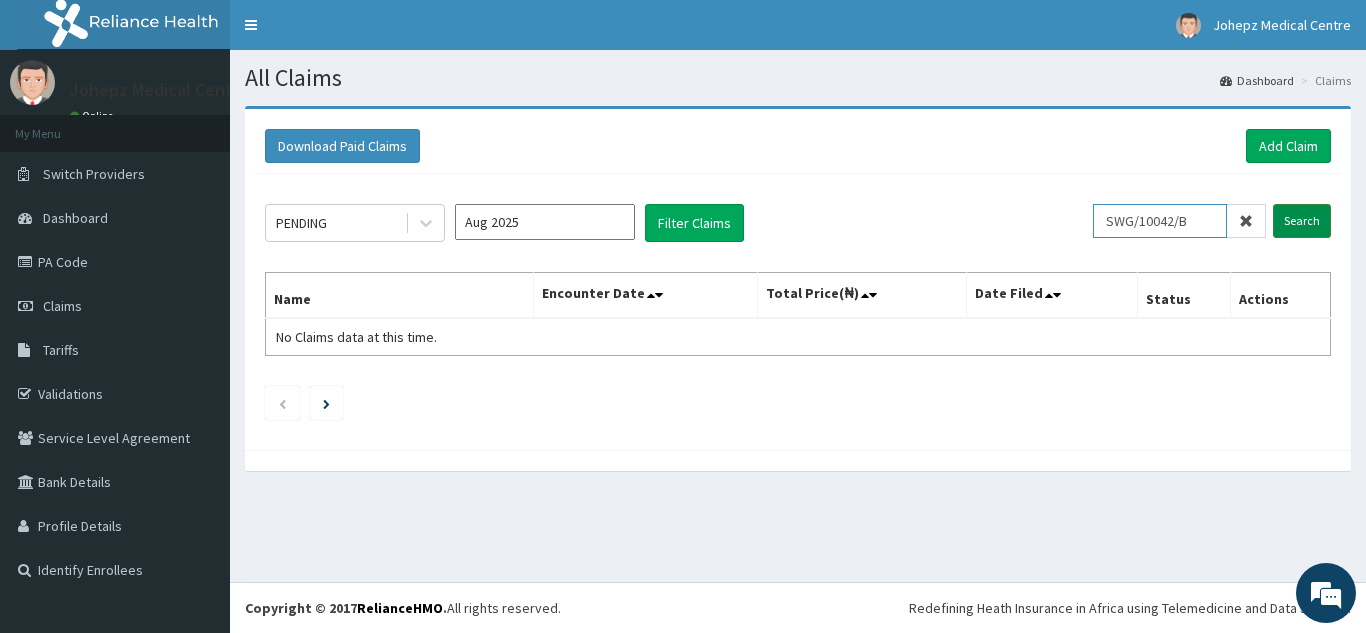 type on "SWG/10042/B" 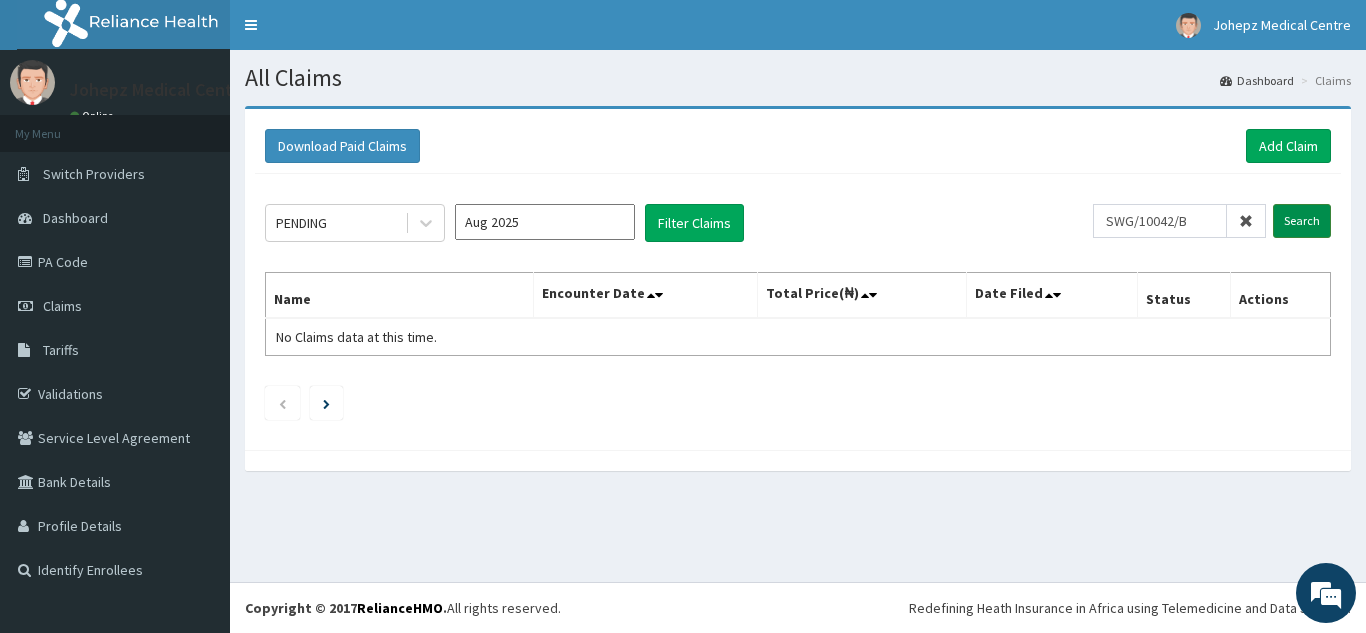 click on "Search" at bounding box center [1302, 221] 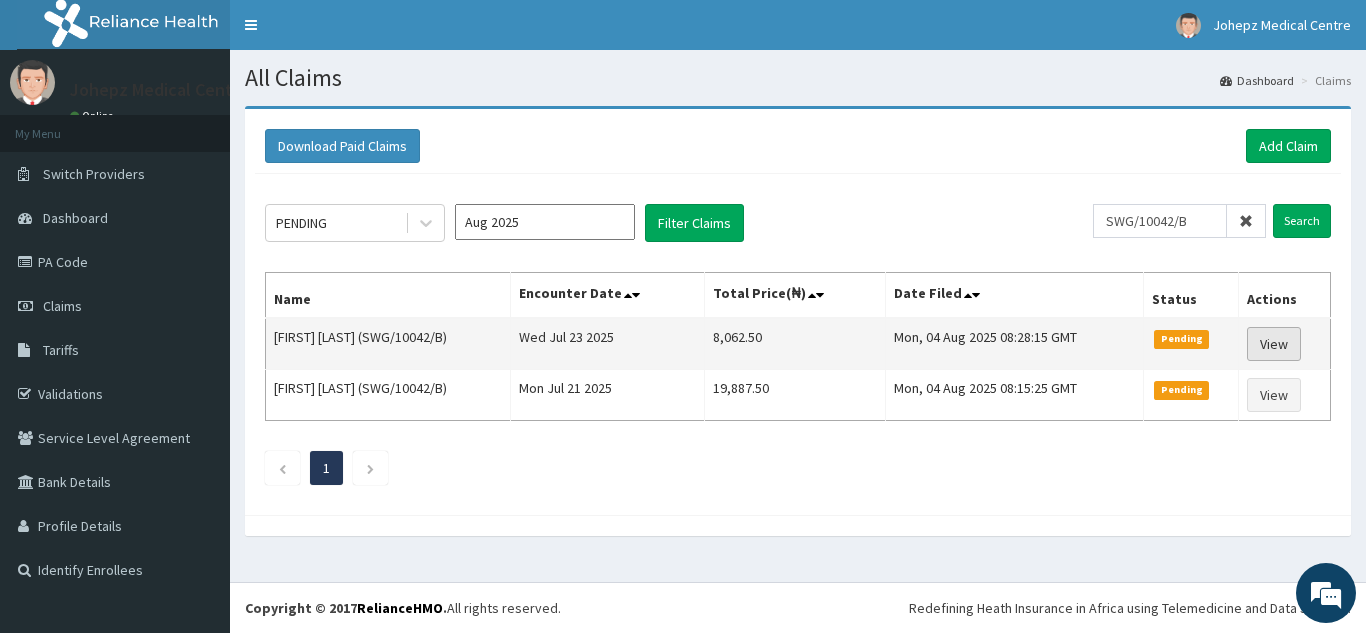 click on "View" at bounding box center (1274, 344) 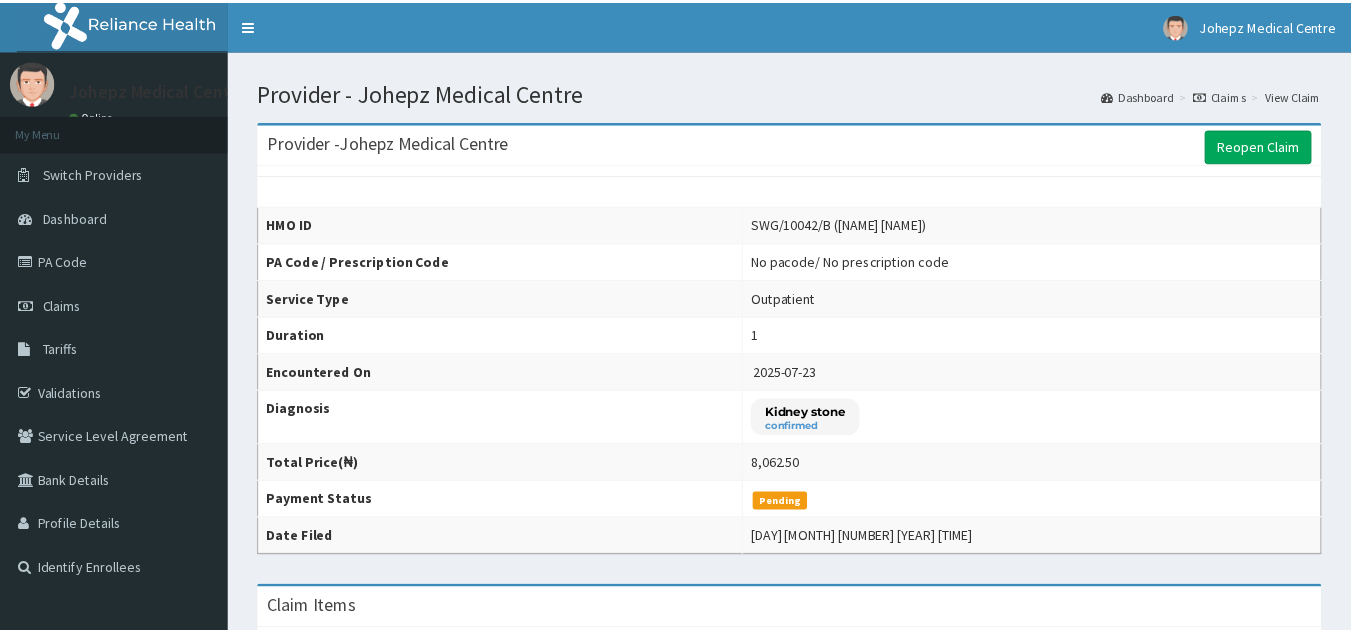 scroll, scrollTop: 0, scrollLeft: 0, axis: both 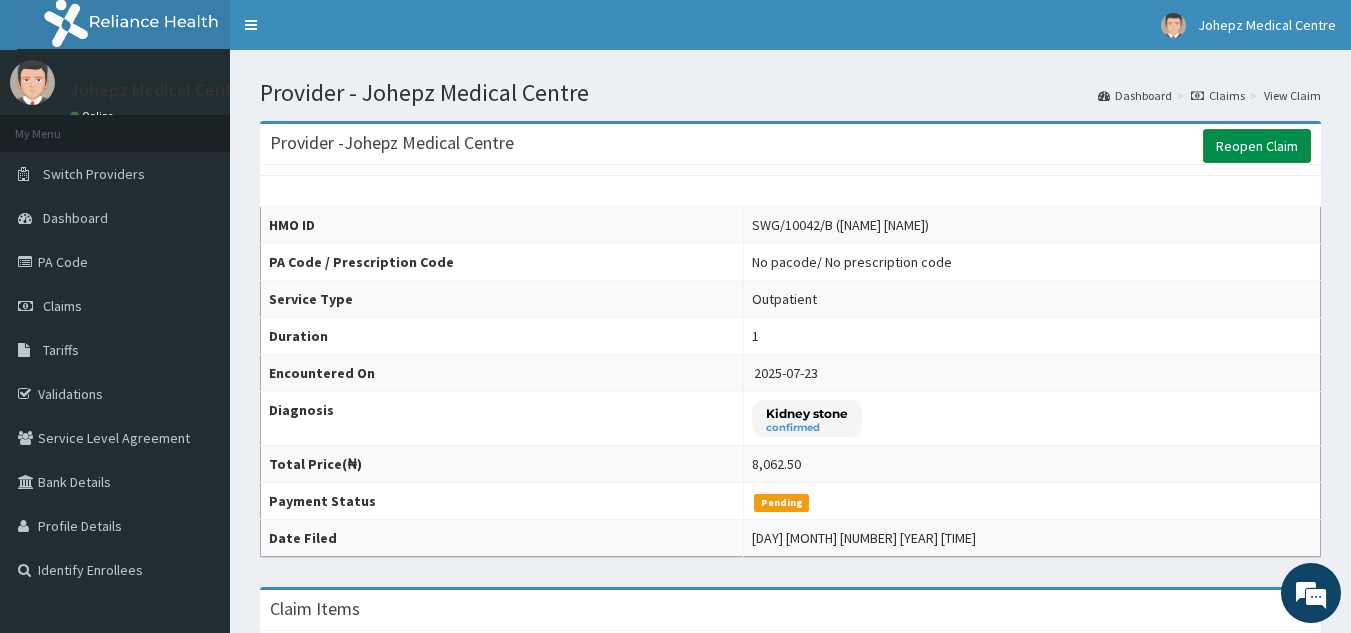 click on "Reopen Claim" at bounding box center (1257, 146) 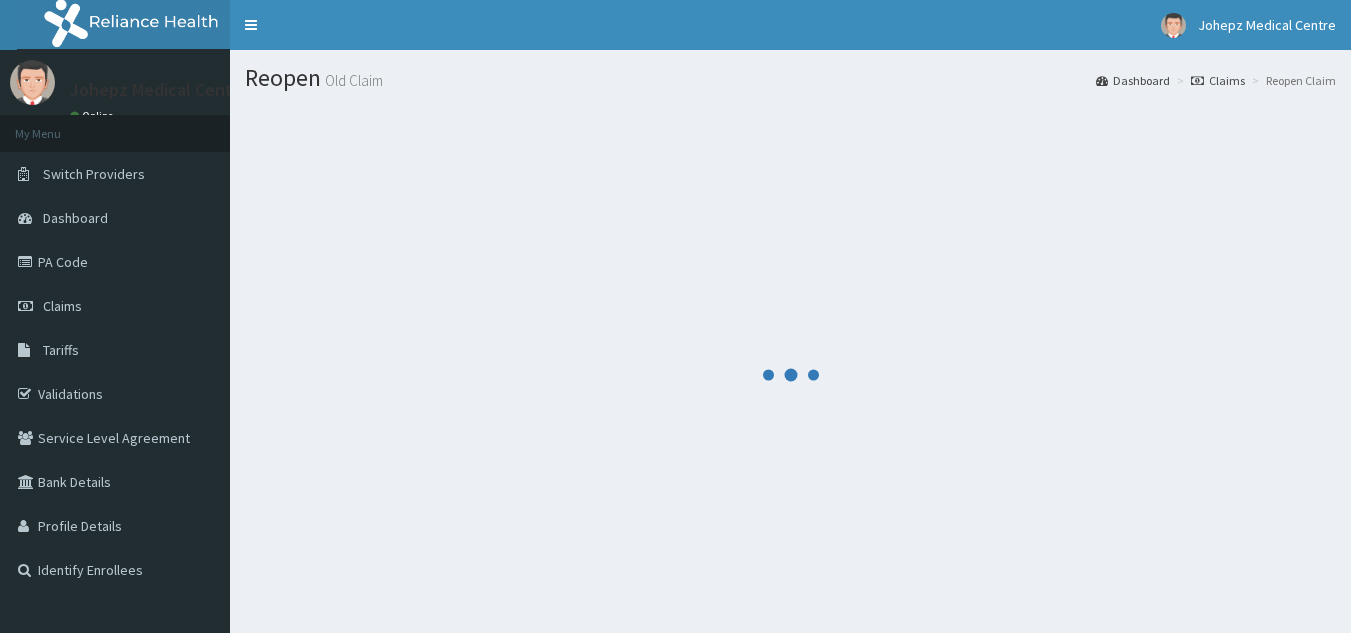 scroll, scrollTop: 0, scrollLeft: 0, axis: both 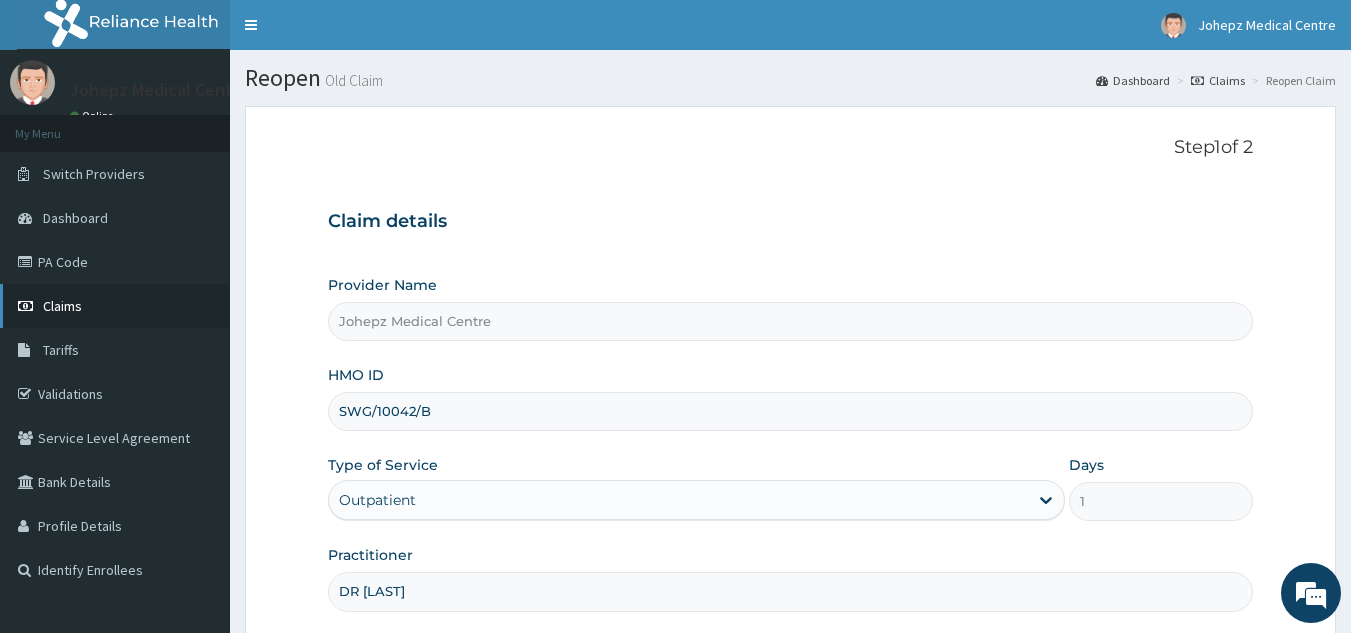 click on "Claims" at bounding box center [115, 306] 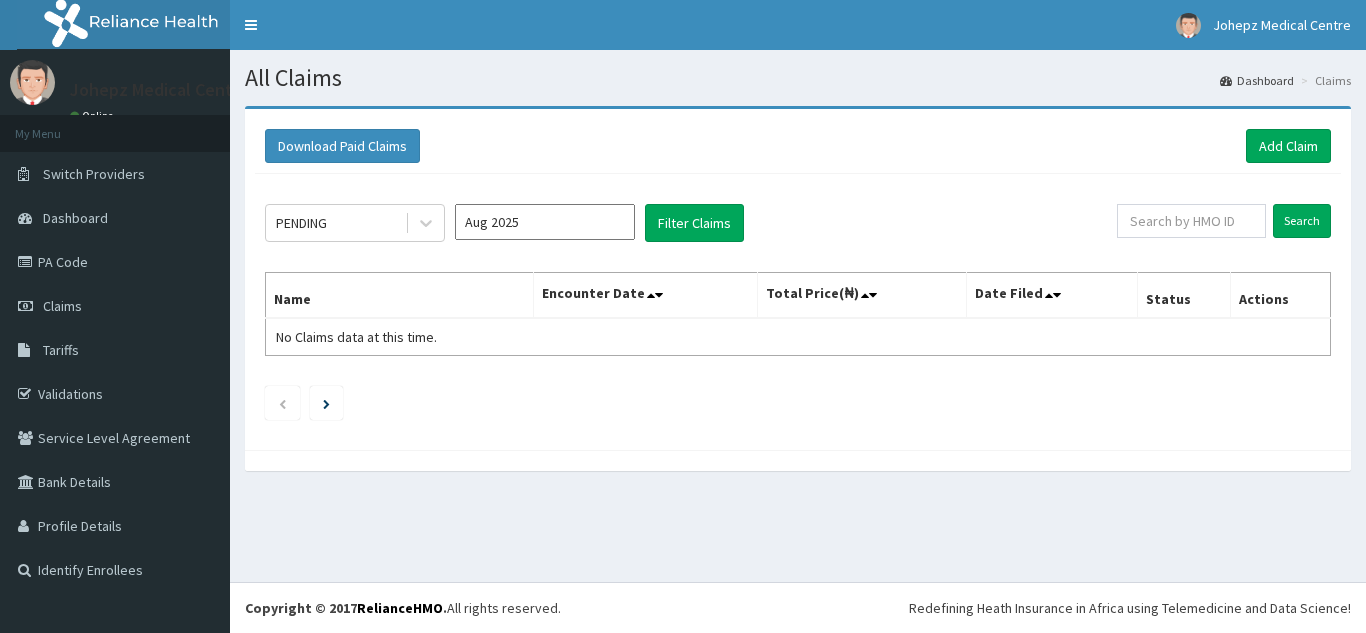 scroll, scrollTop: 0, scrollLeft: 0, axis: both 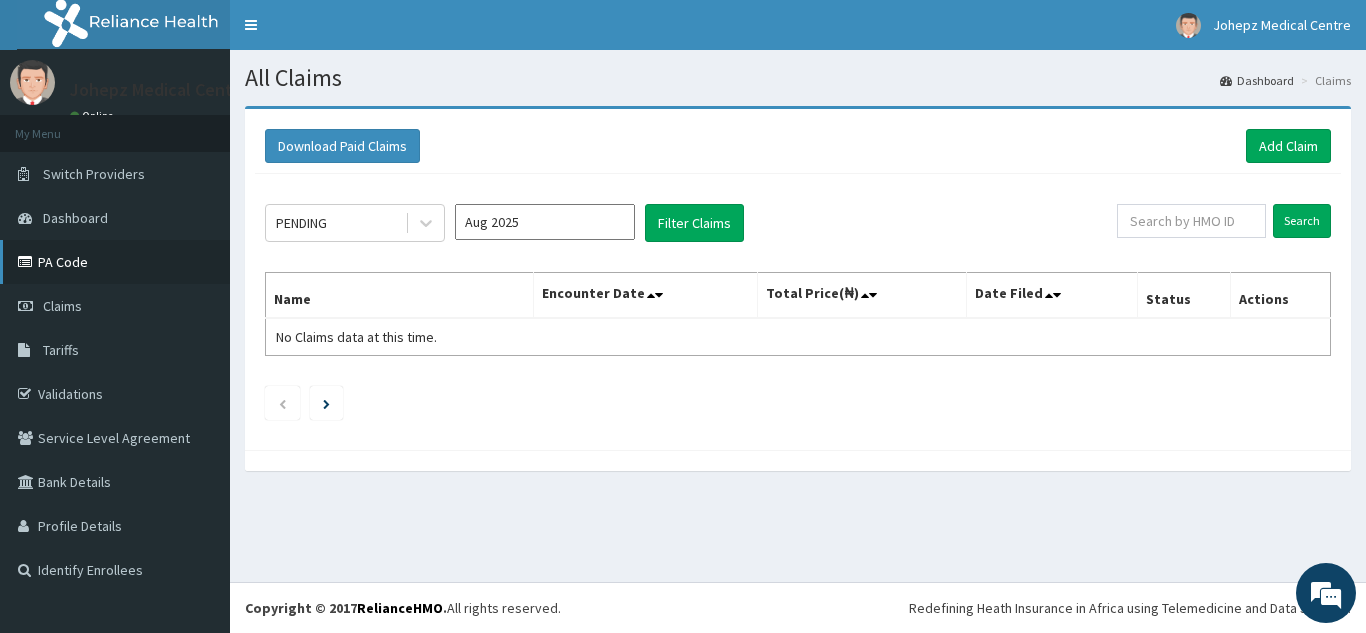 click on "PA Code" at bounding box center (115, 262) 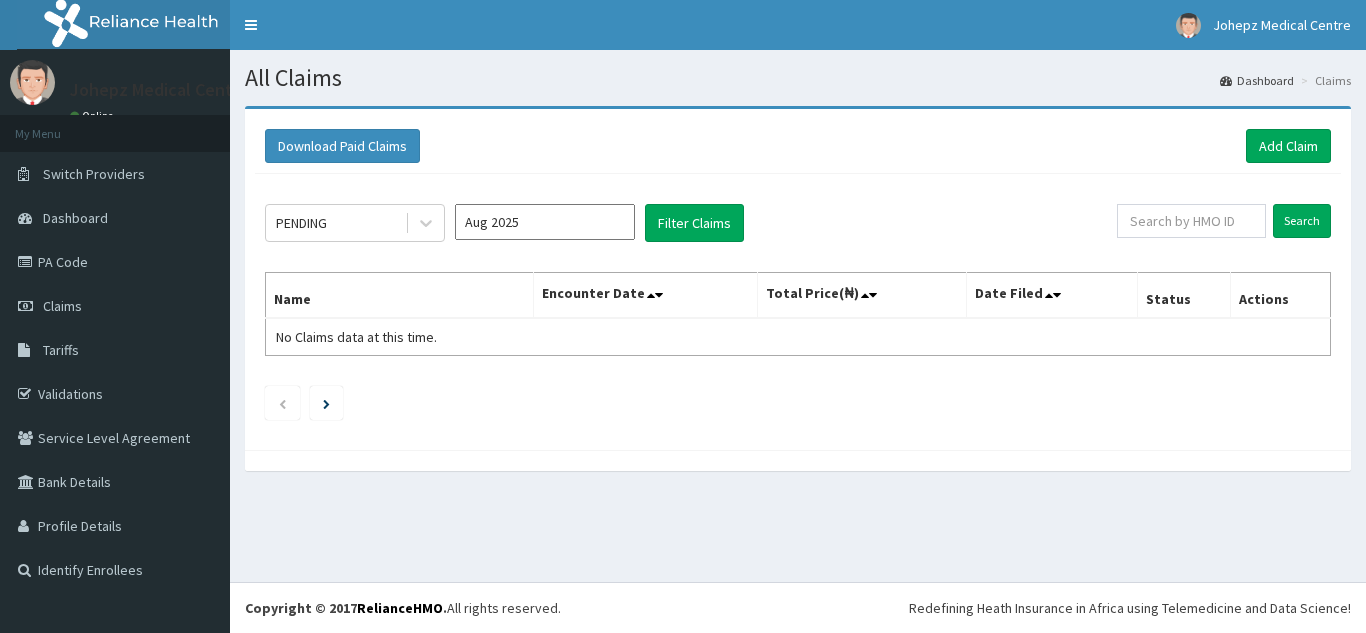 scroll, scrollTop: 0, scrollLeft: 0, axis: both 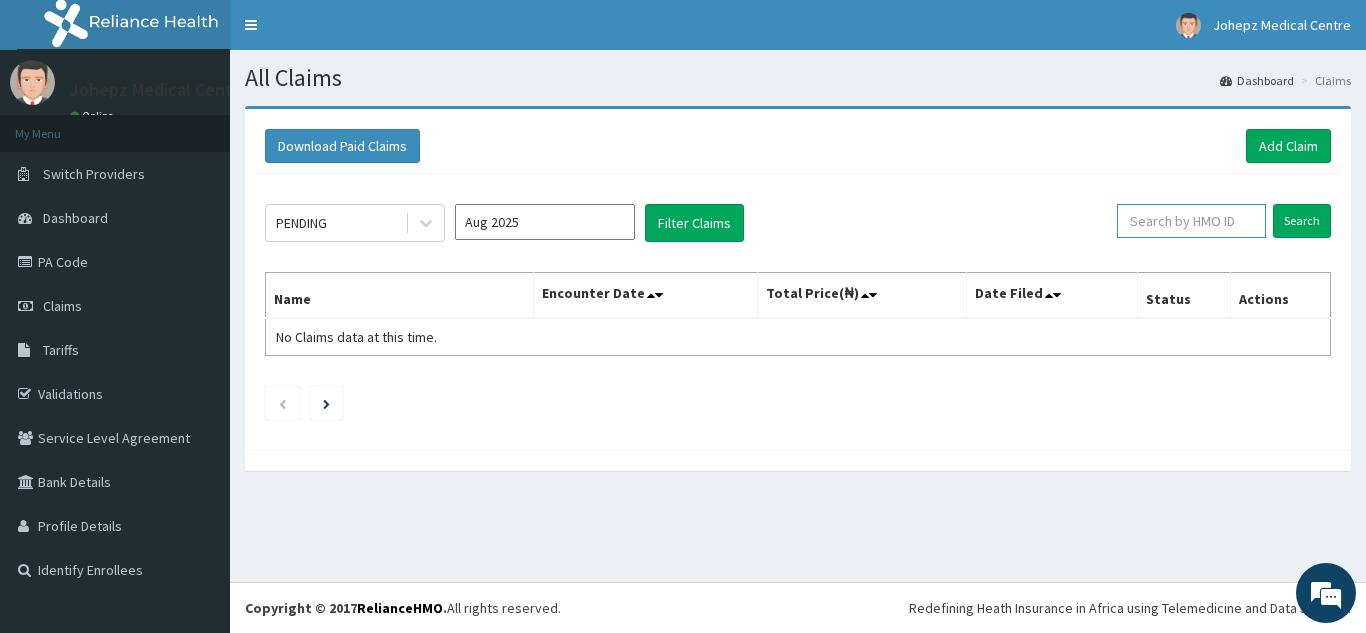 click at bounding box center [1191, 221] 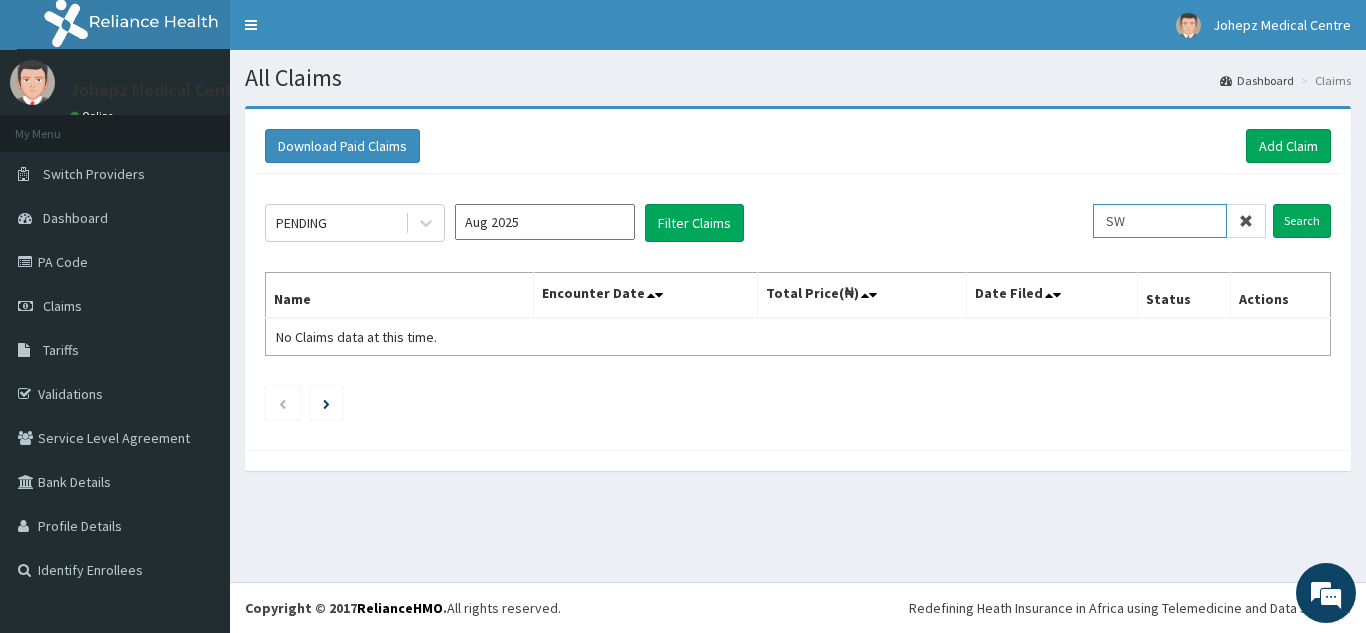 scroll, scrollTop: 0, scrollLeft: 0, axis: both 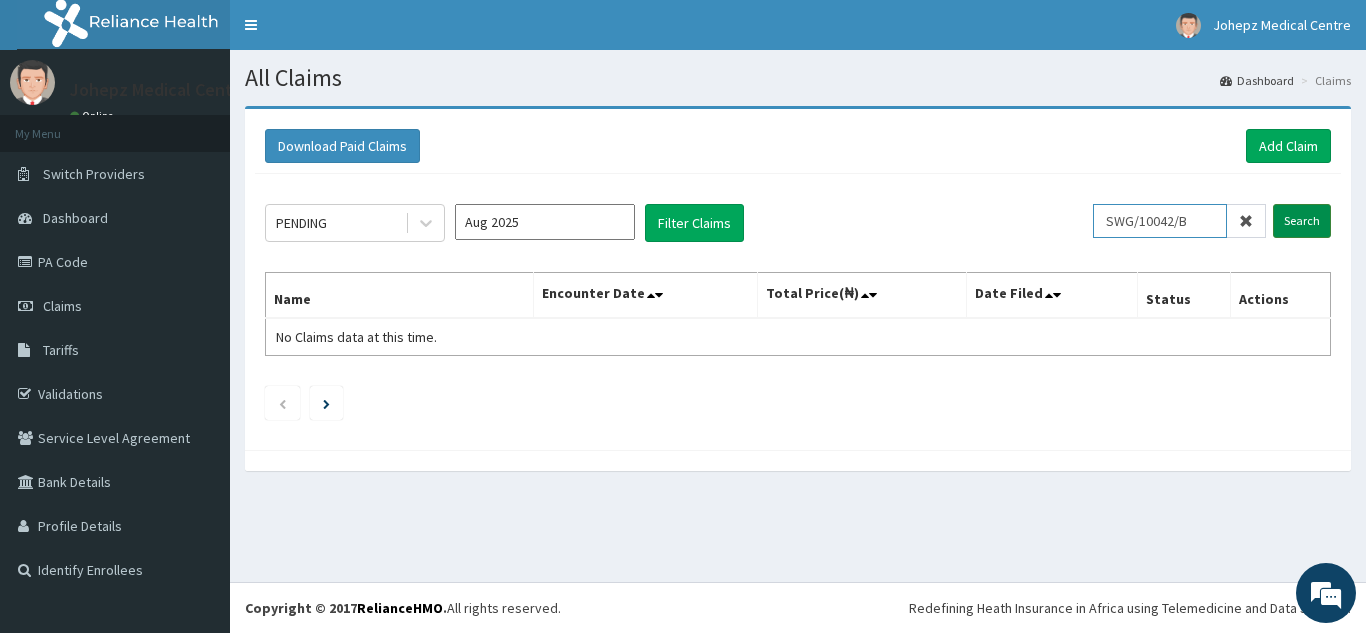 type on "SWG/10042/B" 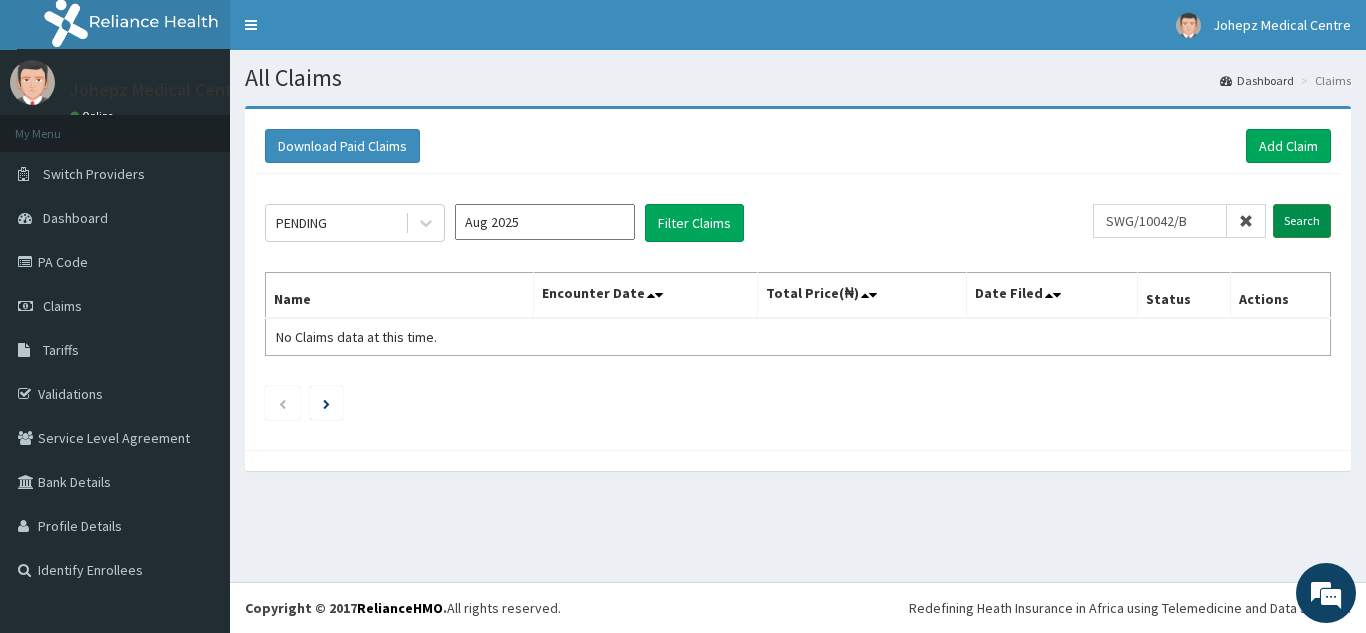 click on "Search" at bounding box center [1302, 221] 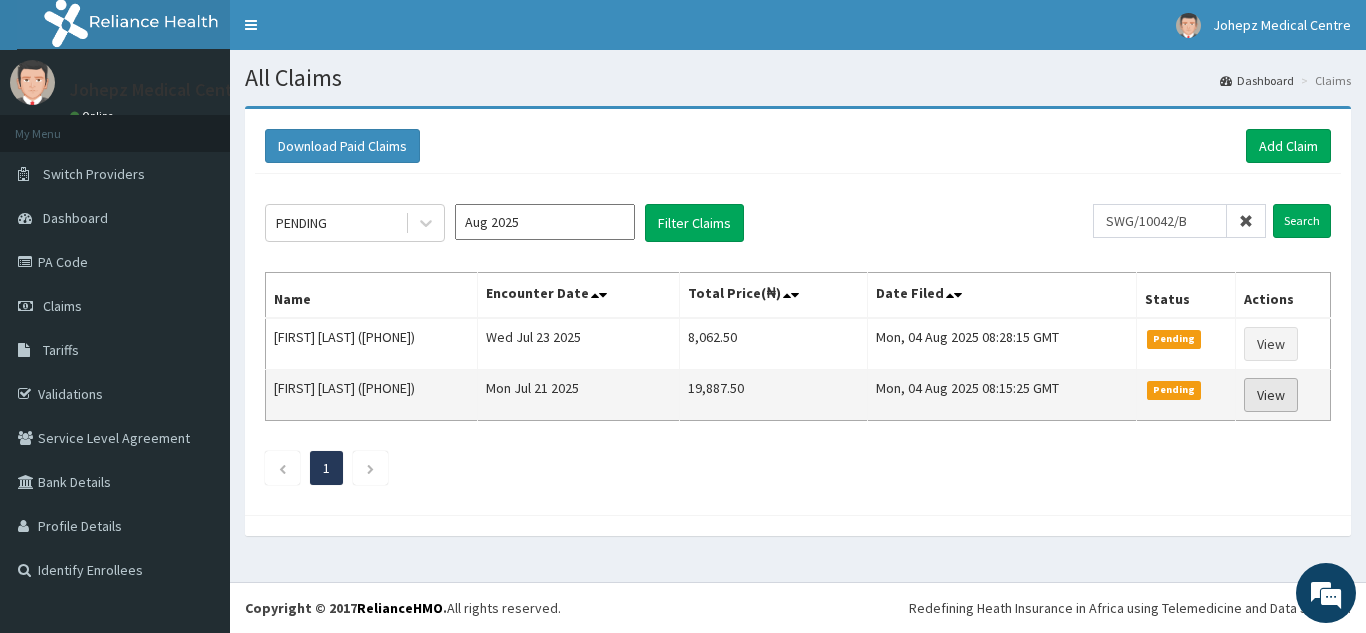 click on "View" at bounding box center [1271, 395] 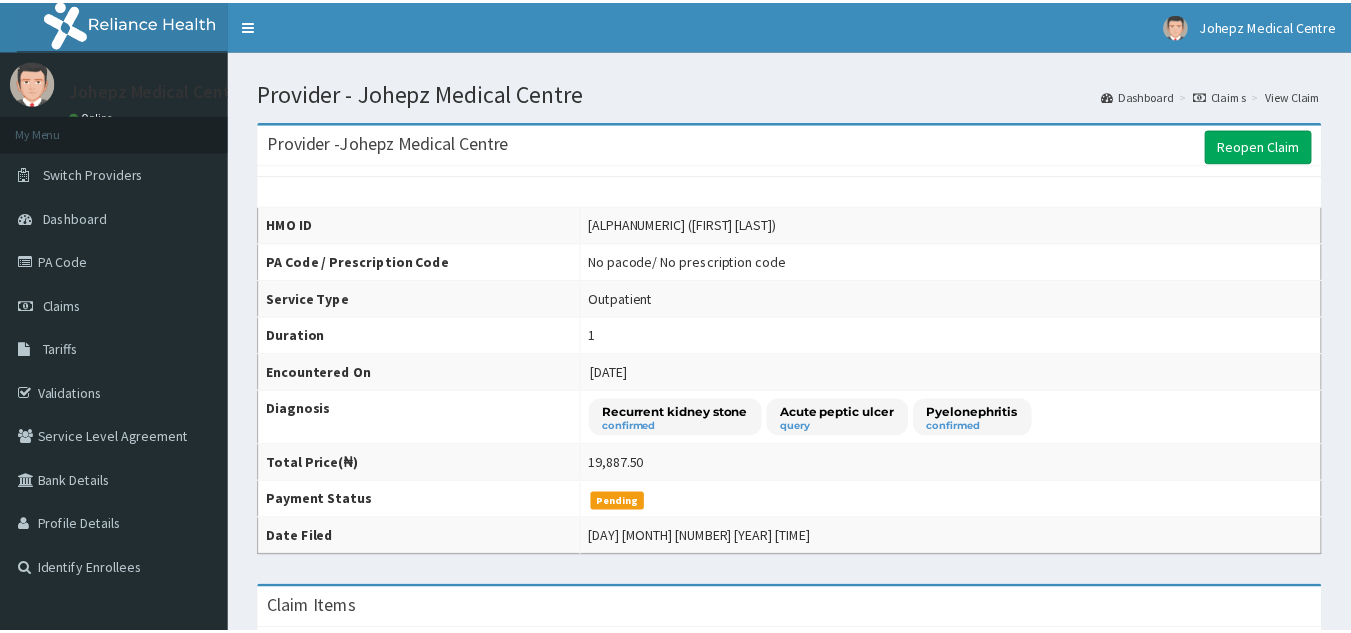 scroll, scrollTop: 0, scrollLeft: 0, axis: both 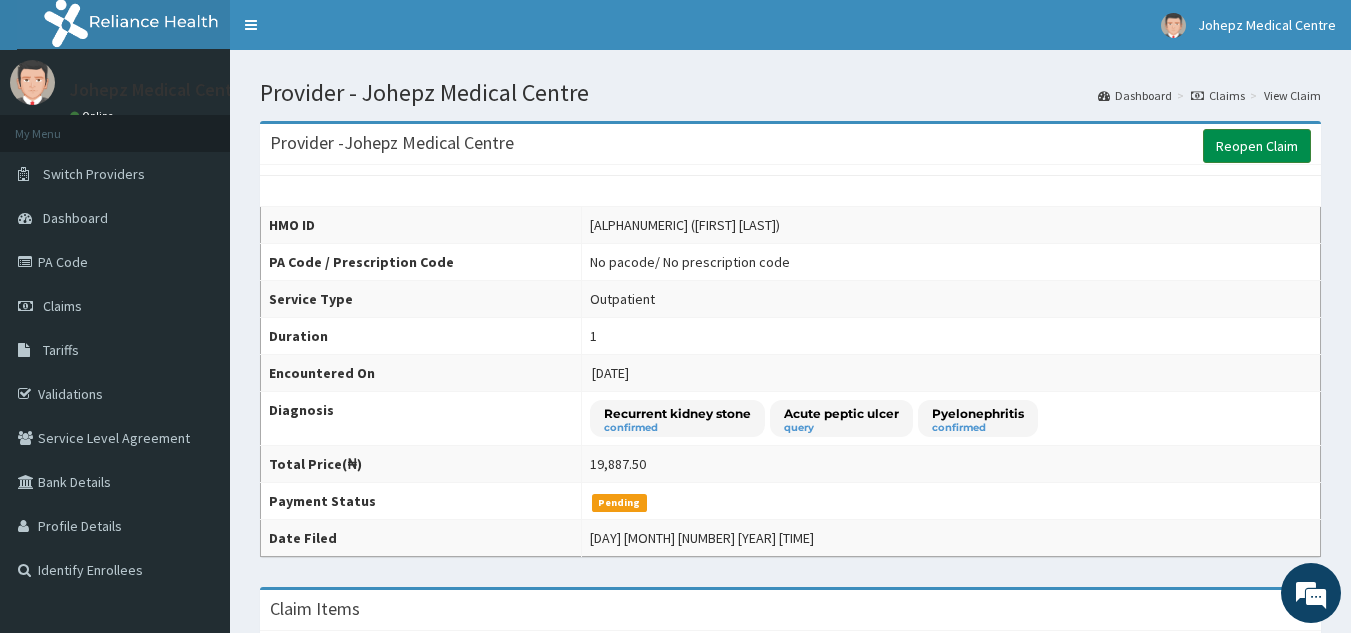 click on "Reopen Claim" at bounding box center (1257, 146) 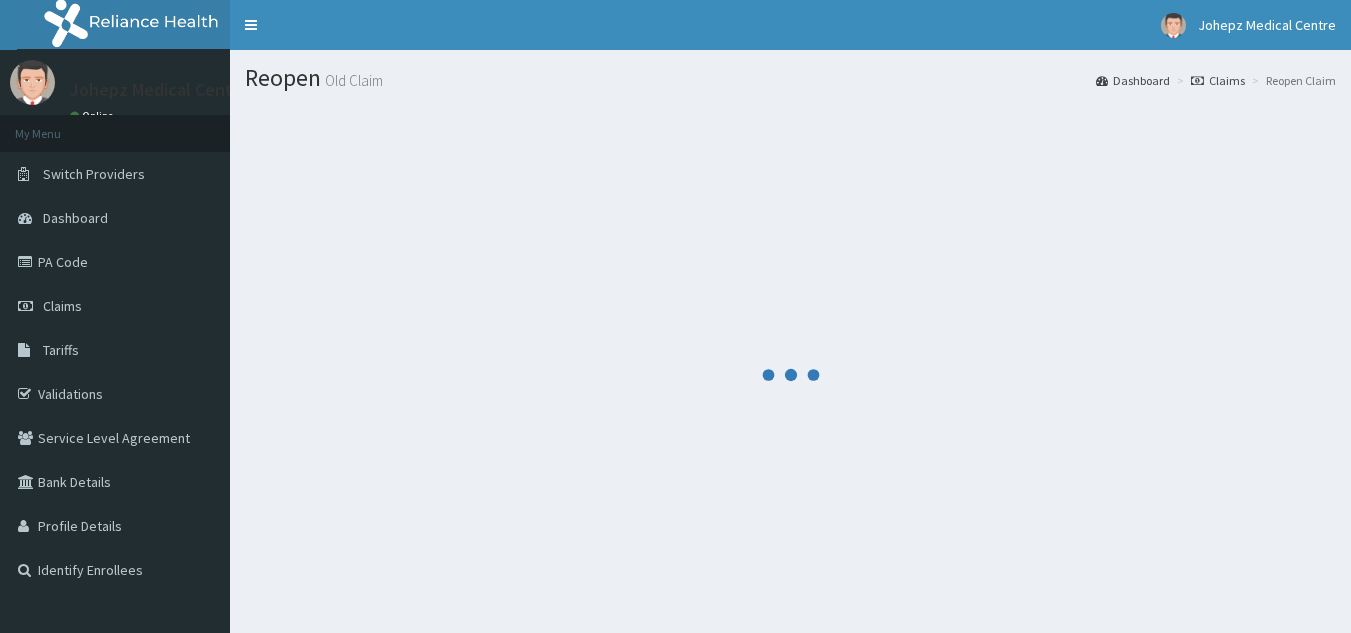scroll, scrollTop: 0, scrollLeft: 0, axis: both 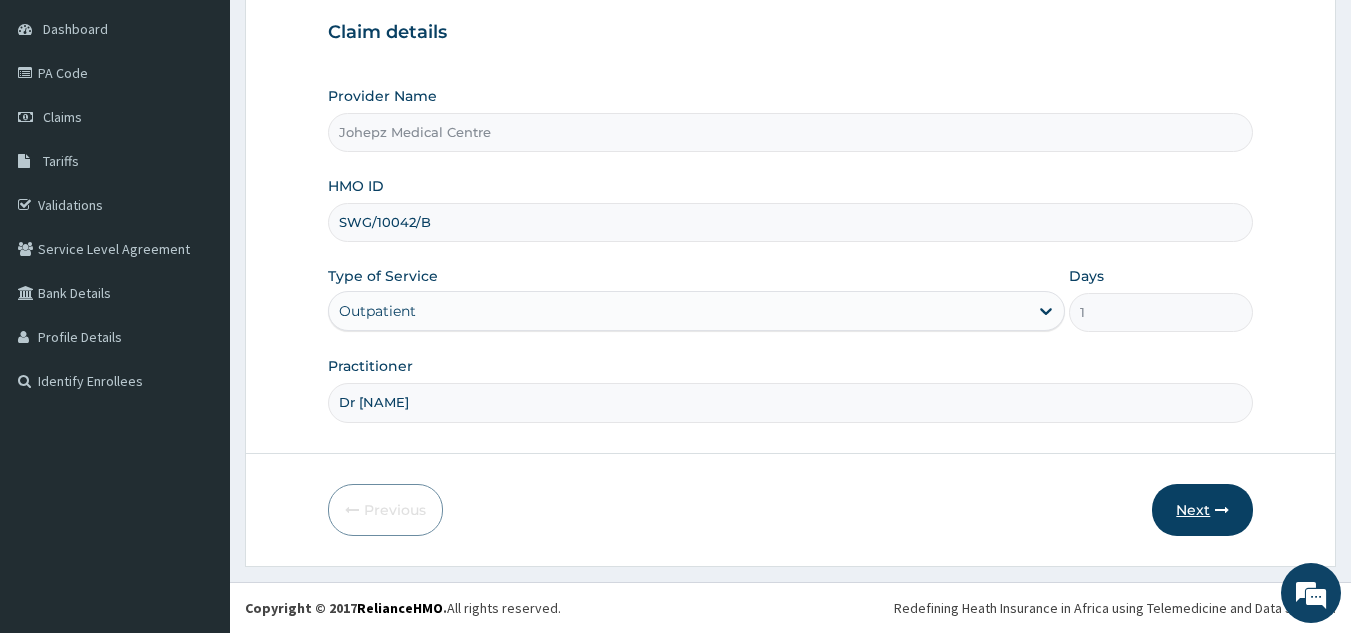 click on "Next" at bounding box center [1202, 510] 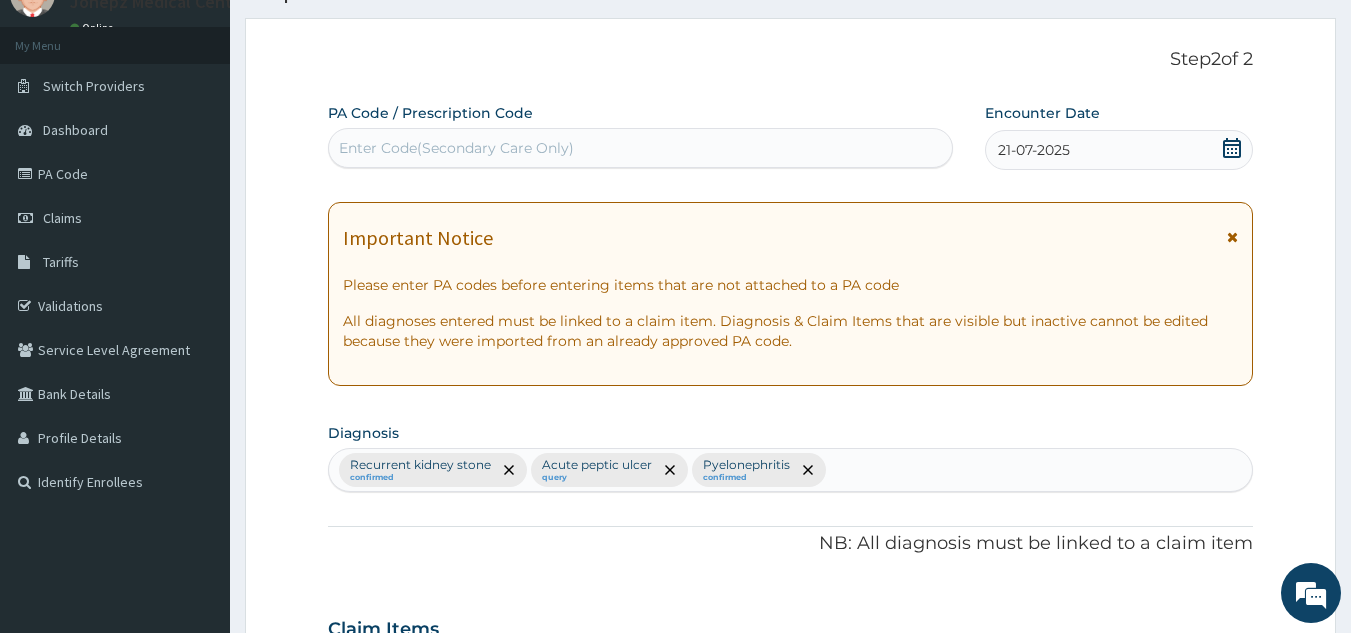 scroll, scrollTop: 73, scrollLeft: 0, axis: vertical 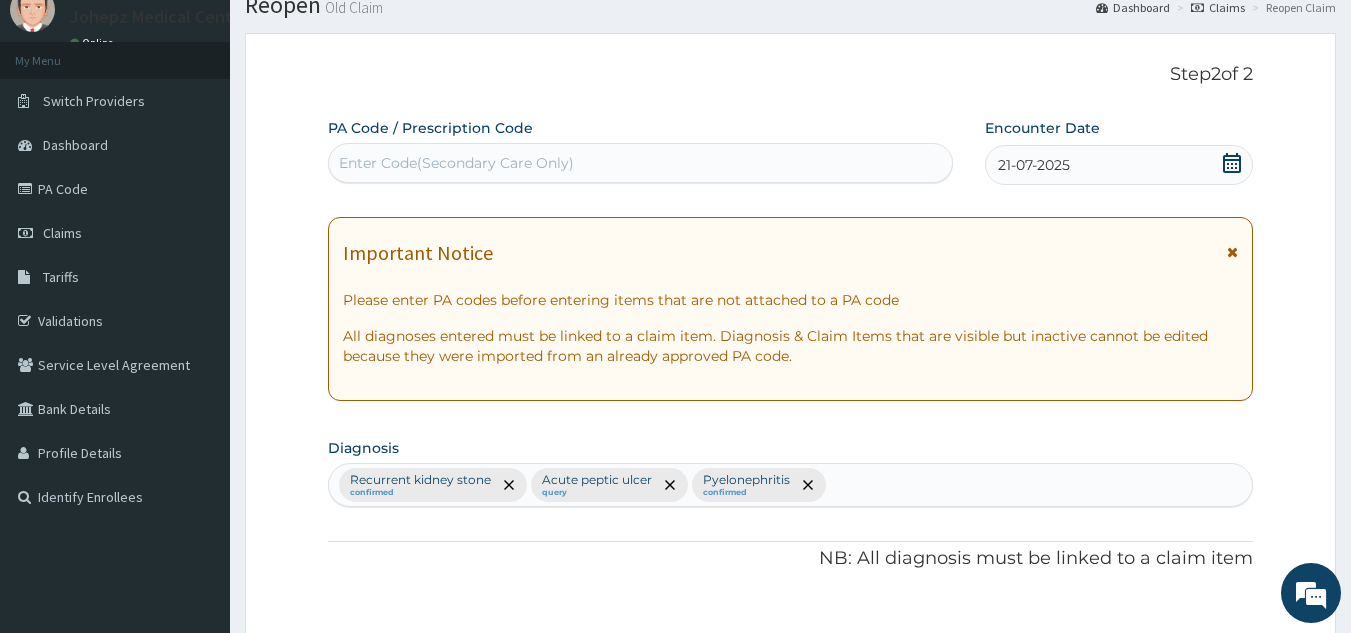 click on "Enter Code(Secondary Care Only)" at bounding box center [641, 163] 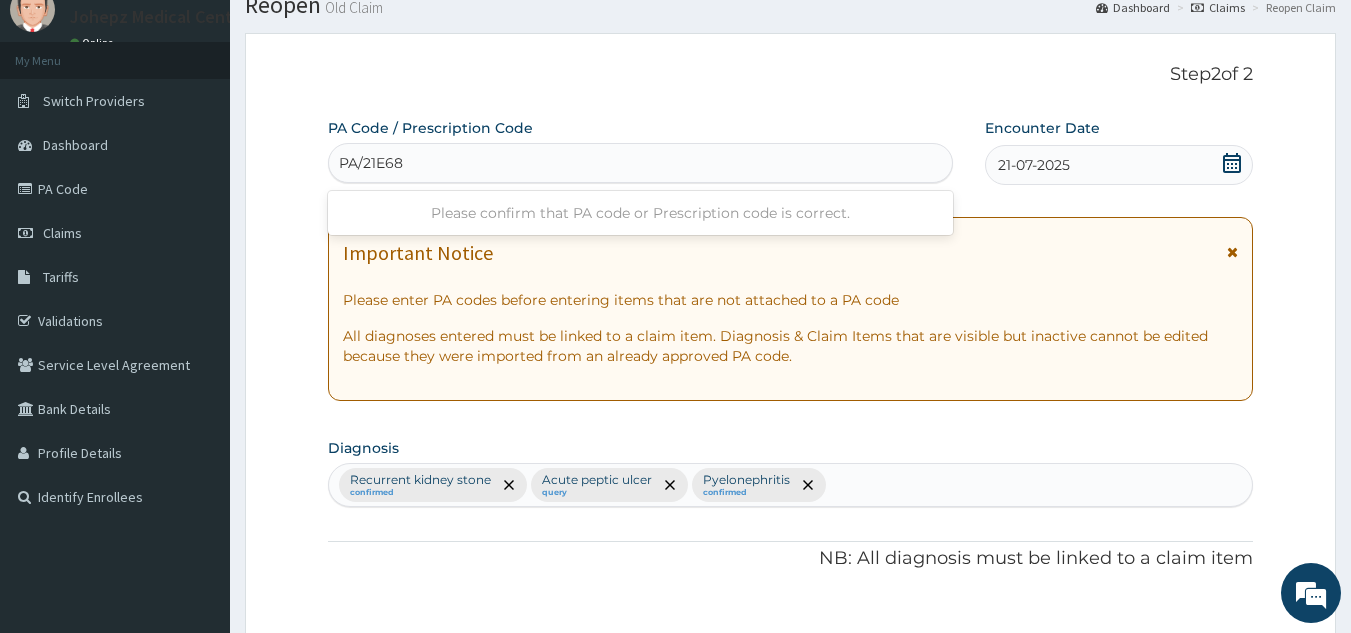 type on "PA/21E68A" 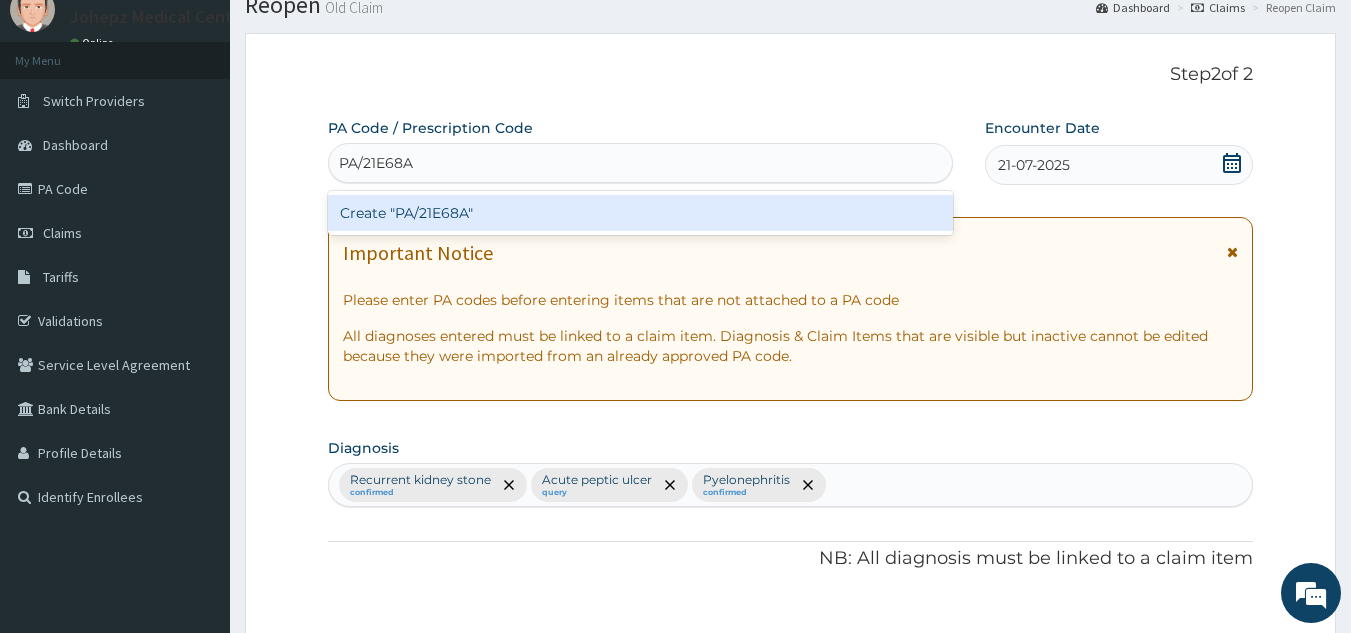 click on "Create "PA/21E68A"" at bounding box center [641, 213] 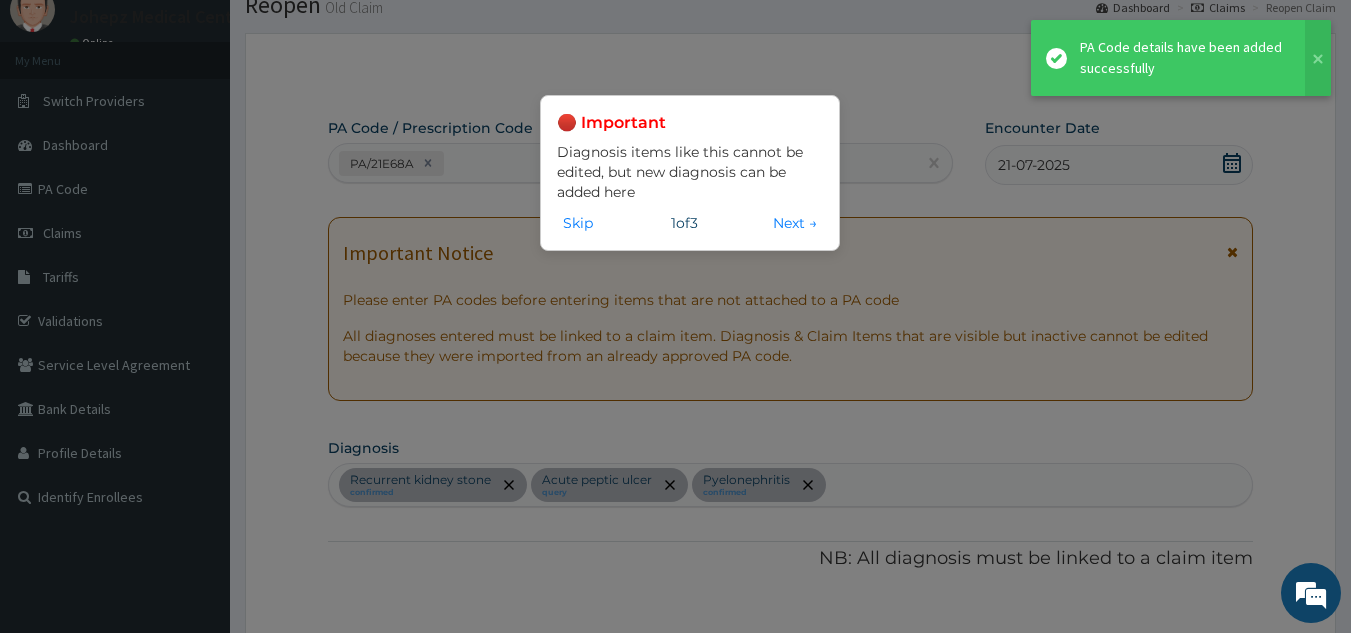 scroll, scrollTop: 734, scrollLeft: 0, axis: vertical 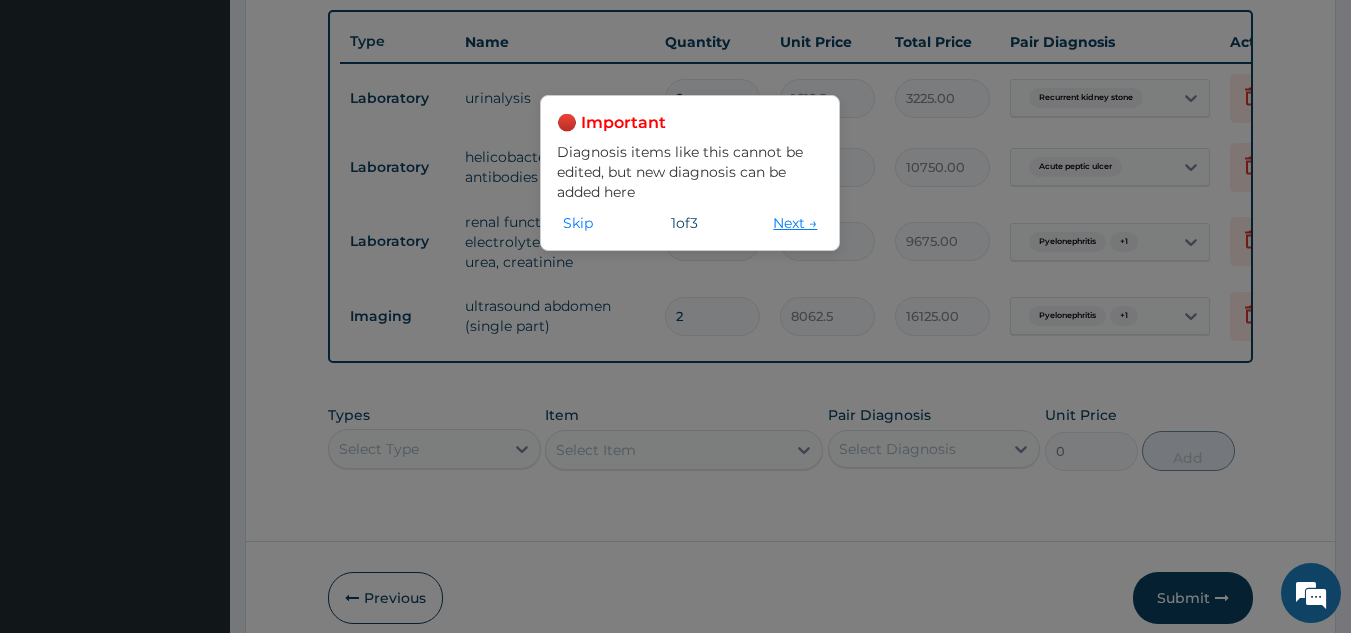click on "Next →" at bounding box center [795, 223] 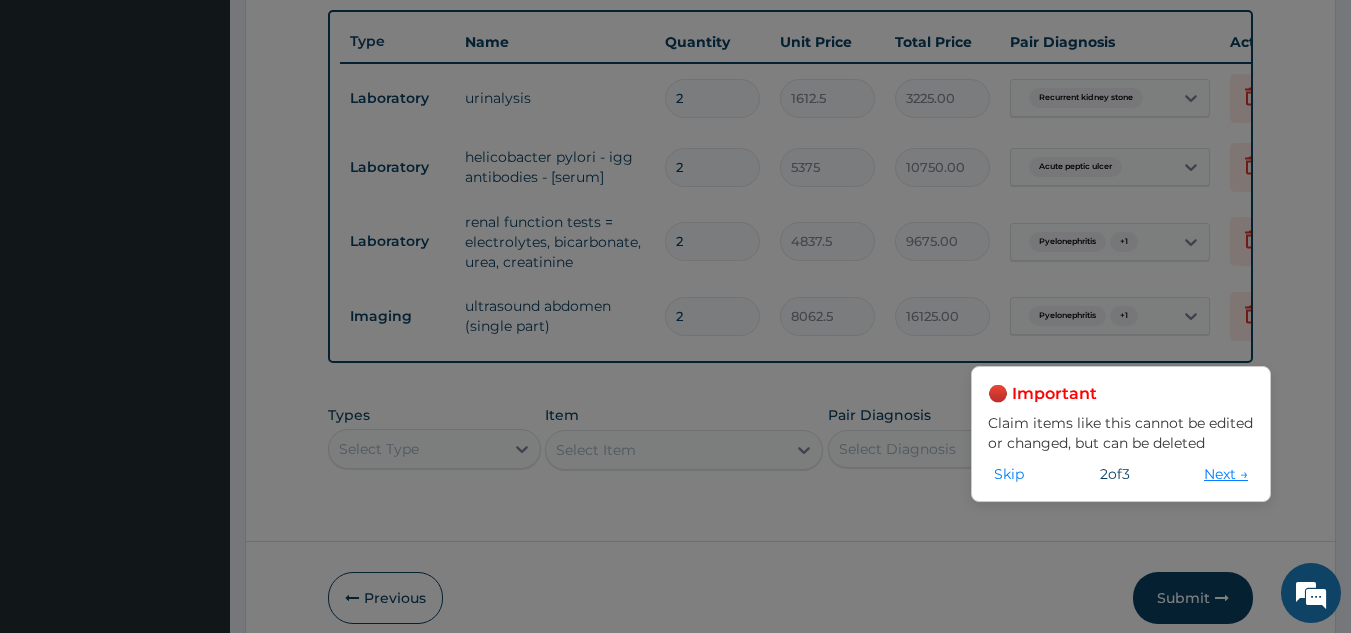 click on "Next →" at bounding box center (1226, 474) 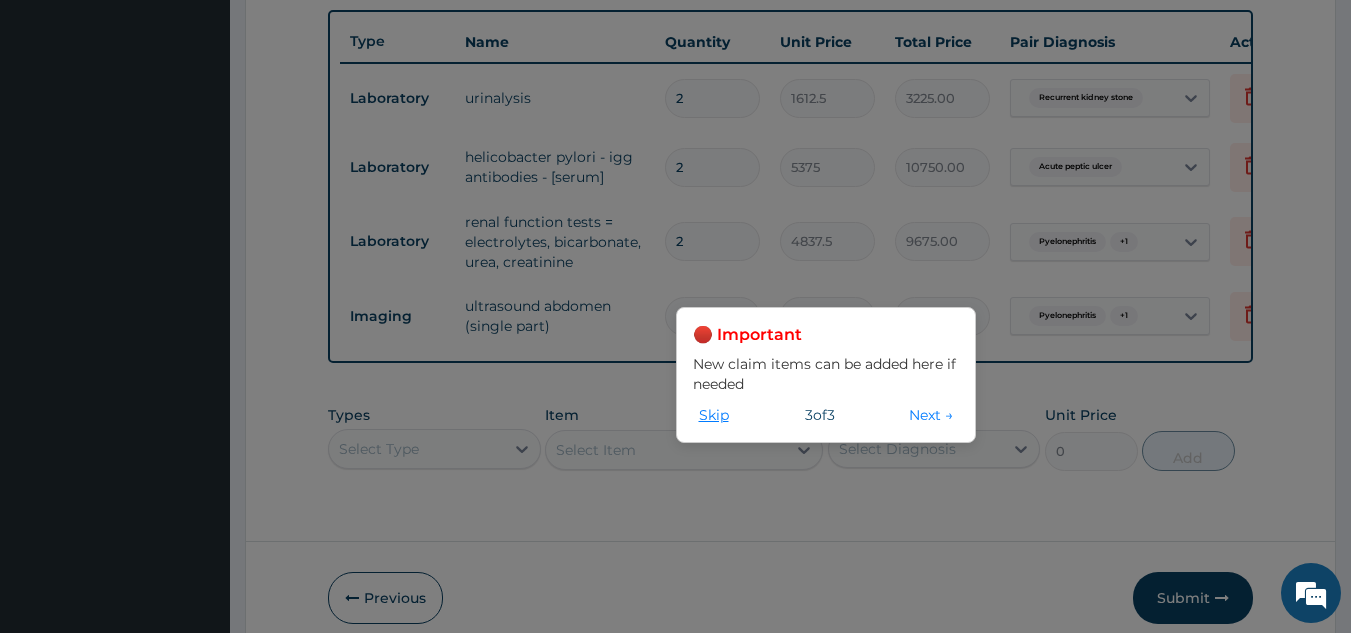 click on "Skip" at bounding box center (714, 415) 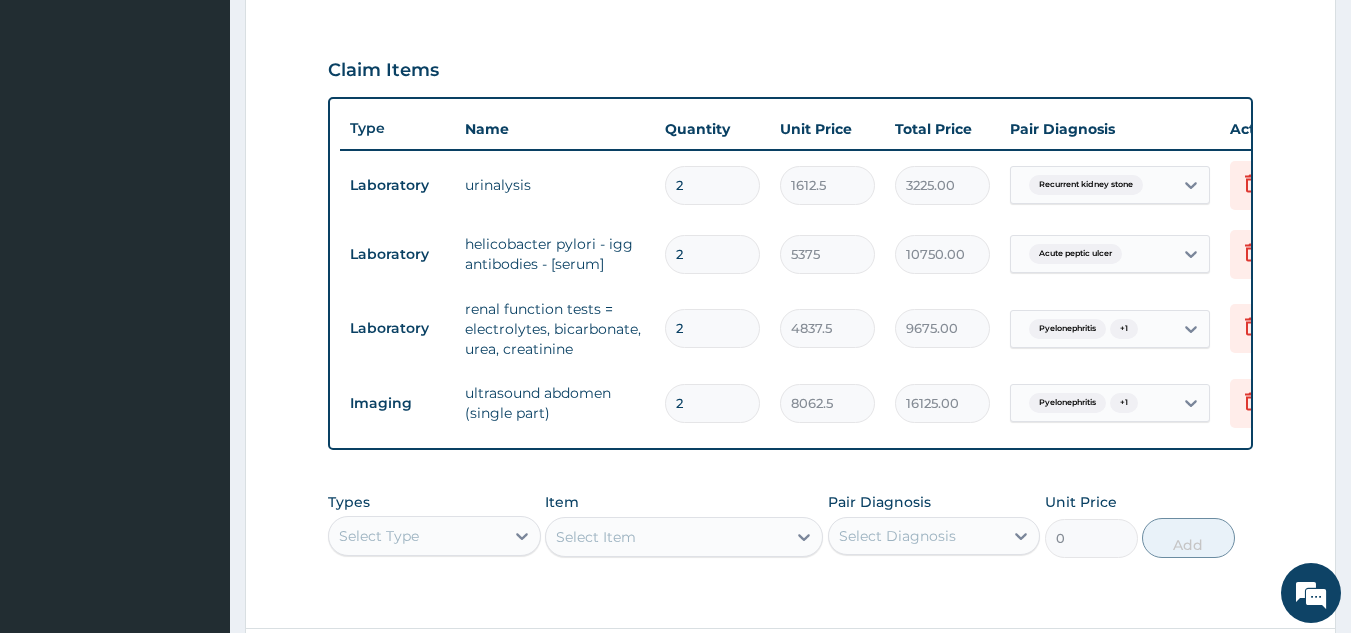 scroll, scrollTop: 837, scrollLeft: 0, axis: vertical 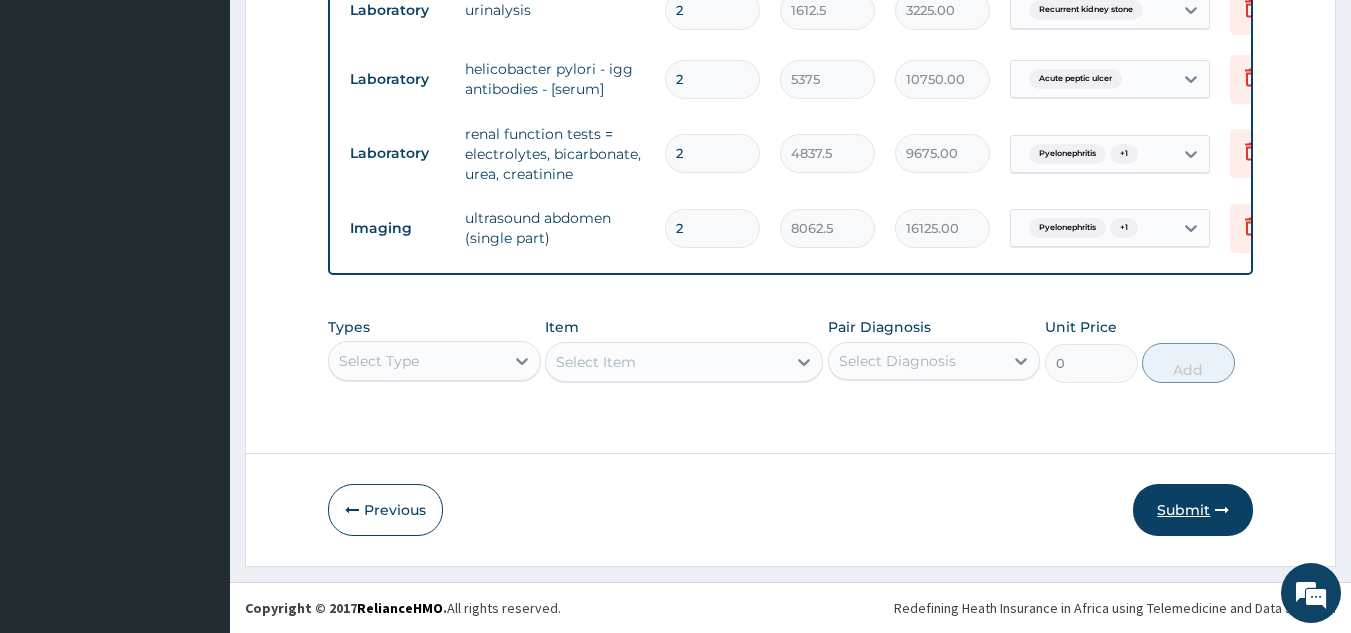 click on "Submit" at bounding box center (1193, 510) 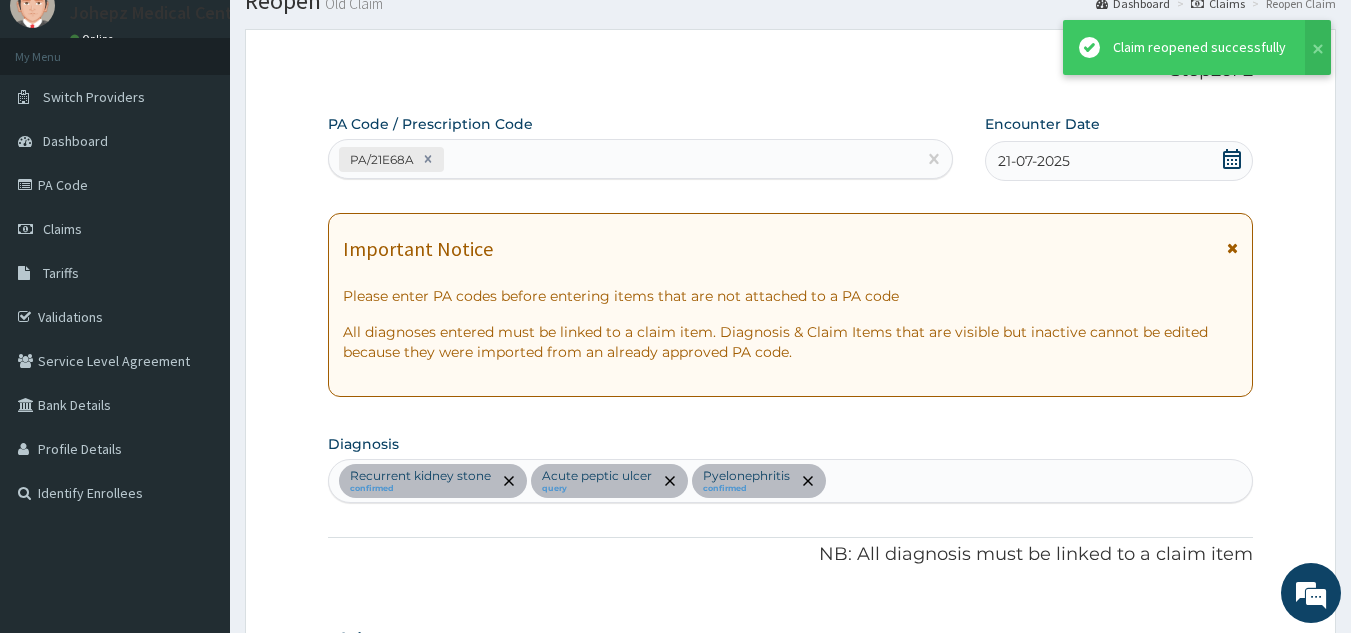 scroll, scrollTop: 837, scrollLeft: 0, axis: vertical 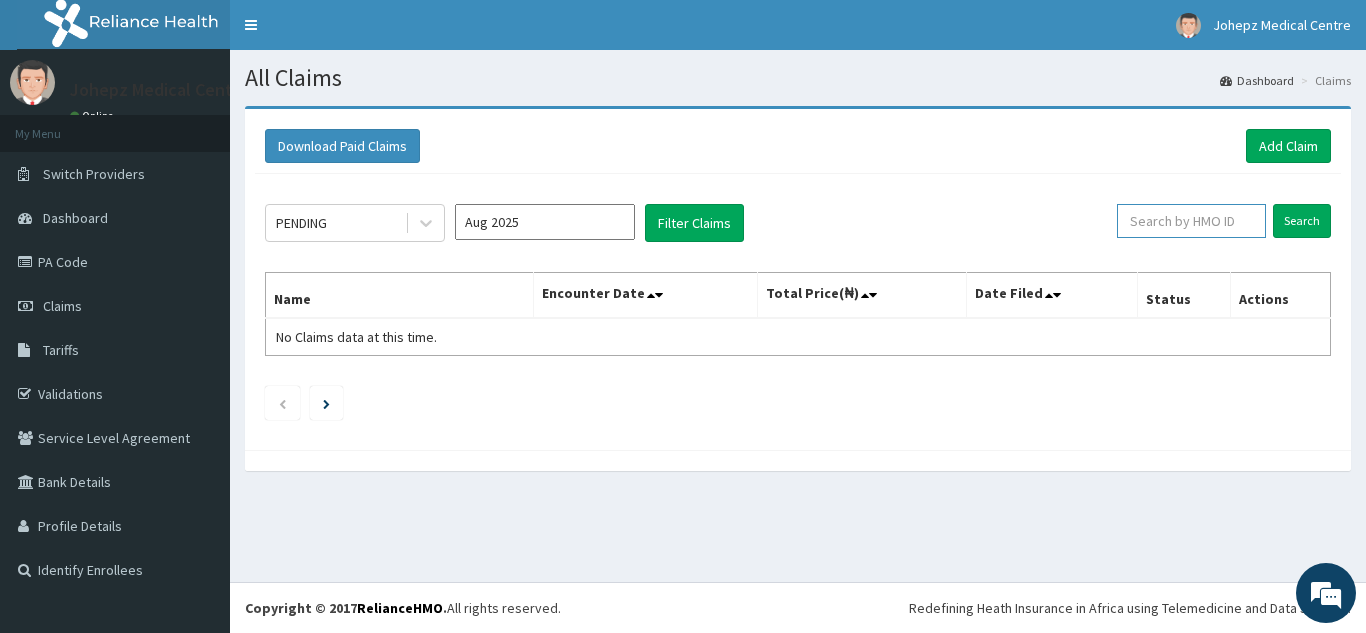 click at bounding box center [1191, 221] 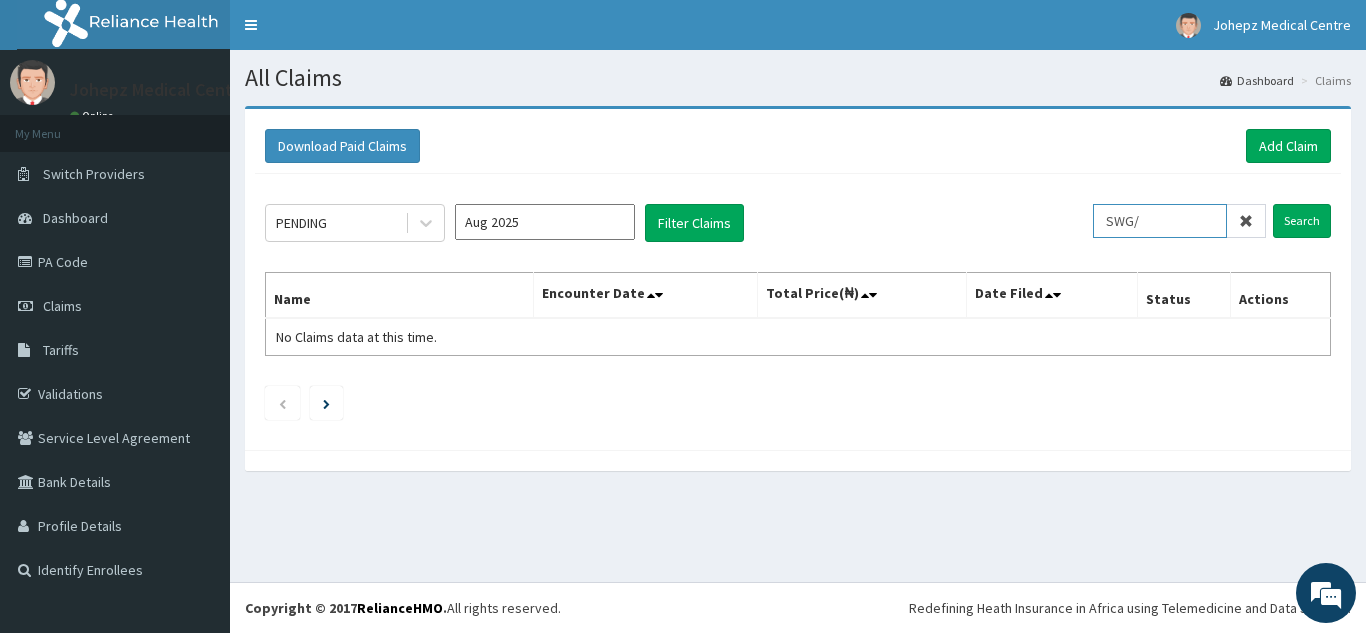 scroll, scrollTop: 0, scrollLeft: 0, axis: both 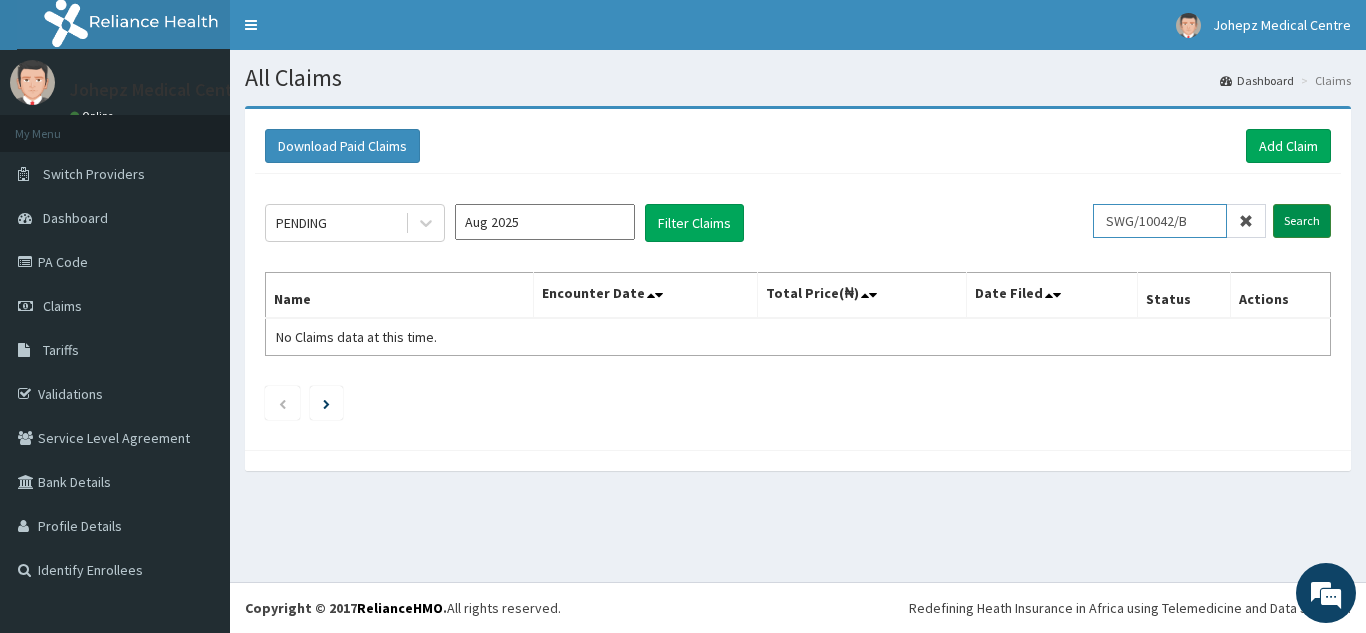 type on "SWG/10042/B" 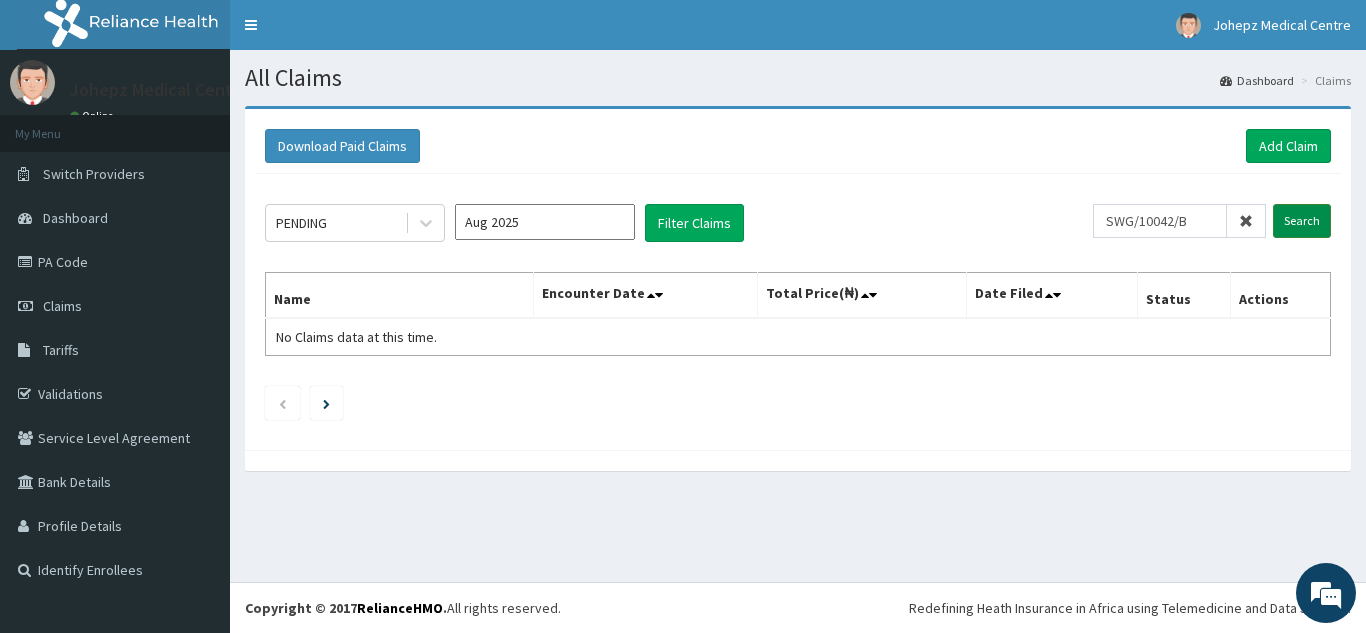 click on "Search" at bounding box center (1302, 221) 